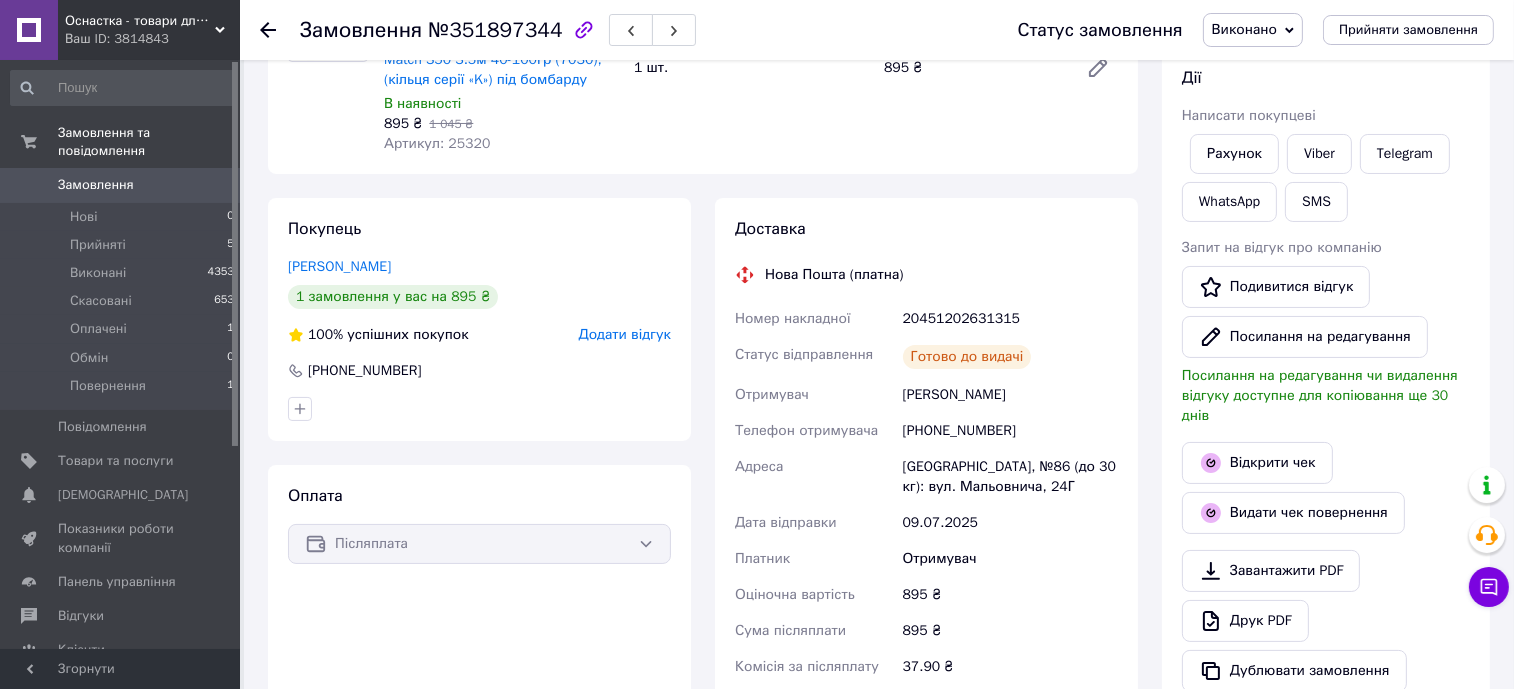 scroll, scrollTop: 0, scrollLeft: 0, axis: both 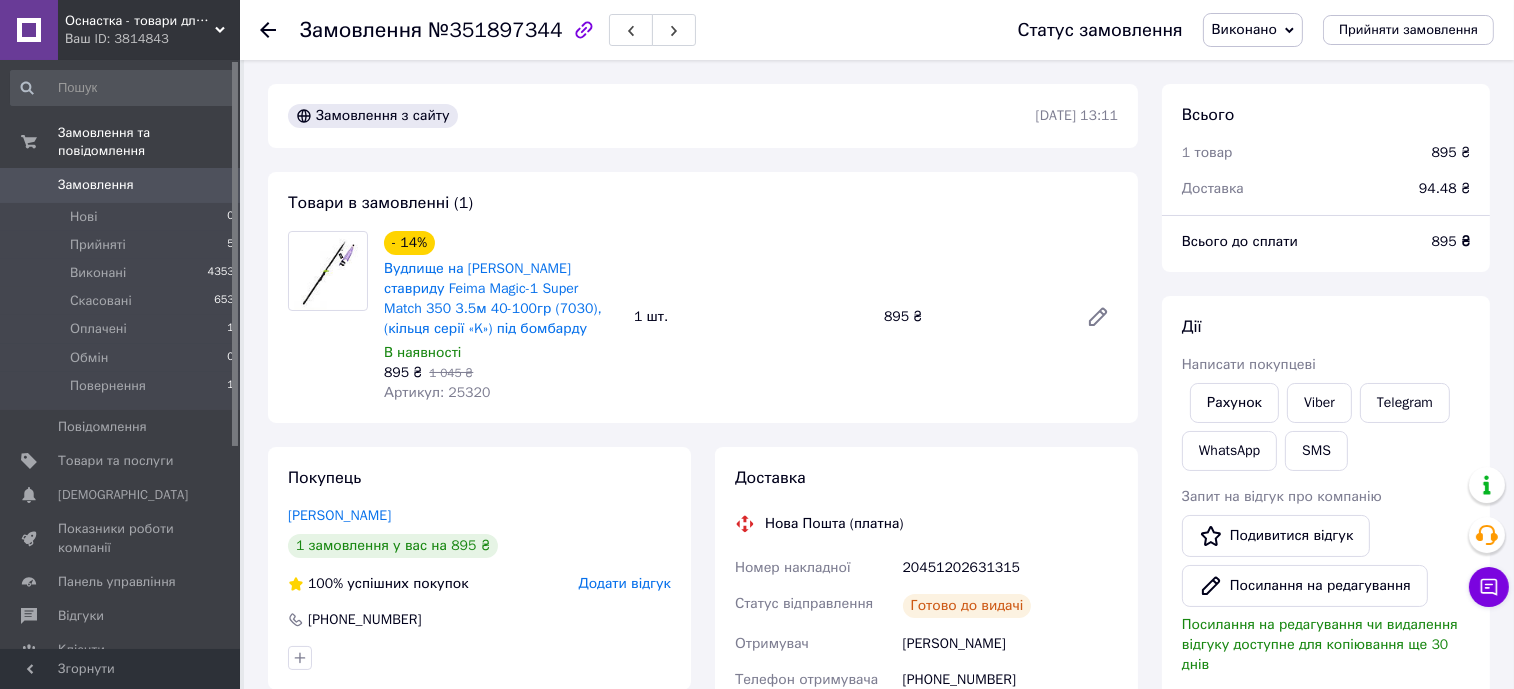 click on "Замовлення" at bounding box center [96, 185] 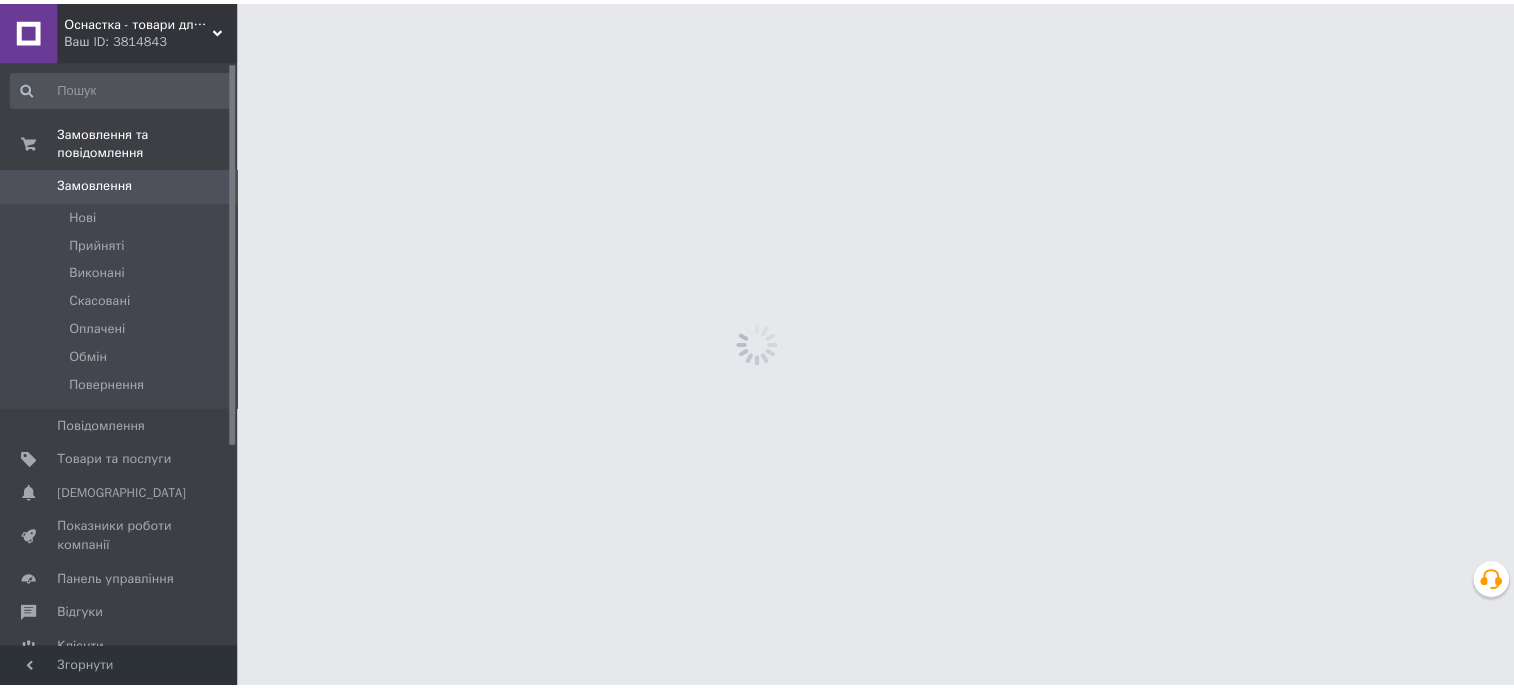 scroll, scrollTop: 0, scrollLeft: 0, axis: both 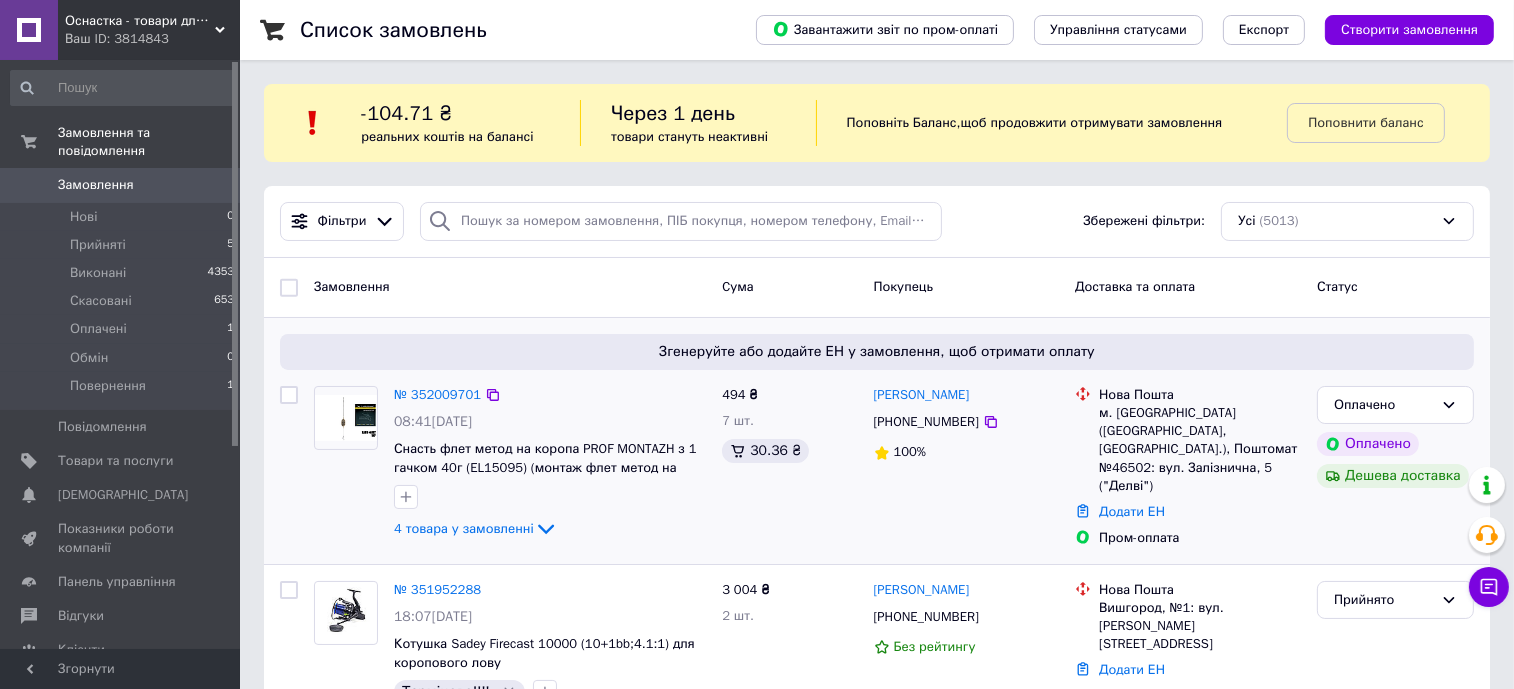 click on "494 ₴ 7 шт. 30.36 ₴" at bounding box center [789, 467] 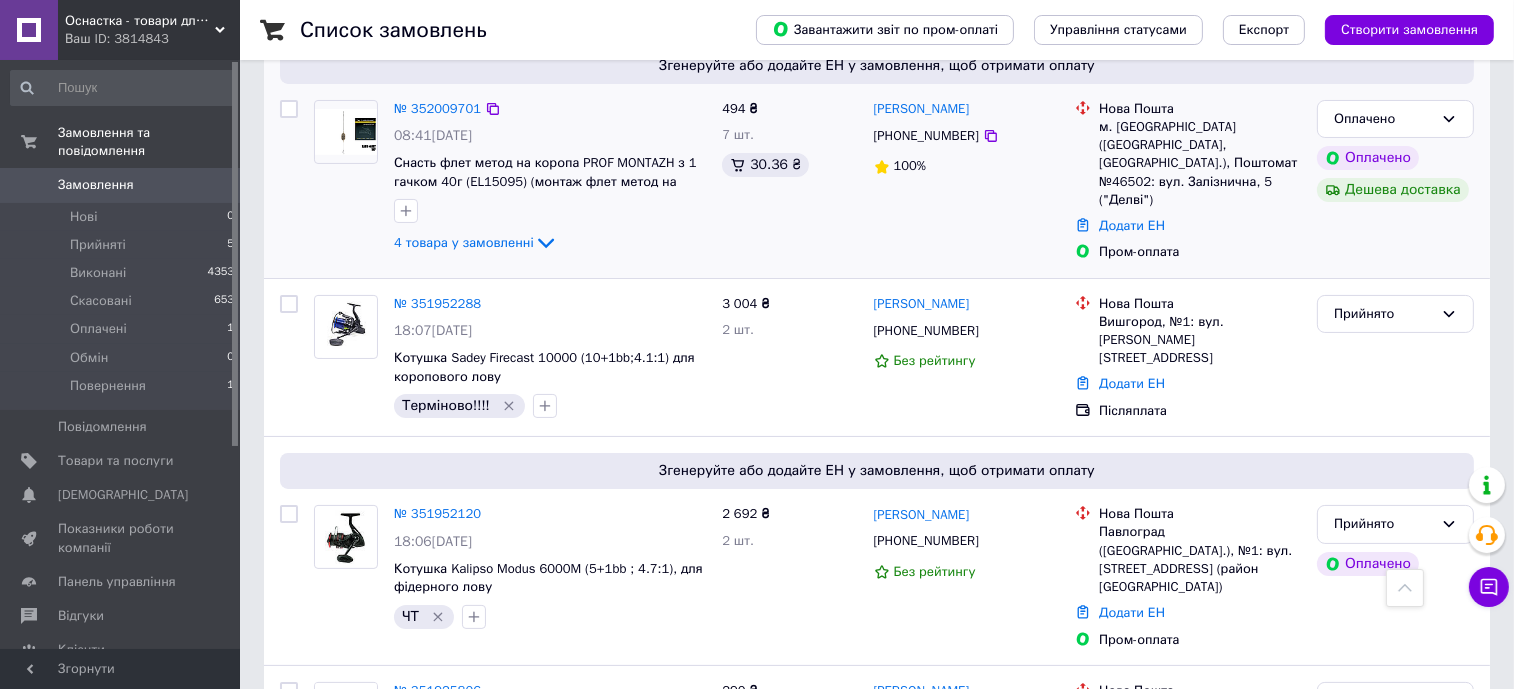 scroll, scrollTop: 249, scrollLeft: 0, axis: vertical 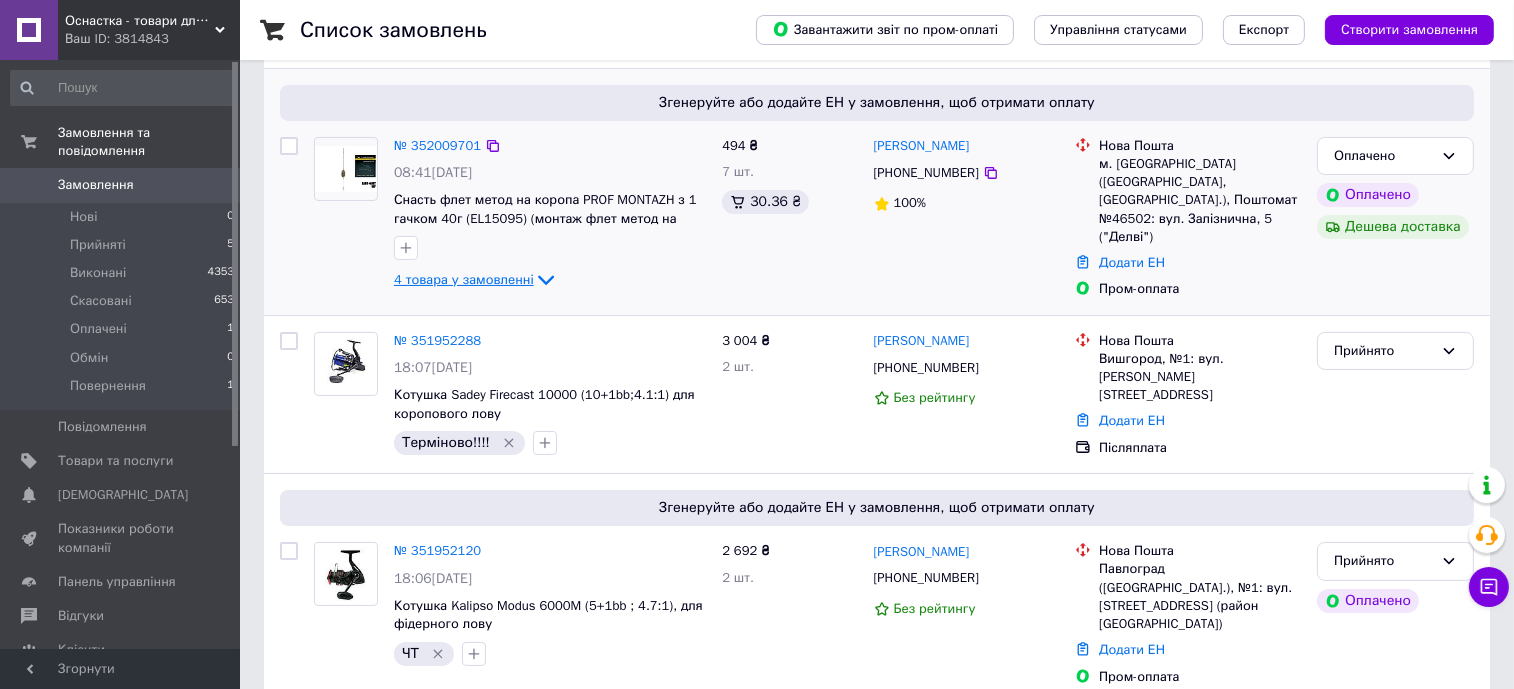 click on "4 товара у замовленні" at bounding box center (464, 279) 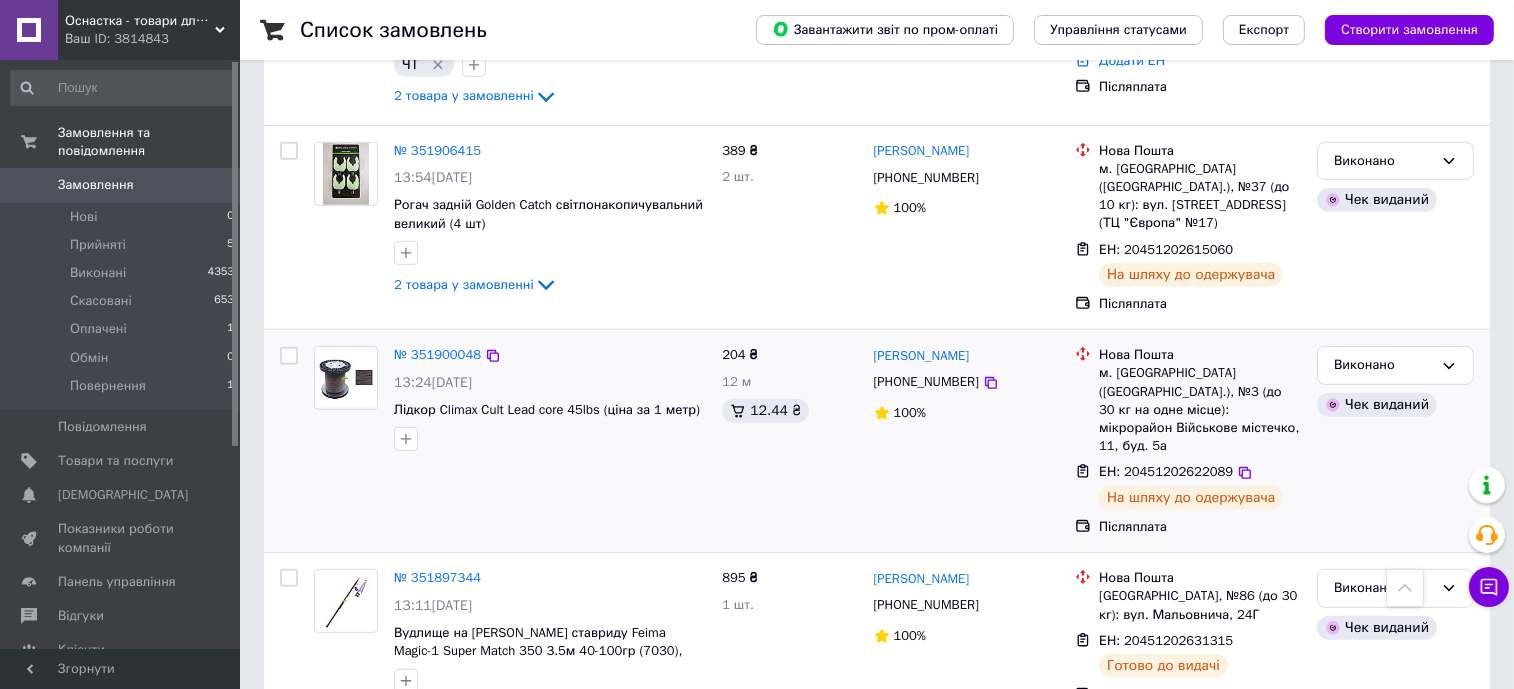 scroll, scrollTop: 1375, scrollLeft: 0, axis: vertical 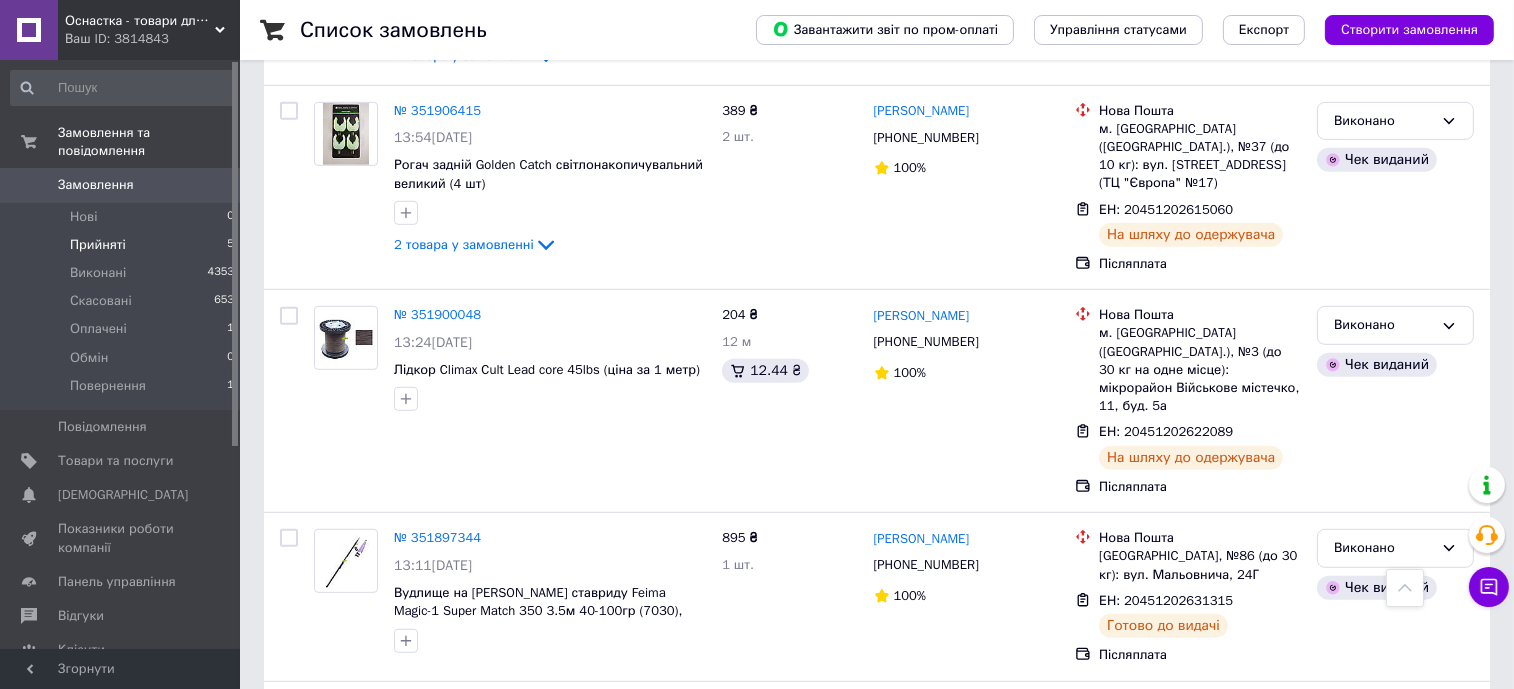 click on "Прийняті" at bounding box center (98, 245) 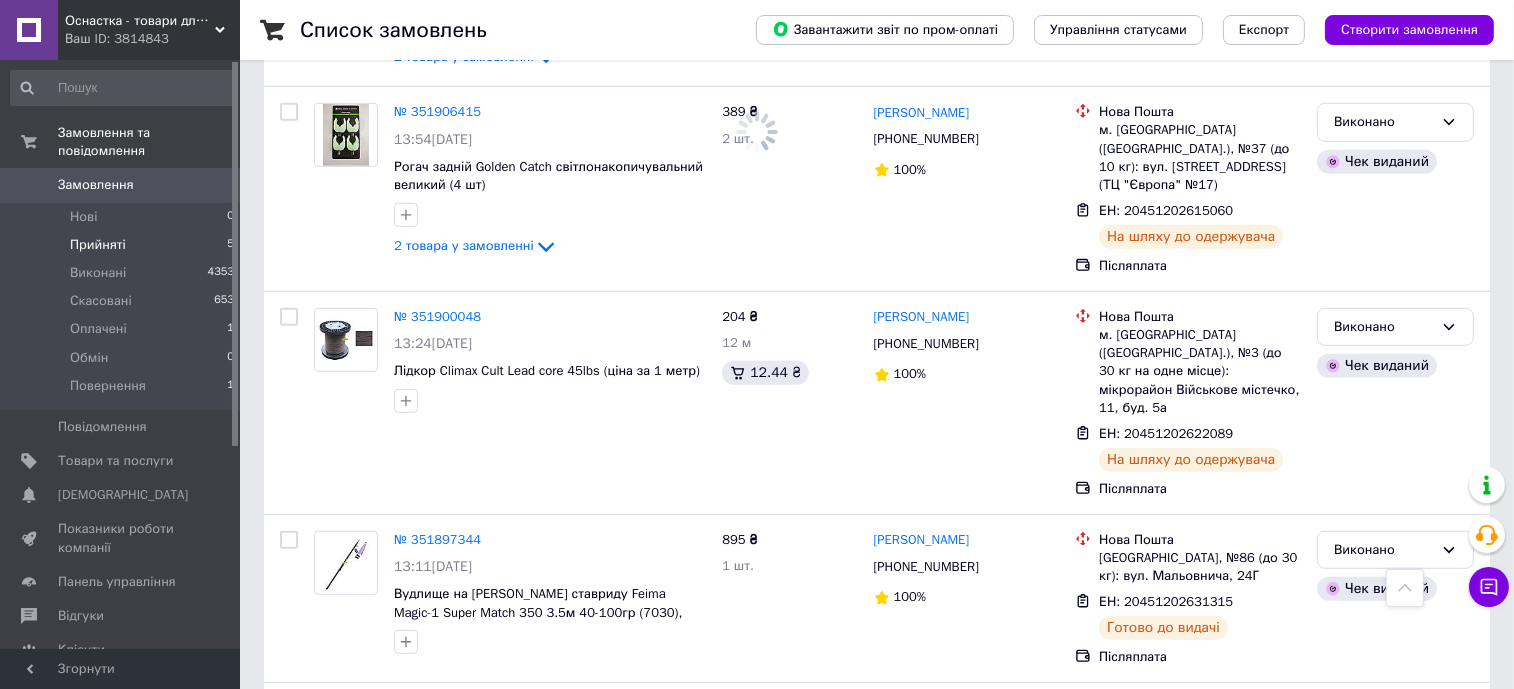 scroll, scrollTop: 0, scrollLeft: 0, axis: both 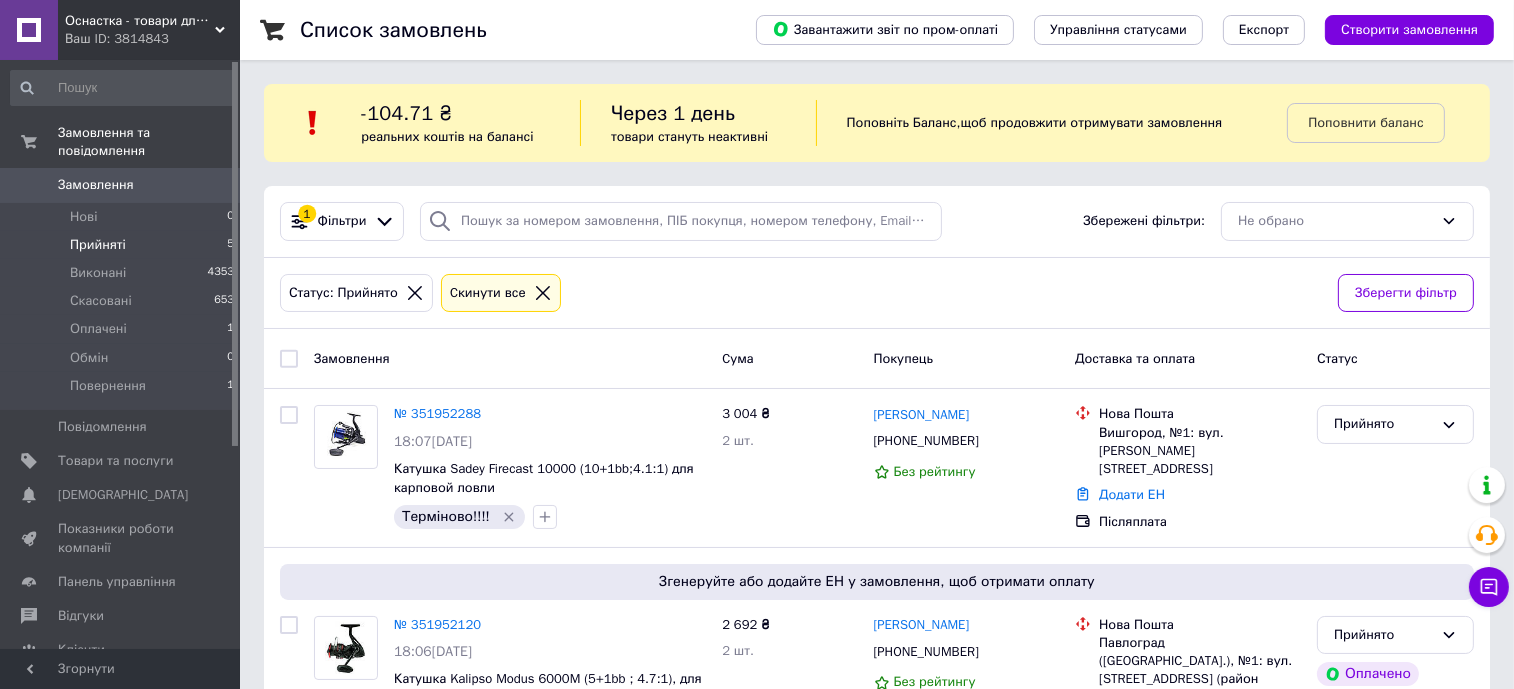 click on "Статус: Прийнято Cкинути все" at bounding box center [801, 293] 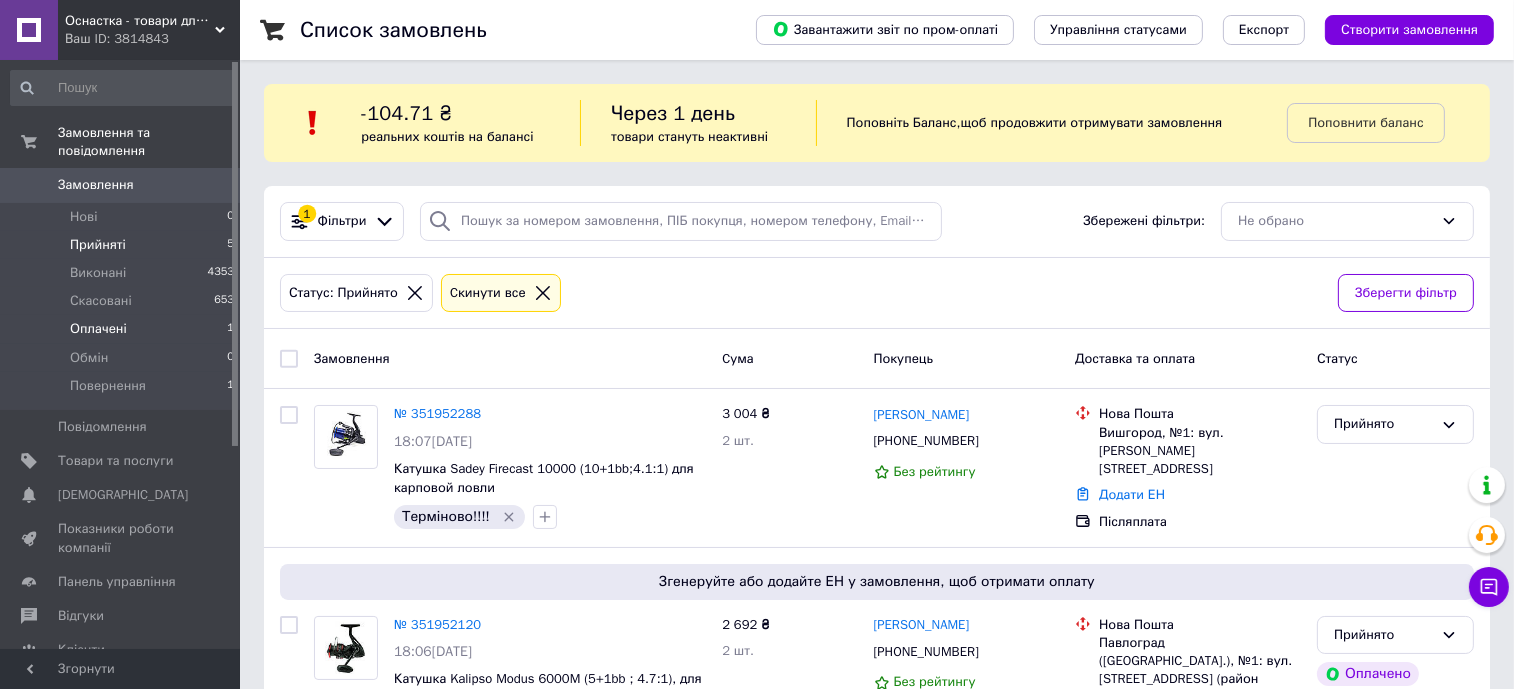 click on "Оплачені 1" at bounding box center [123, 329] 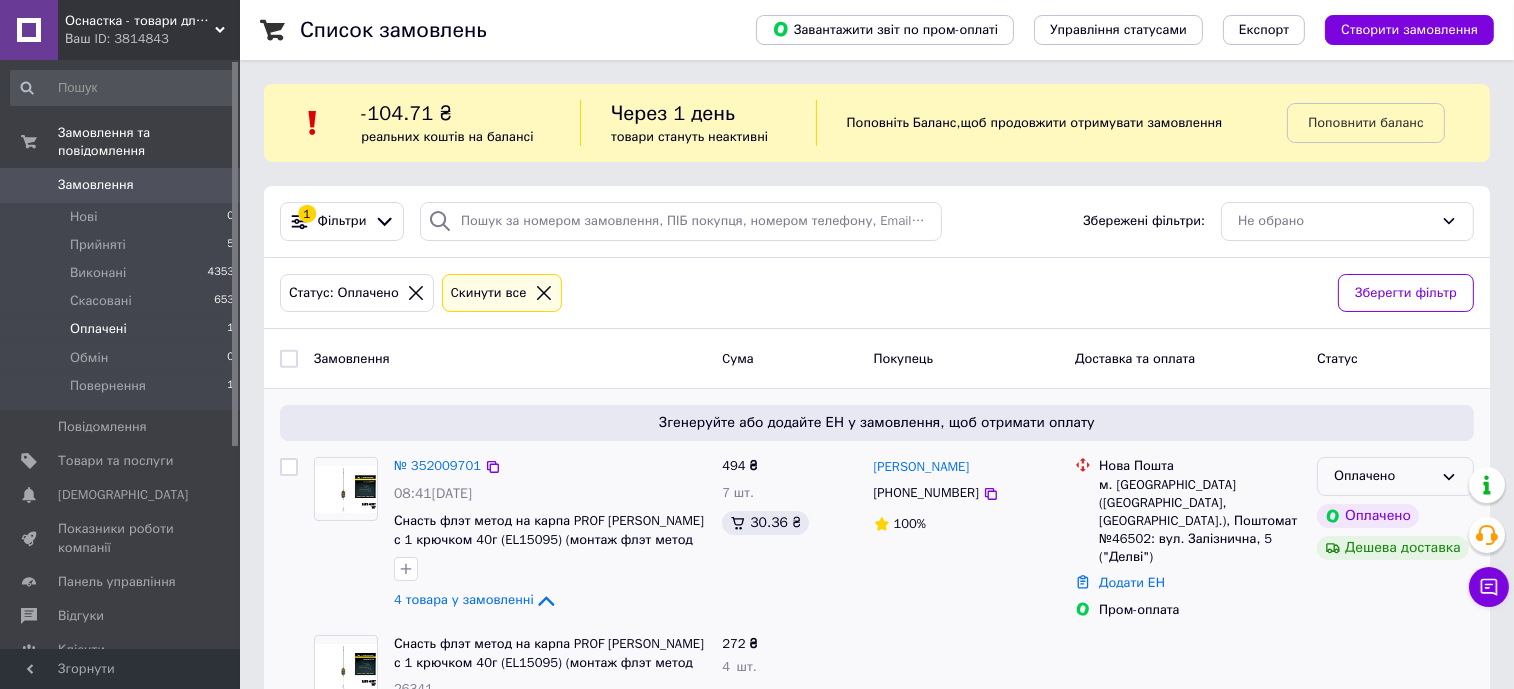 click on "Оплачено" at bounding box center (1383, 476) 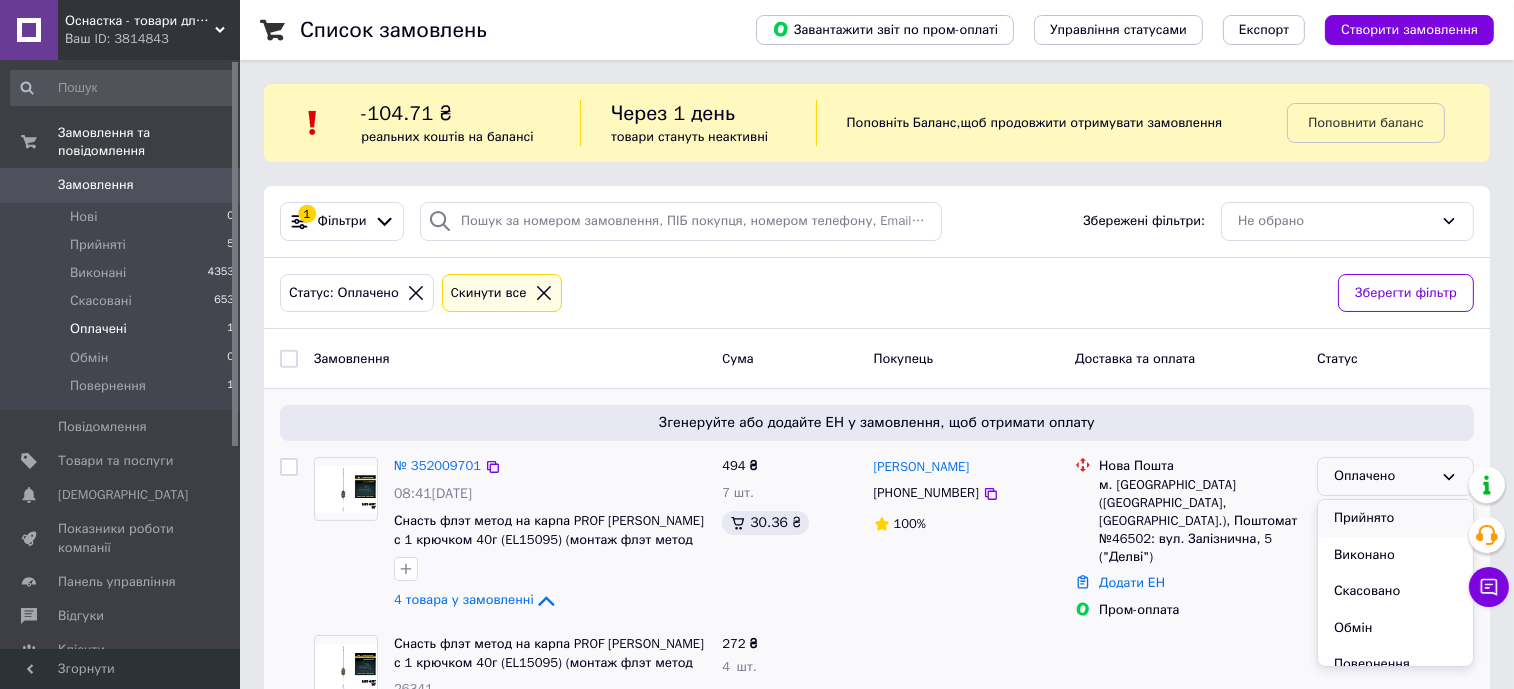 click on "Прийнято" at bounding box center (1395, 518) 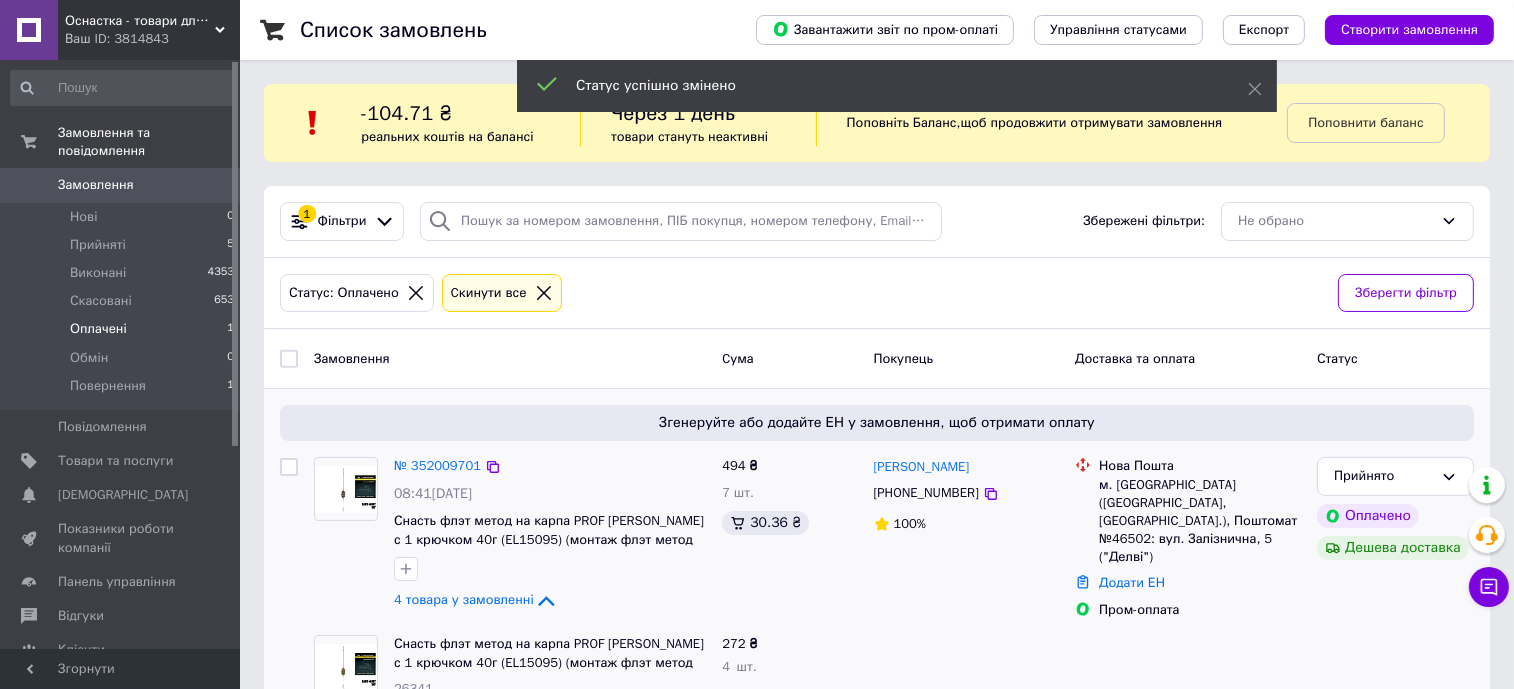 click on "Замовлення" at bounding box center [96, 185] 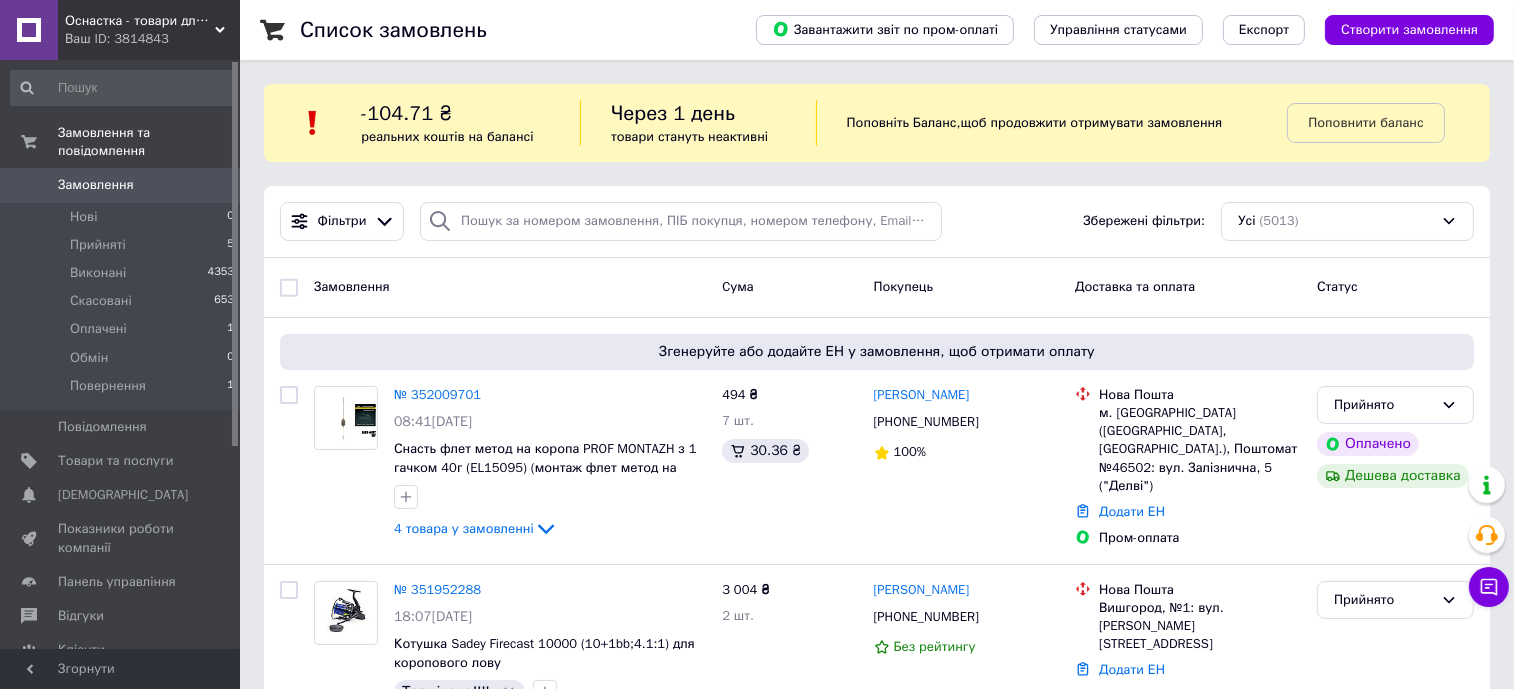 click on "Фільтри Збережені фільтри: Усі (5013)" at bounding box center [877, 222] 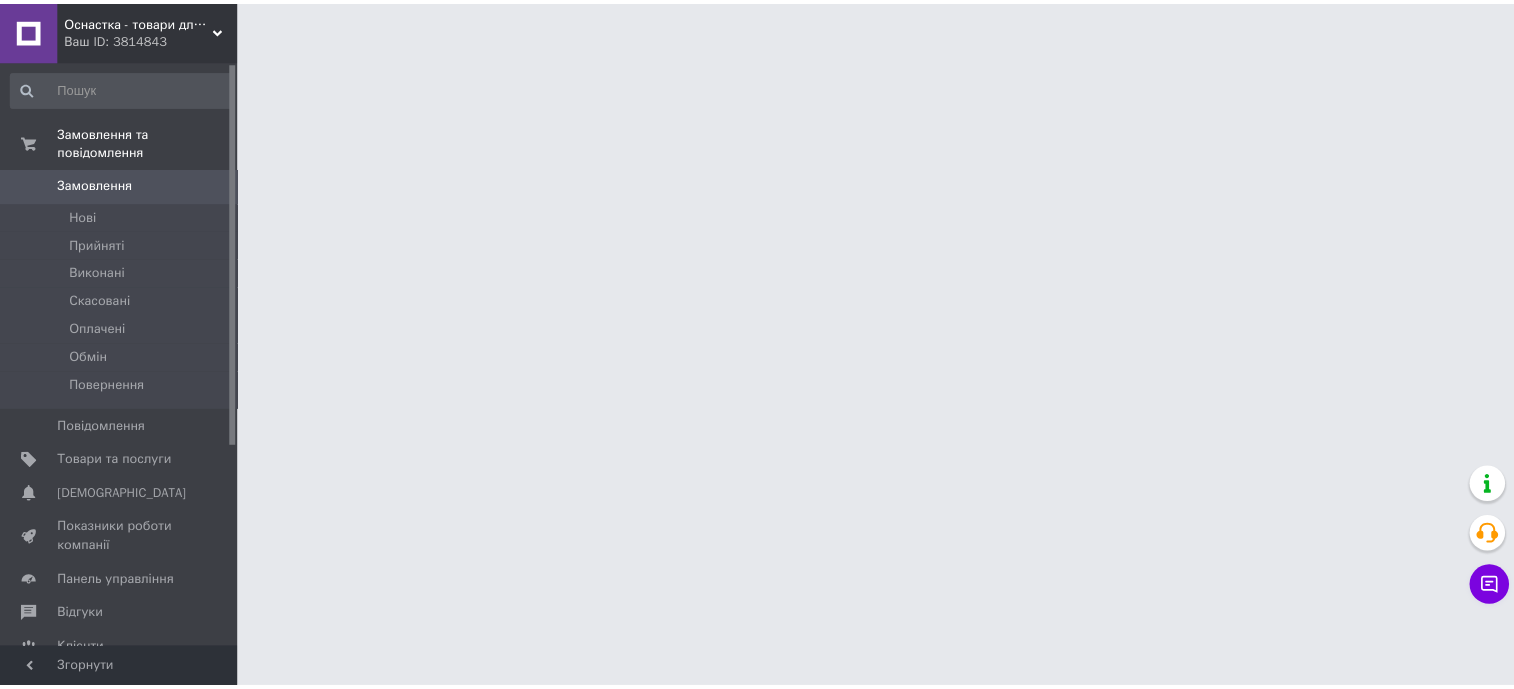 scroll, scrollTop: 0, scrollLeft: 0, axis: both 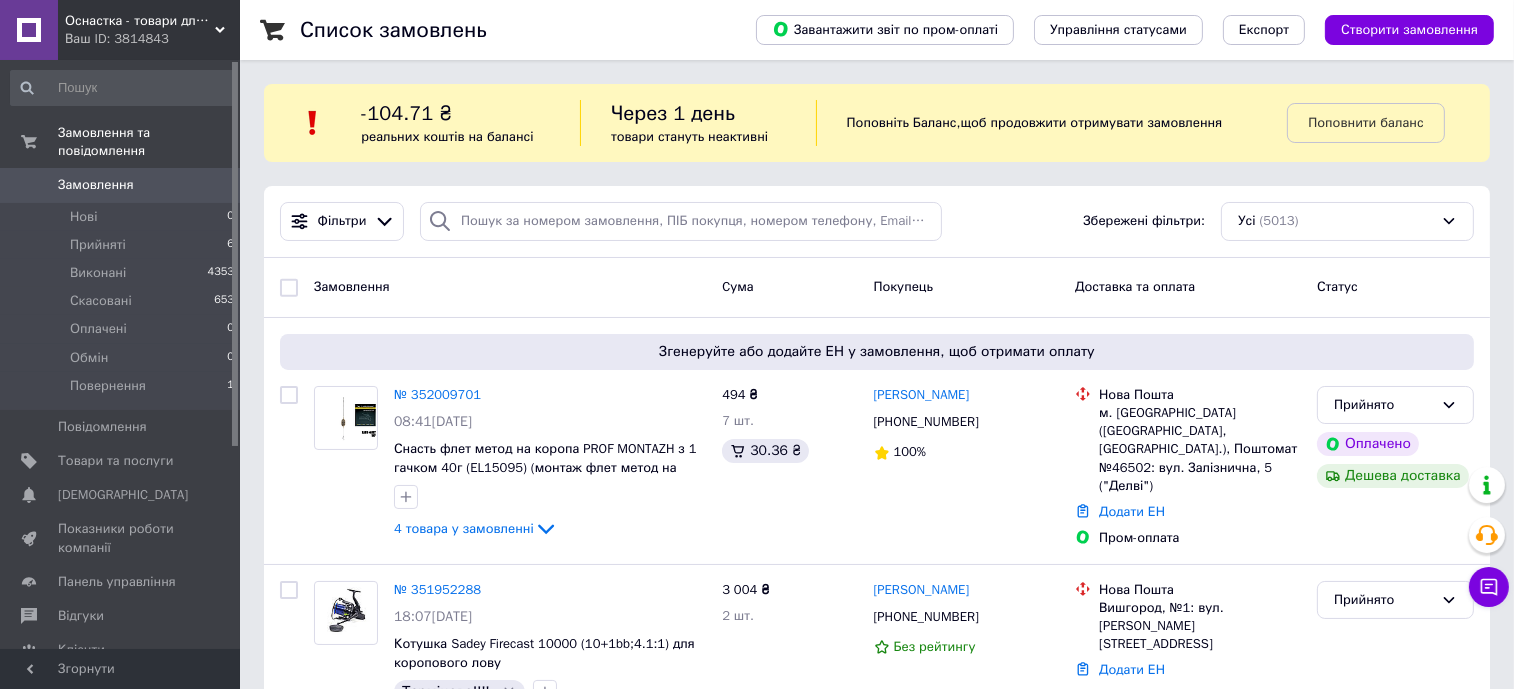 click on "Фільтри Збережені фільтри: Усі (5013)" at bounding box center [877, 222] 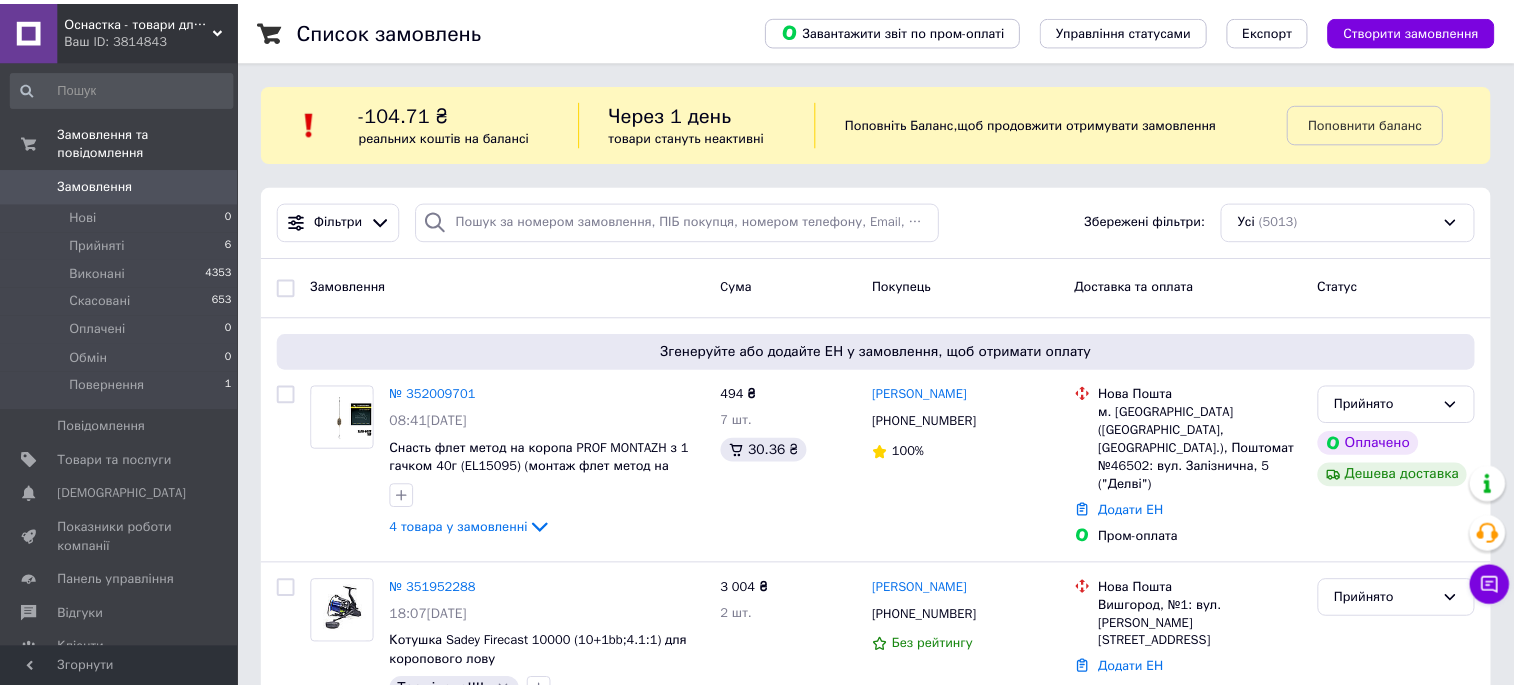scroll, scrollTop: 0, scrollLeft: 0, axis: both 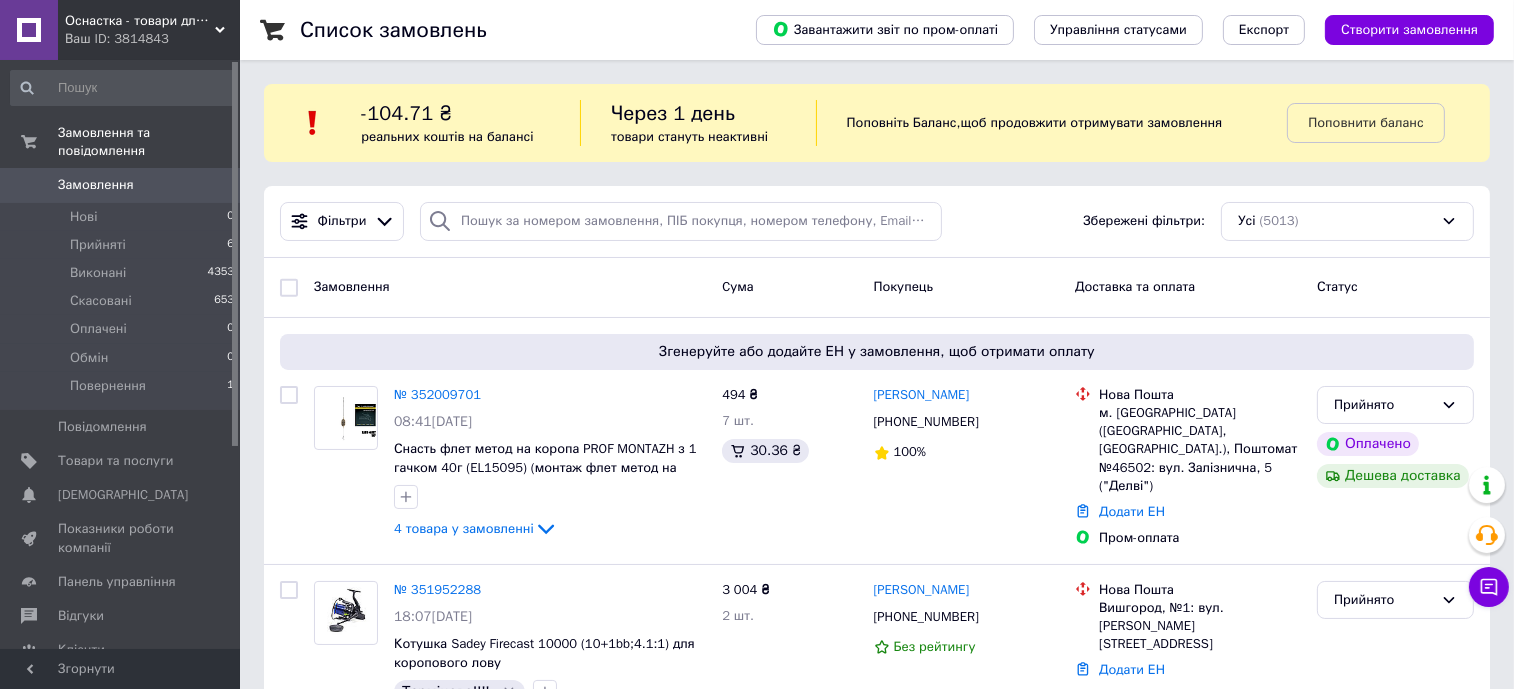 click on "Фільтри Збережені фільтри: Усі (5013)" at bounding box center [877, 221] 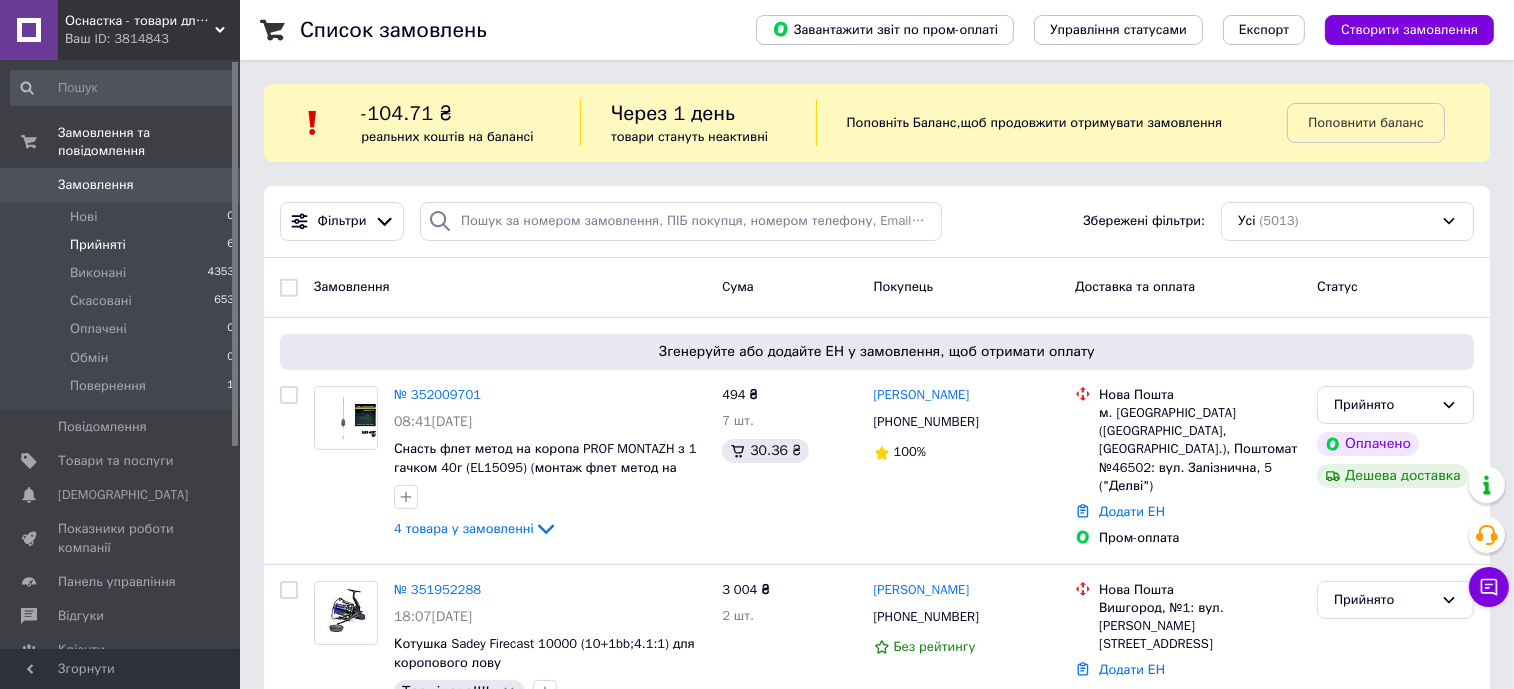 click on "Прийняті" at bounding box center (98, 245) 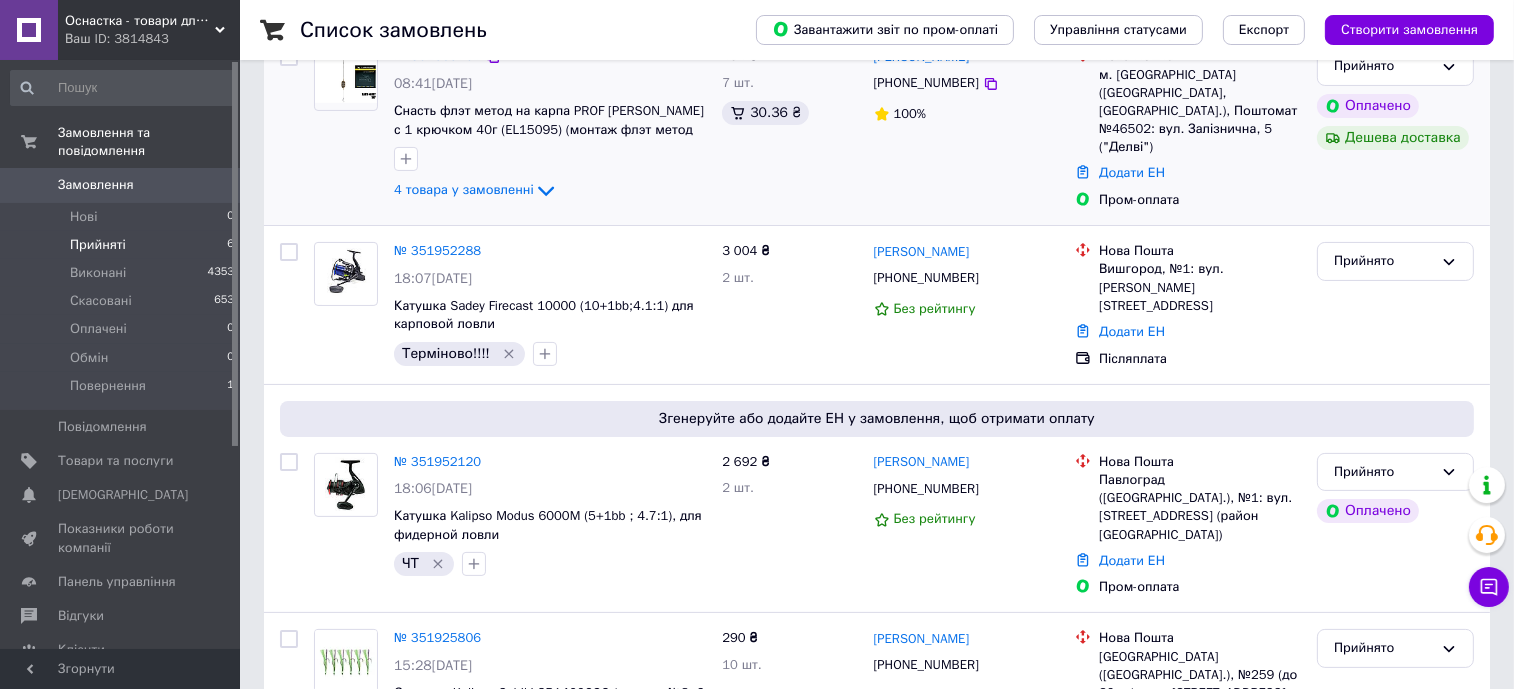 scroll, scrollTop: 834, scrollLeft: 0, axis: vertical 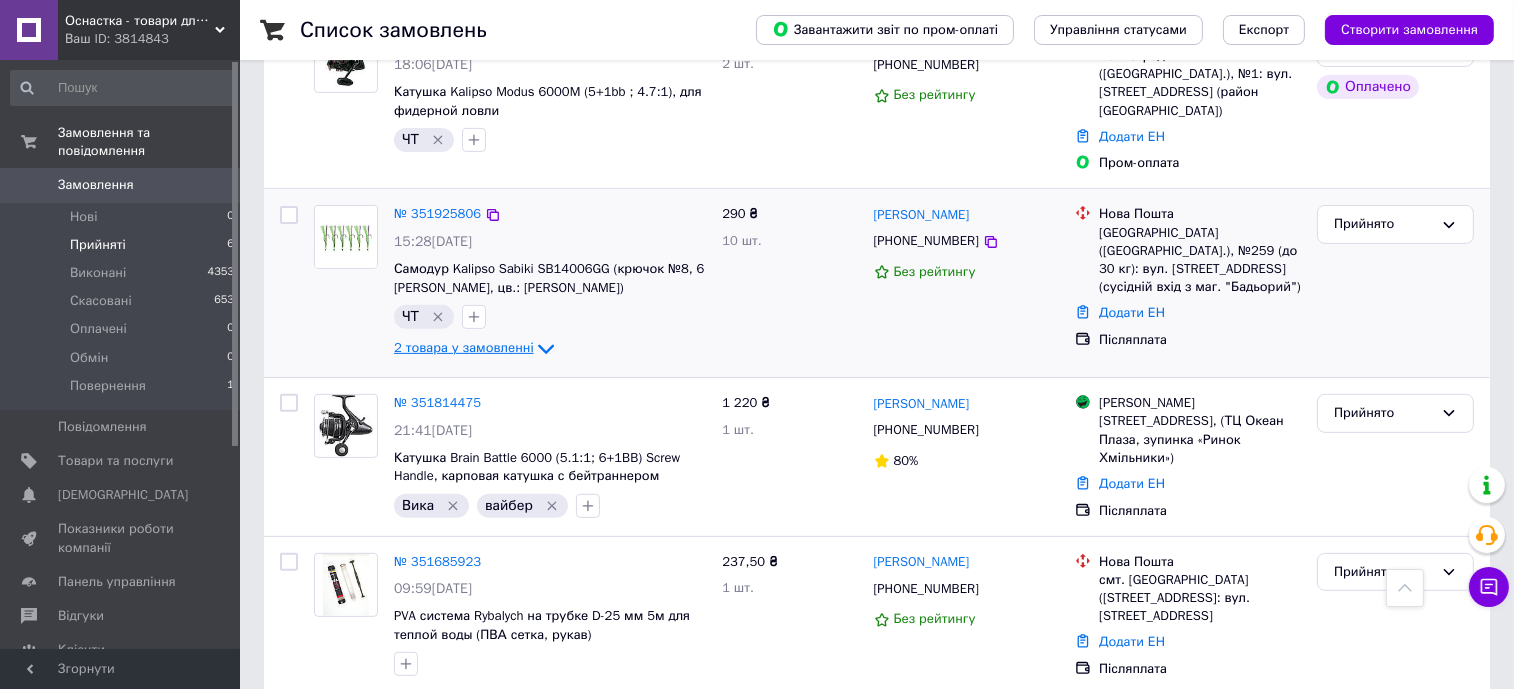 click on "2 товара у замовленні" at bounding box center [464, 348] 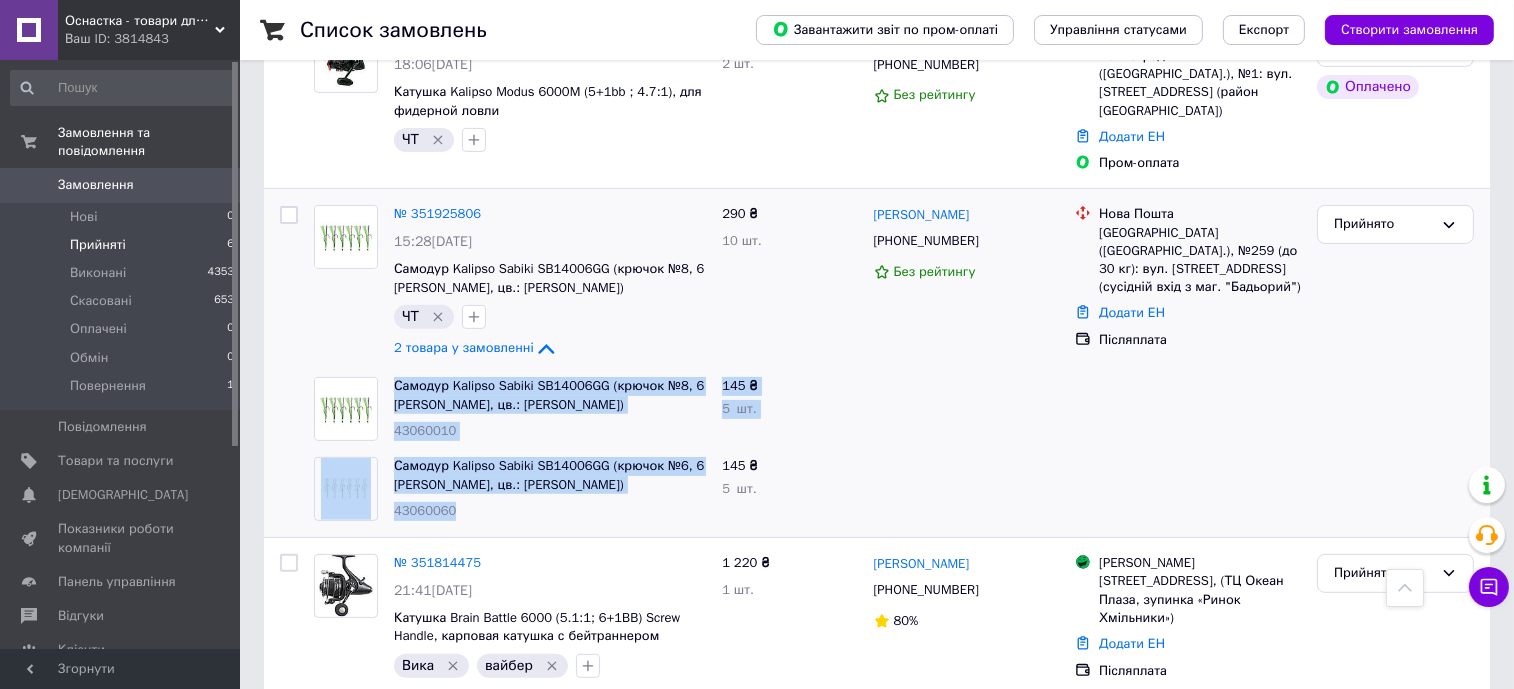 drag, startPoint x: 474, startPoint y: 480, endPoint x: 389, endPoint y: 352, distance: 153.6522 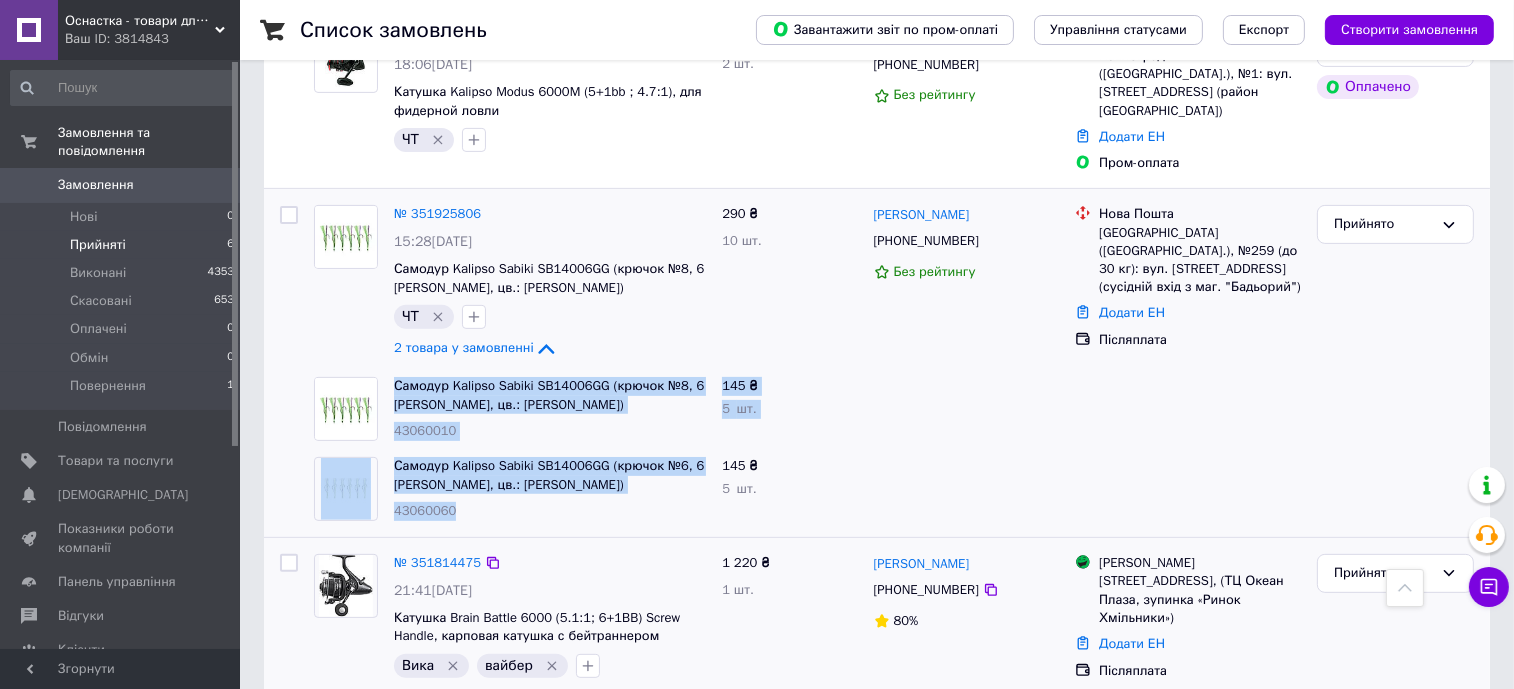 copy on "Самодур Kalipso Sabiki SB14006GG (крючок №8, 6 крючков, цв.: Green Glow) 43060010 145 ₴ 5   шт. Самодур Kalipso Sabiki SB14006GG (крючок №6, 6 крючков, цв.: Green Glow) 43060060" 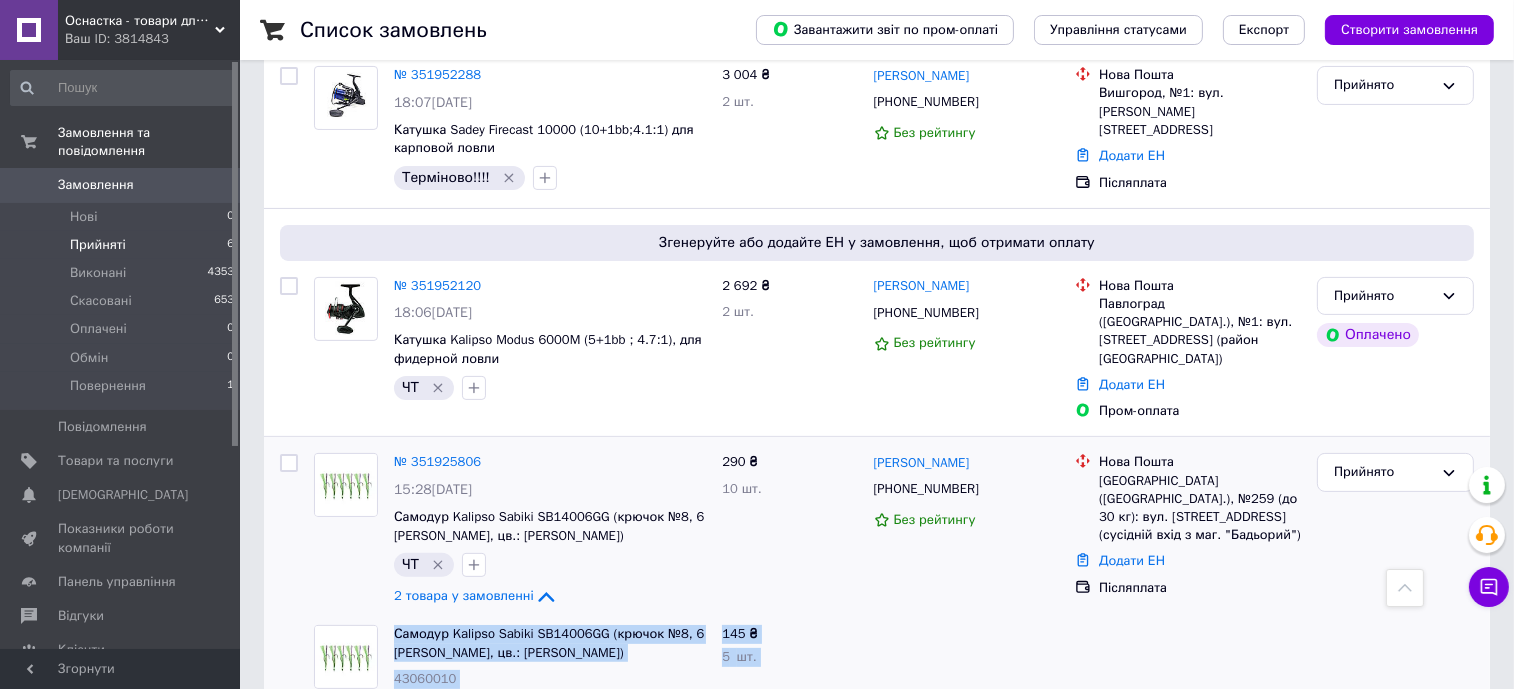 scroll, scrollTop: 585, scrollLeft: 0, axis: vertical 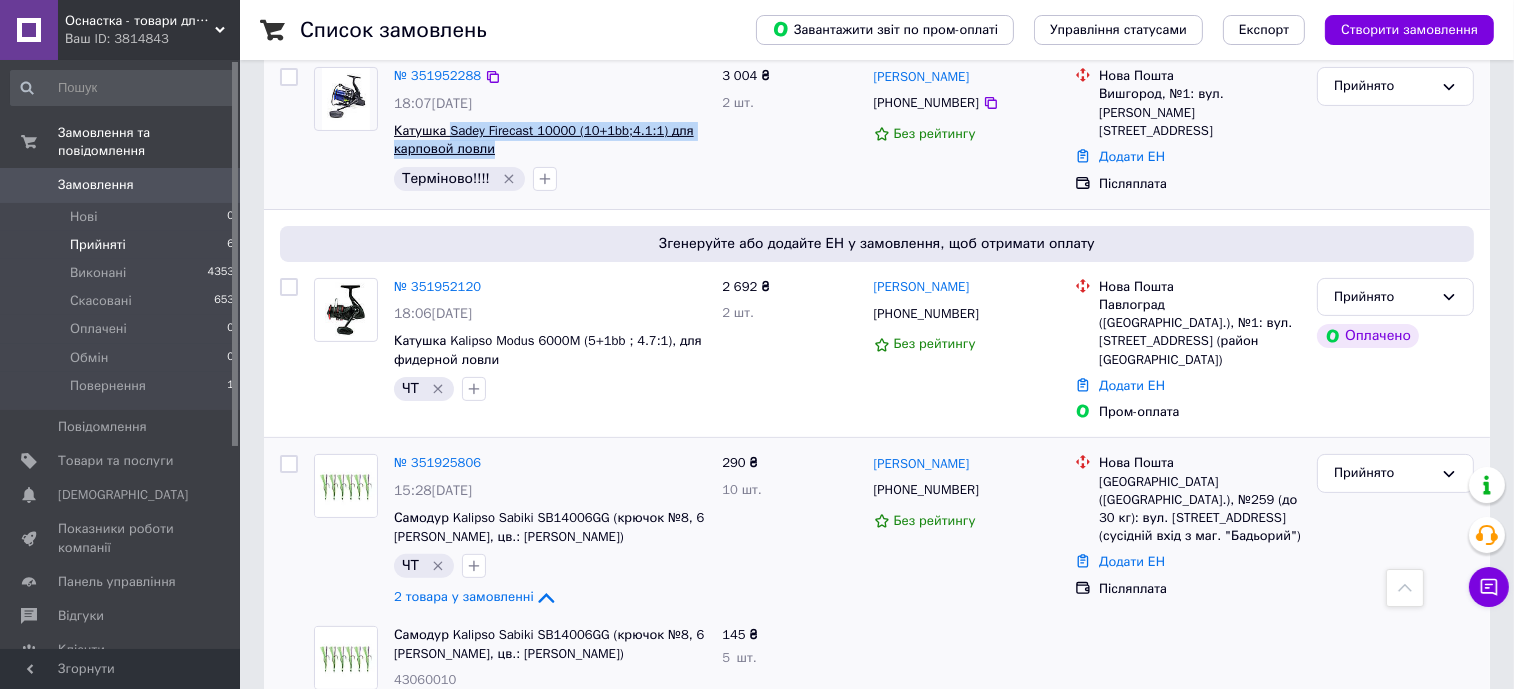 drag, startPoint x: 500, startPoint y: 140, endPoint x: 446, endPoint y: 124, distance: 56.32051 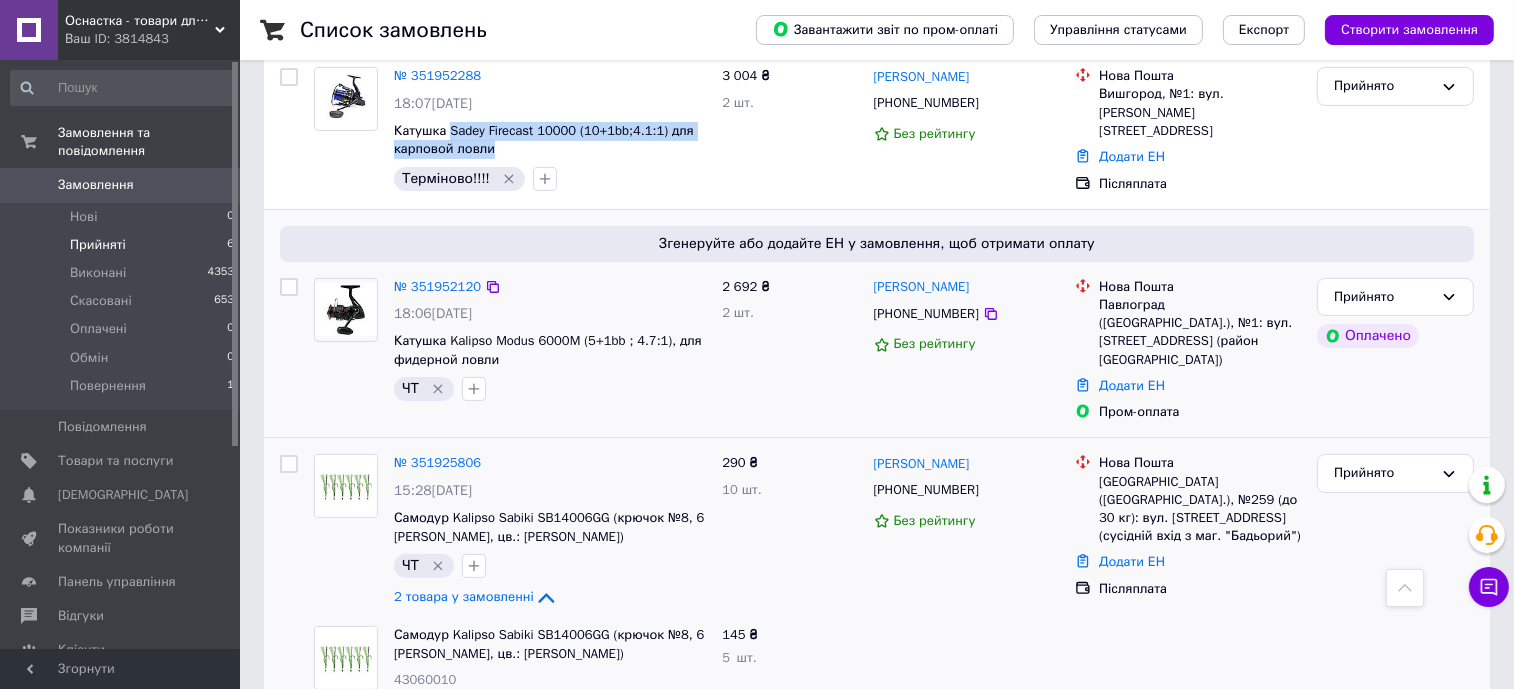 copy on "Sadey Firecast 10000 (10+1bb;4.1:1) для карповой ловли" 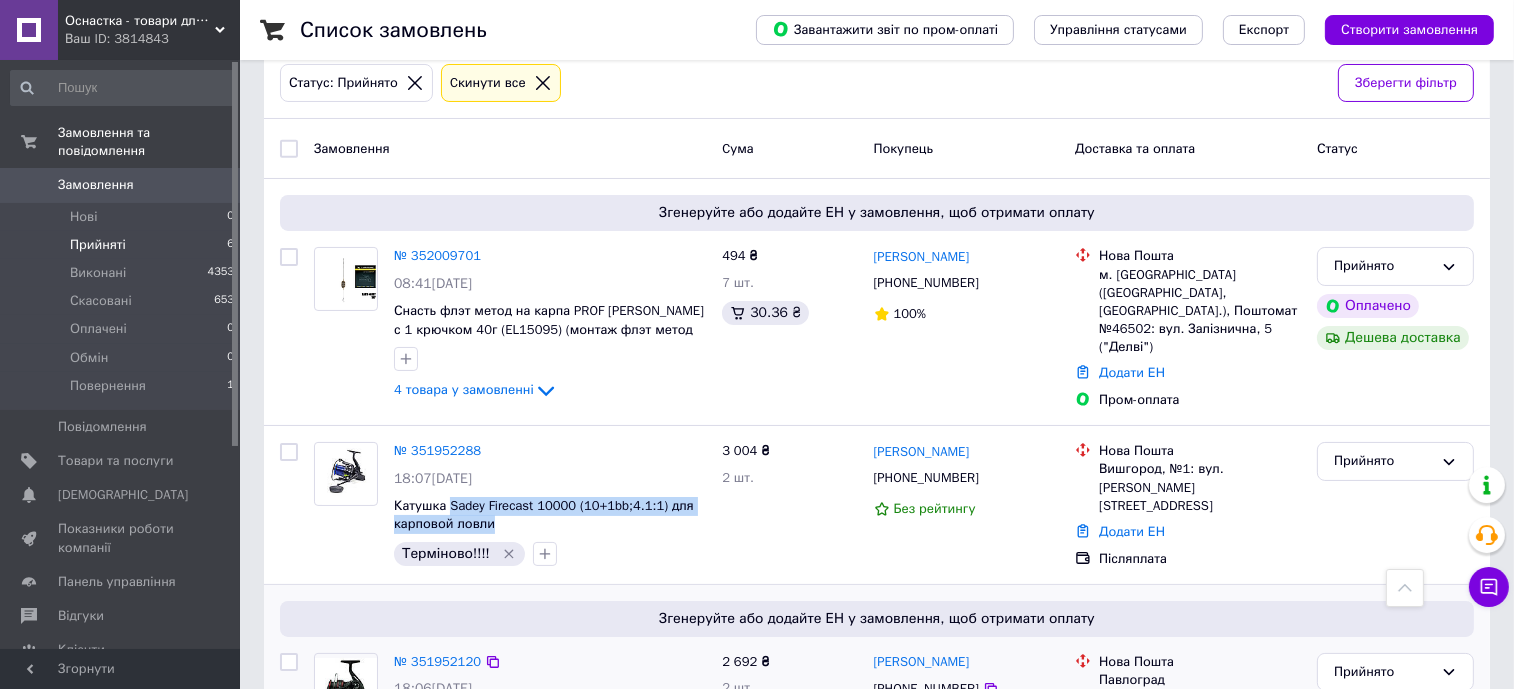 scroll, scrollTop: 209, scrollLeft: 0, axis: vertical 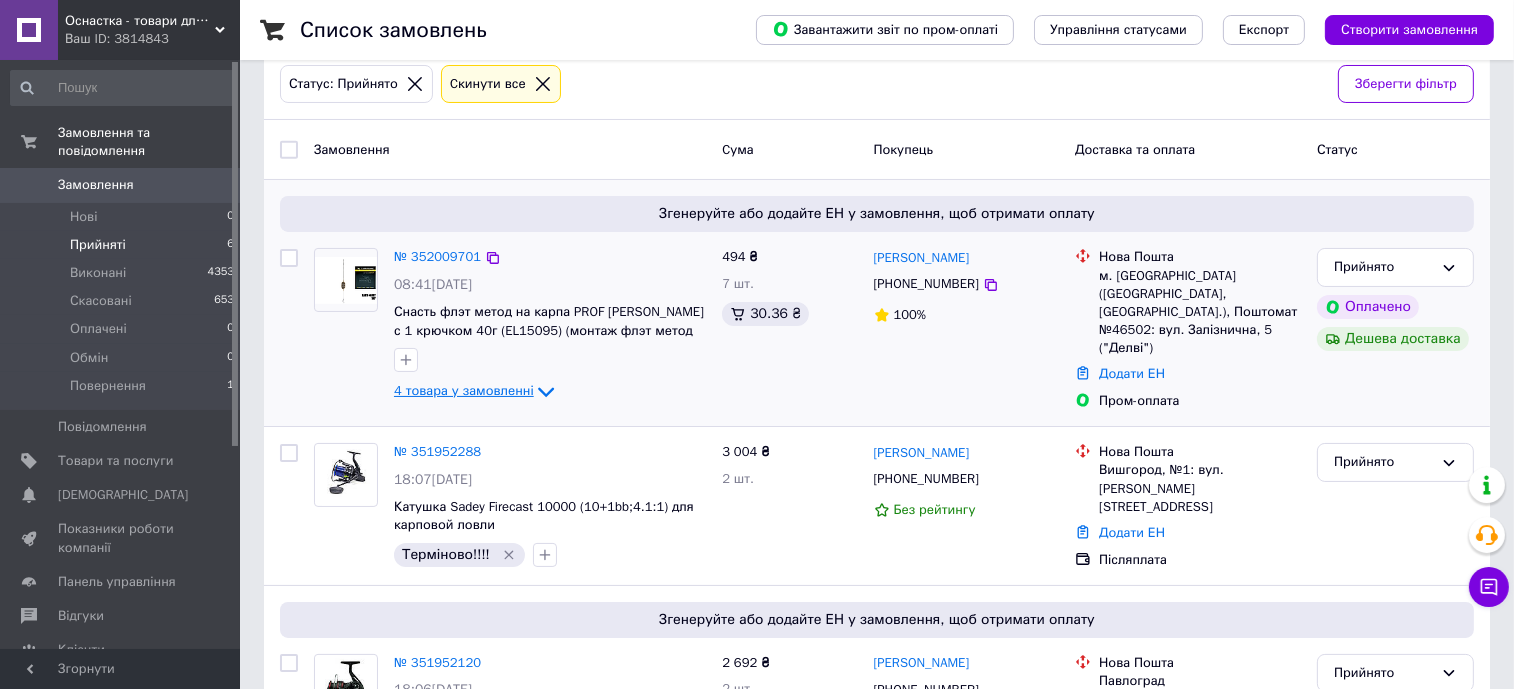 click on "4 товара у замовленні" at bounding box center [464, 391] 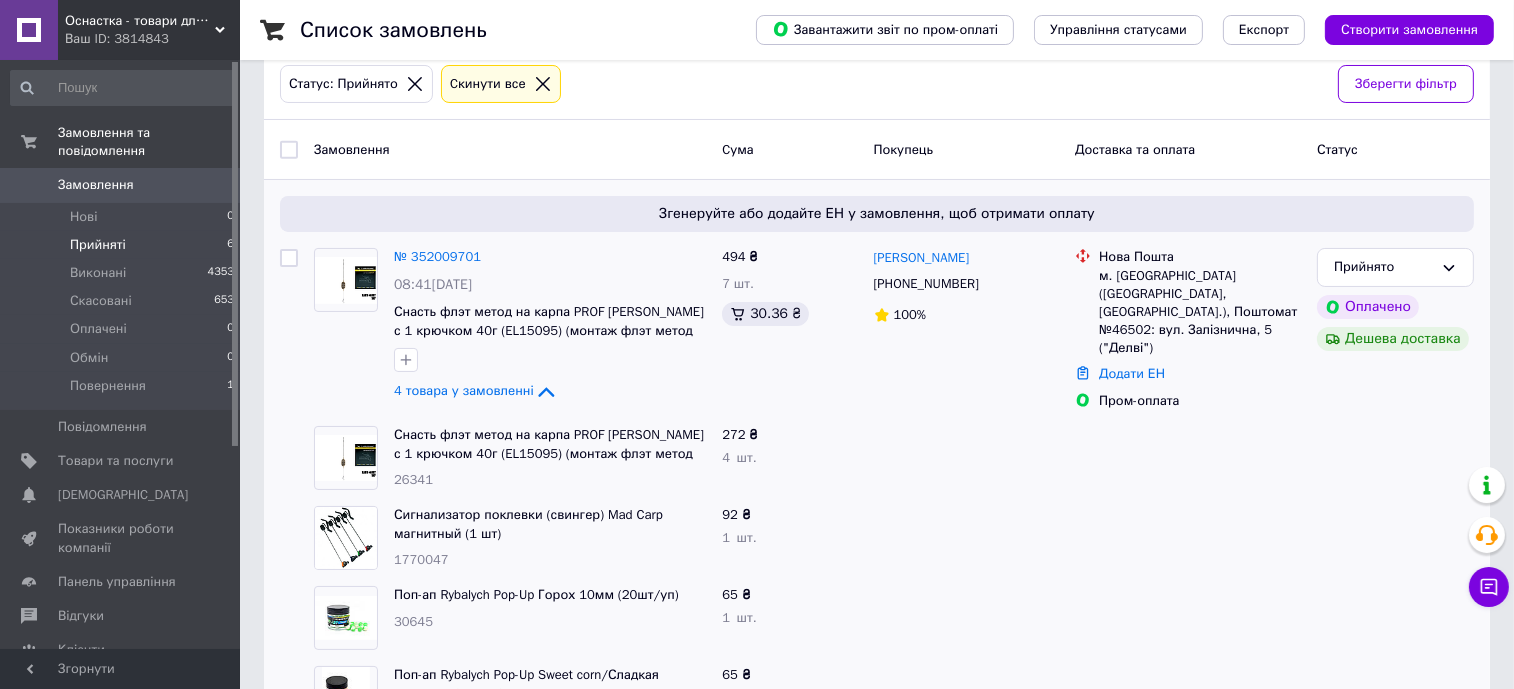 scroll, scrollTop: 335, scrollLeft: 0, axis: vertical 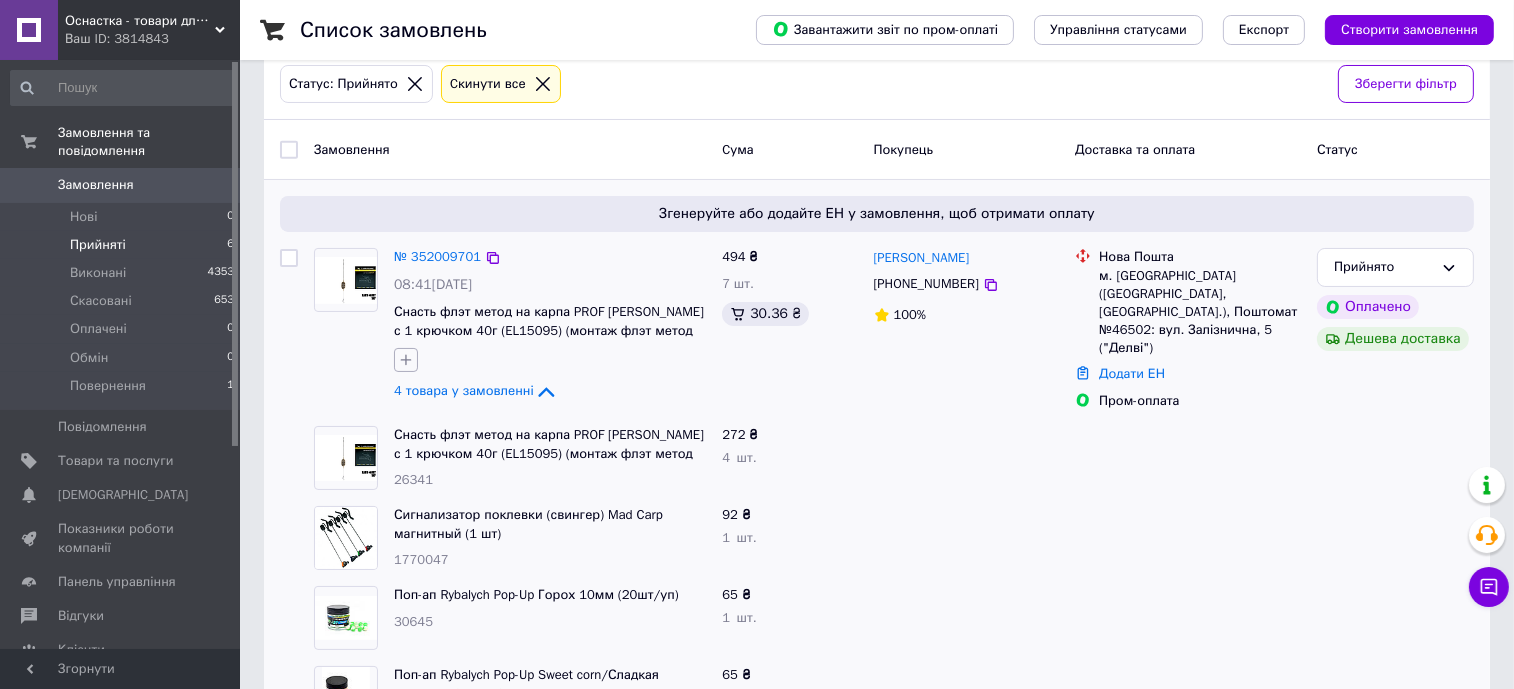 click 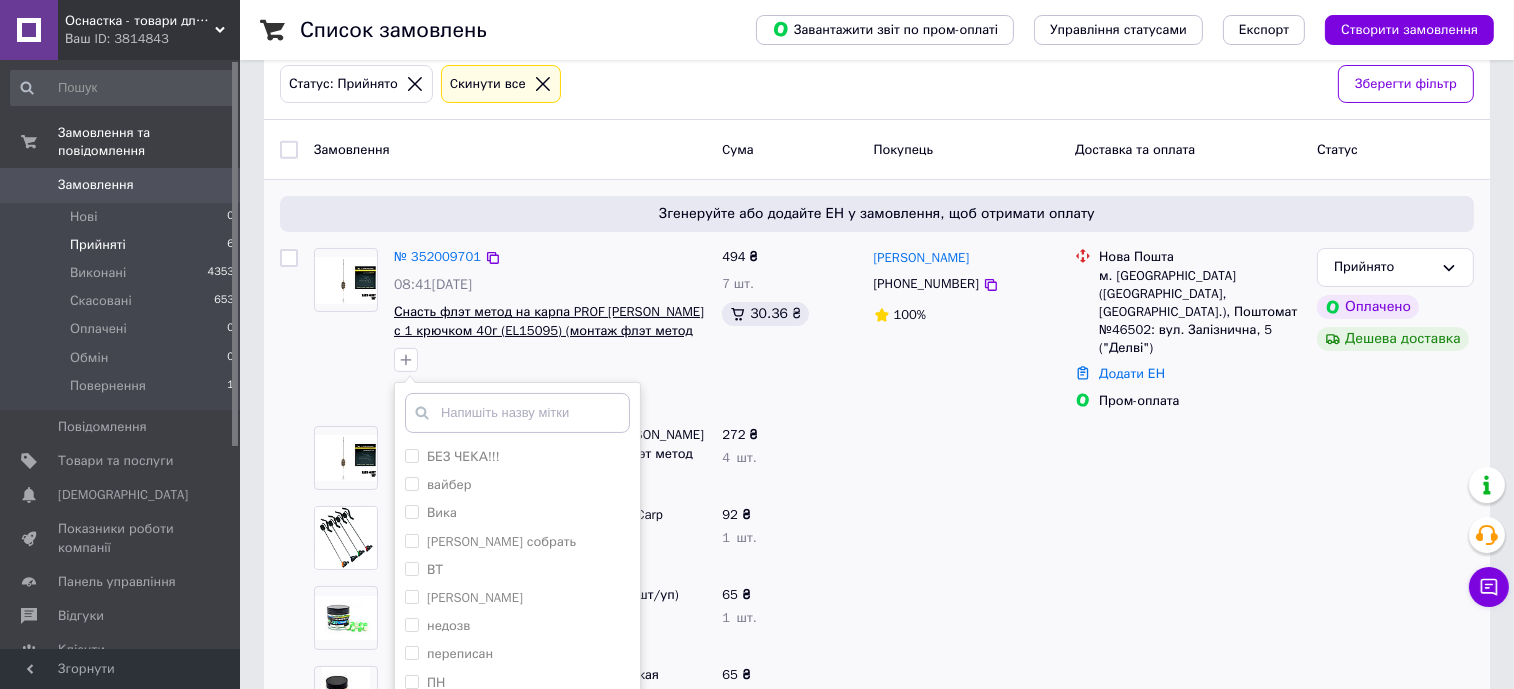 scroll, scrollTop: 459, scrollLeft: 0, axis: vertical 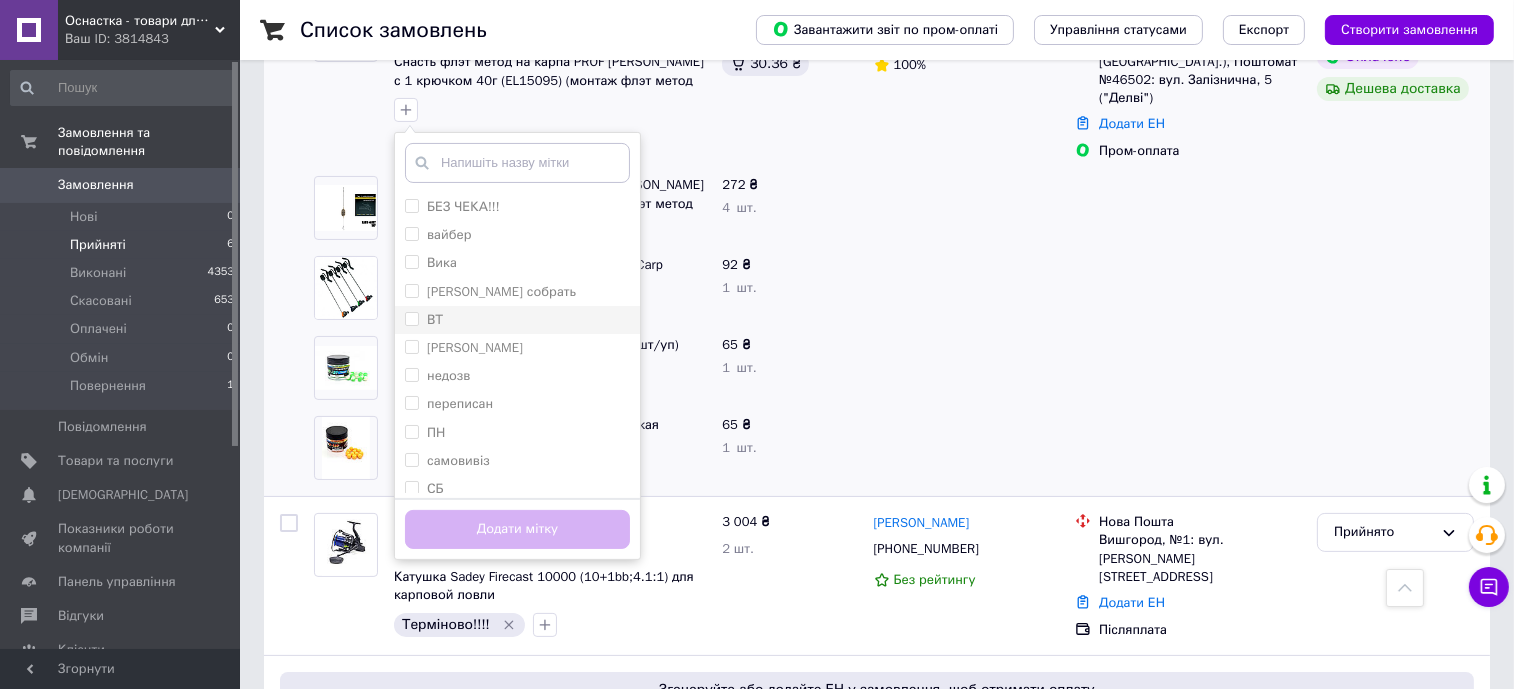 click on "ВТ" at bounding box center [517, 320] 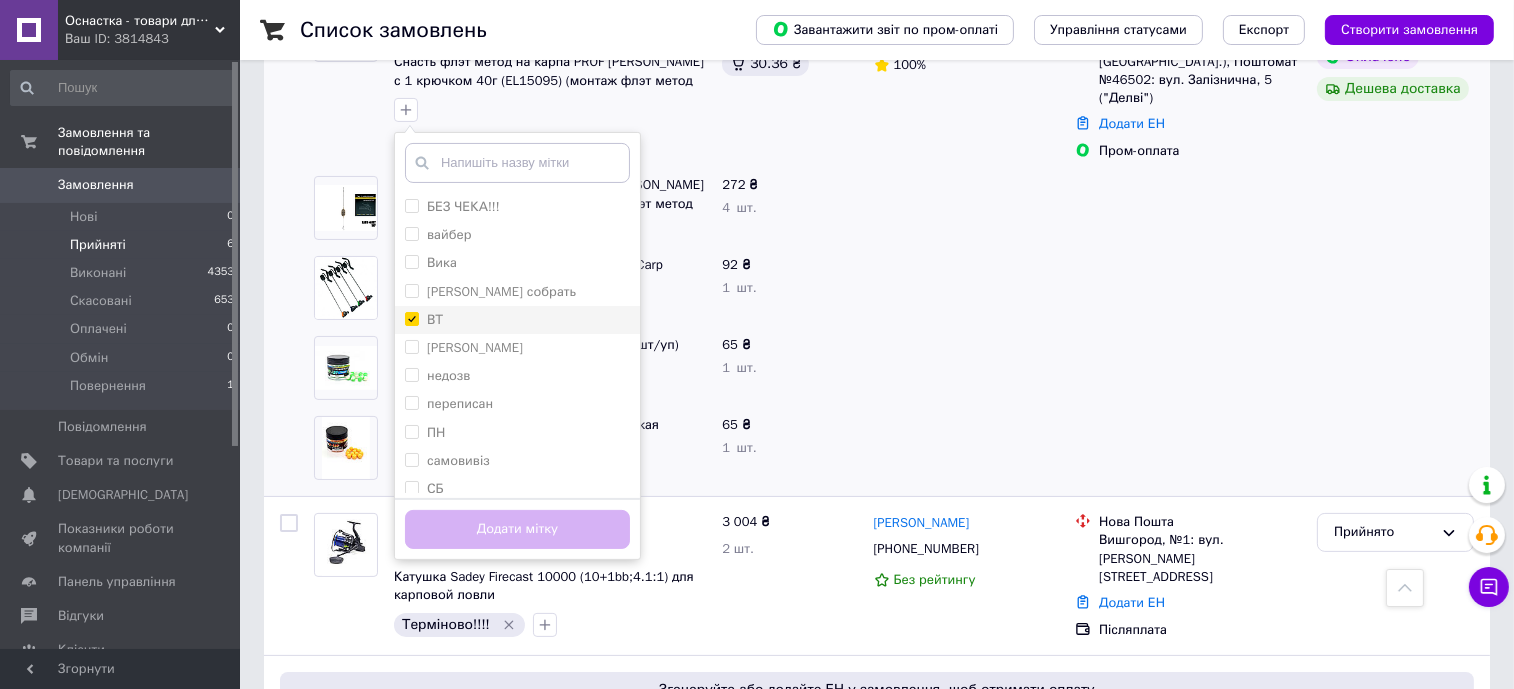 checkbox on "true" 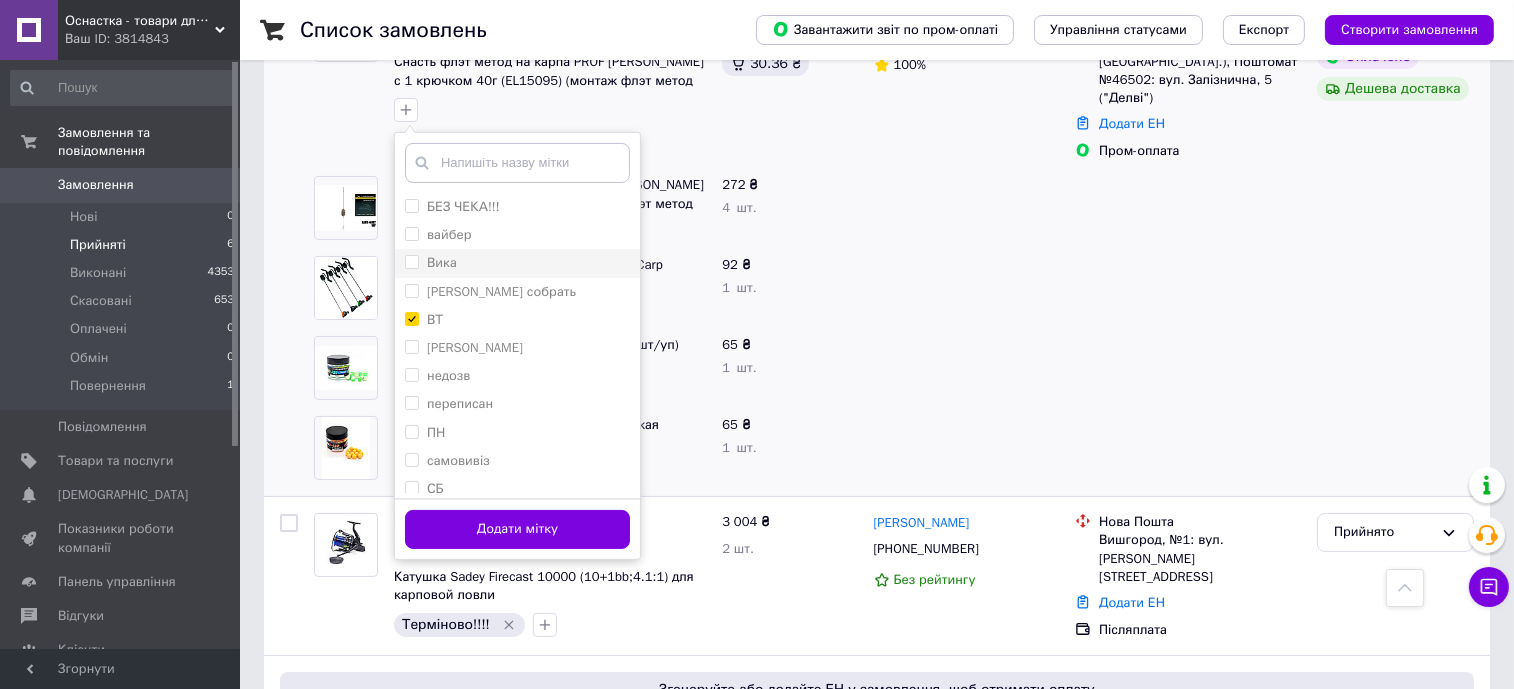 click on "Вика" at bounding box center [517, 263] 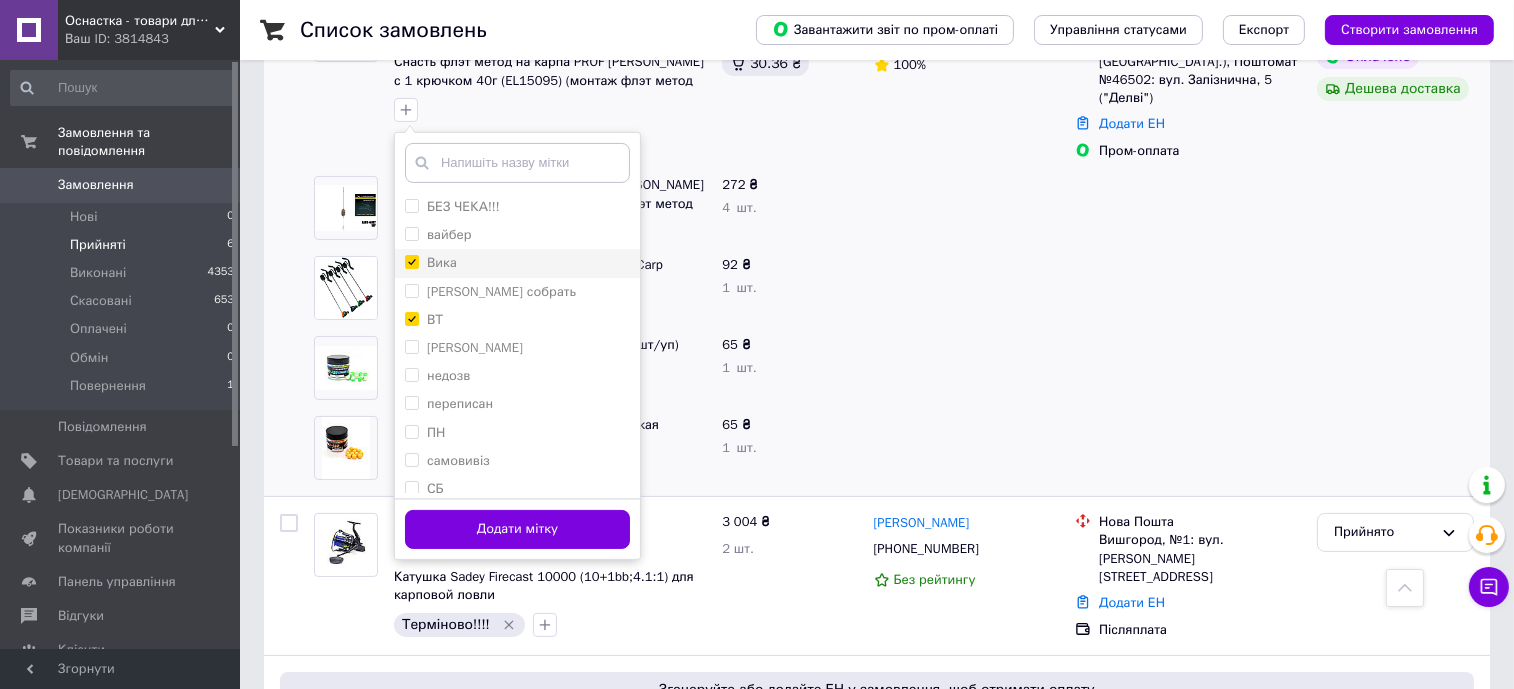 checkbox on "true" 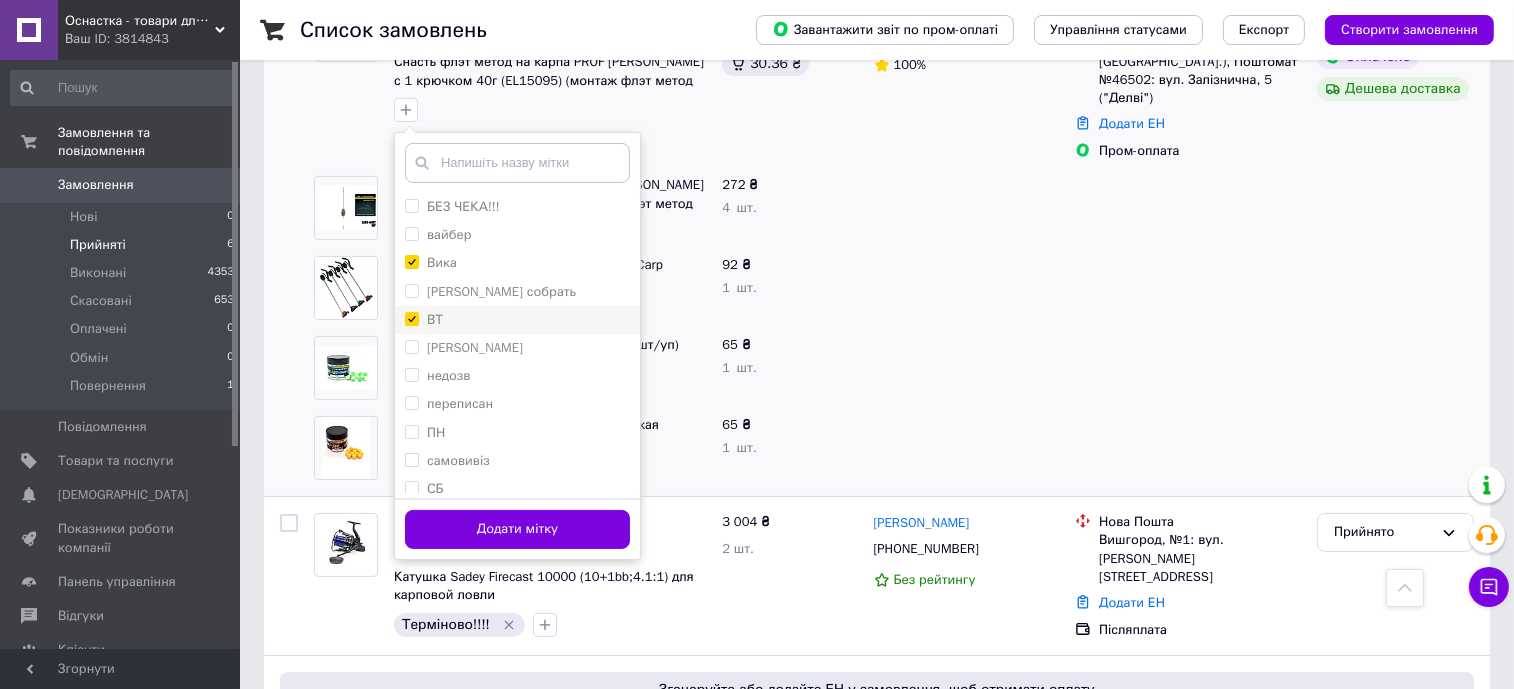 click on "ВТ" at bounding box center (435, 319) 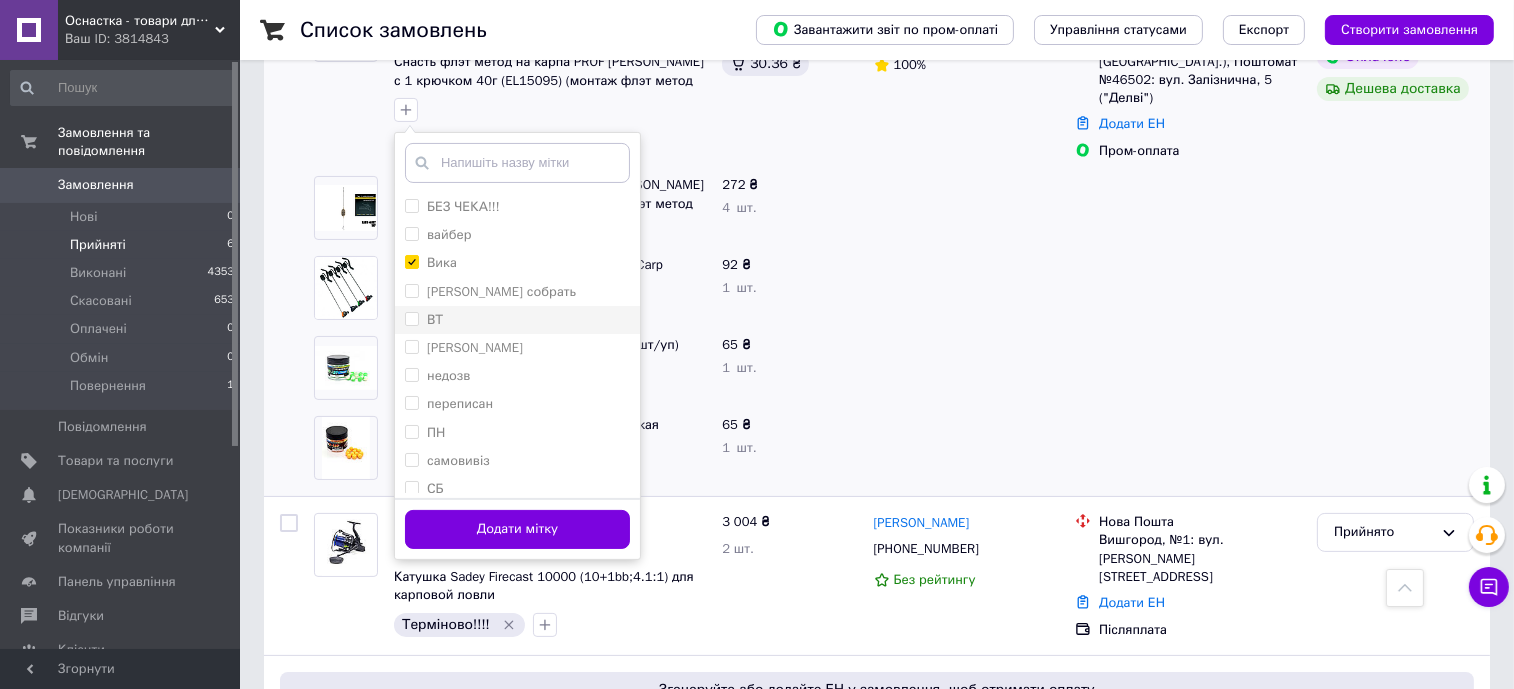 checkbox on "false" 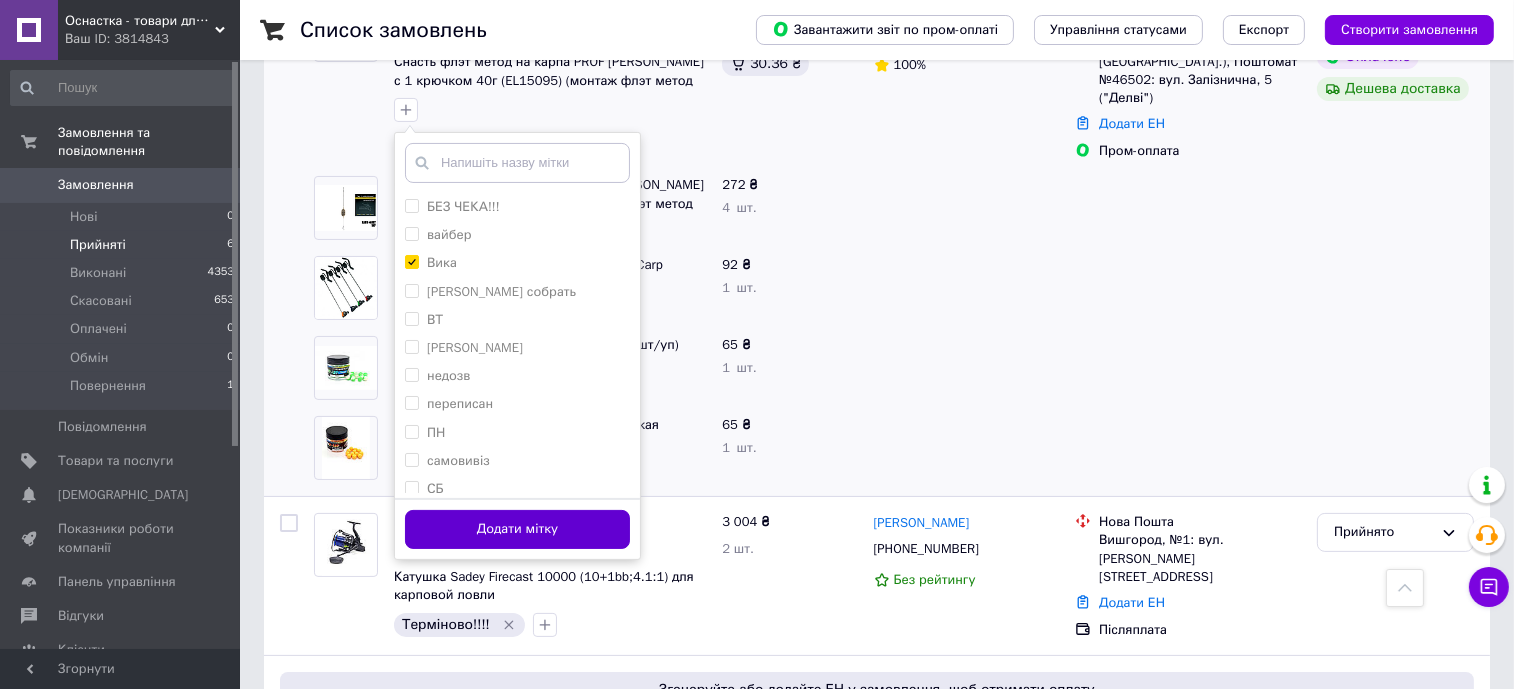 click on "Додати мітку" at bounding box center (517, 529) 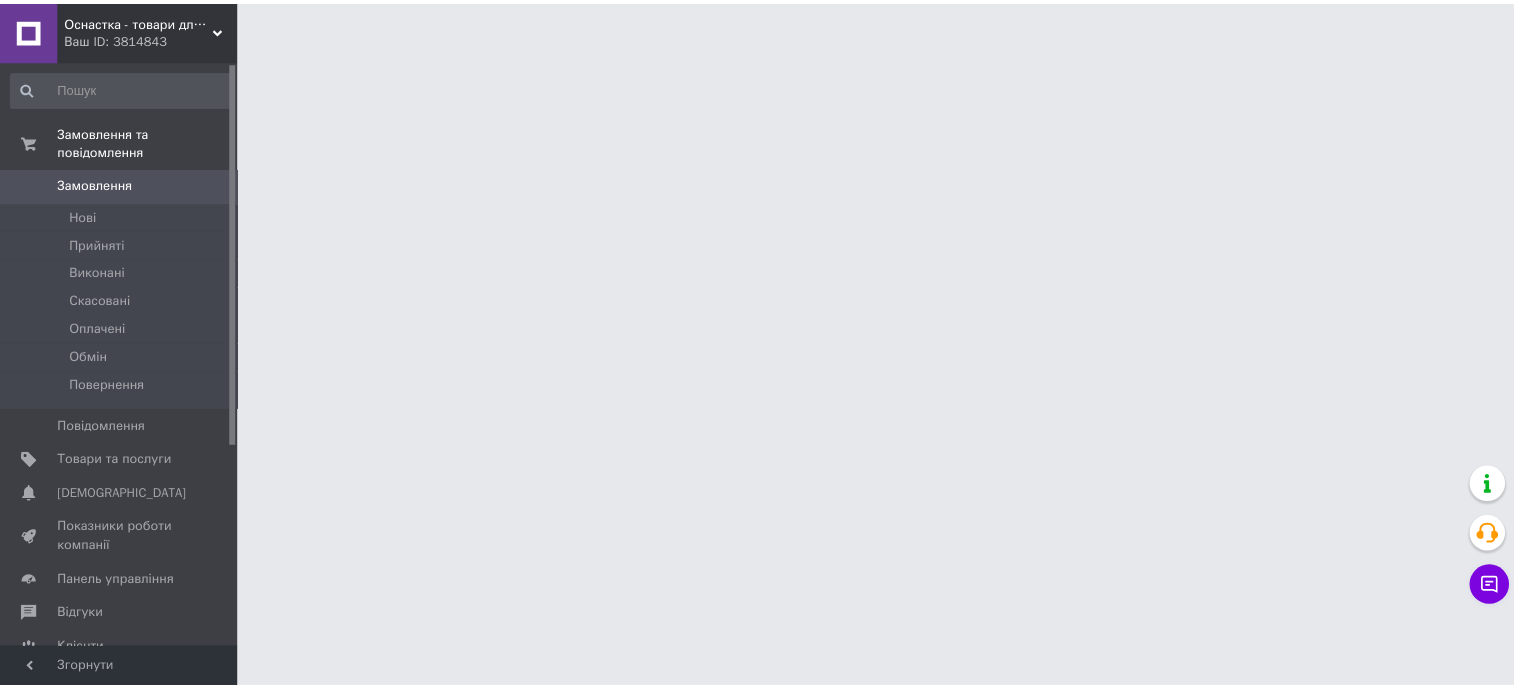 scroll, scrollTop: 0, scrollLeft: 0, axis: both 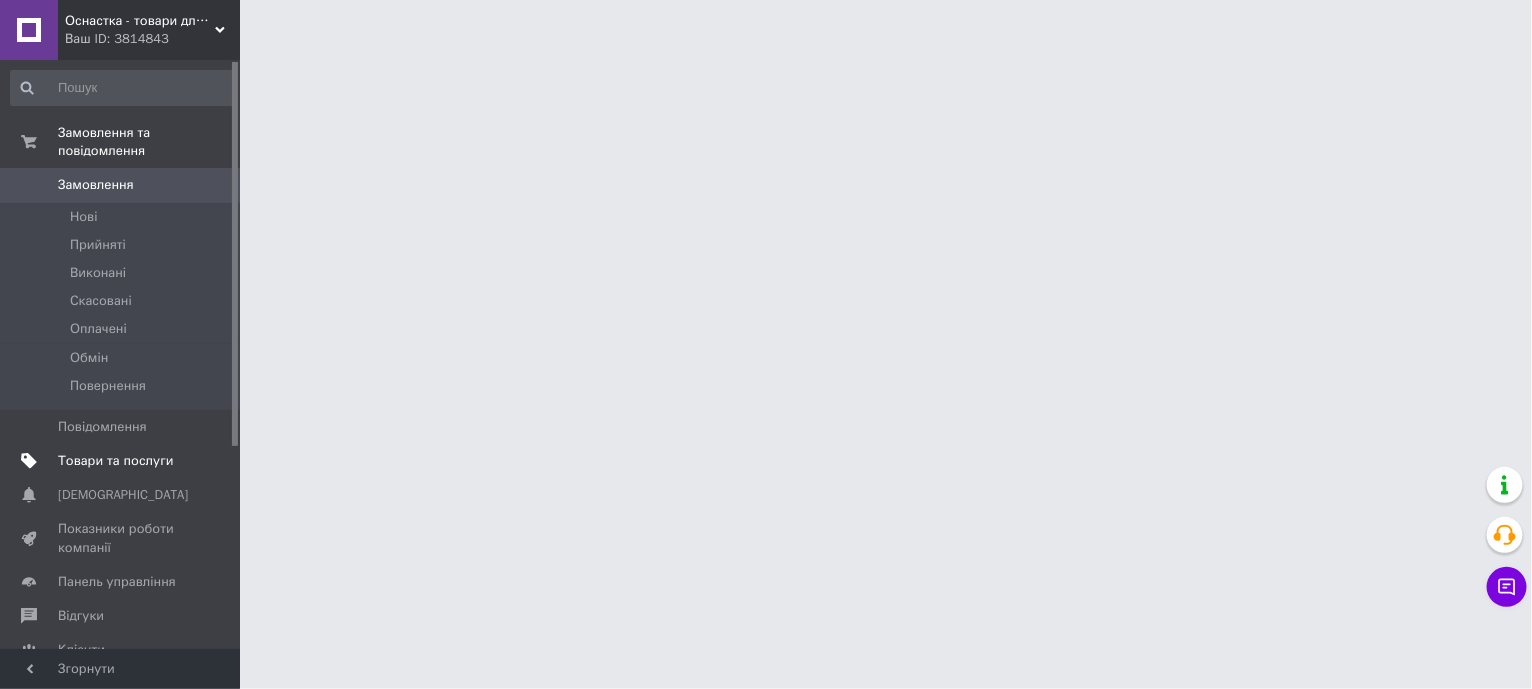 click on "Товари та послуги" at bounding box center [115, 461] 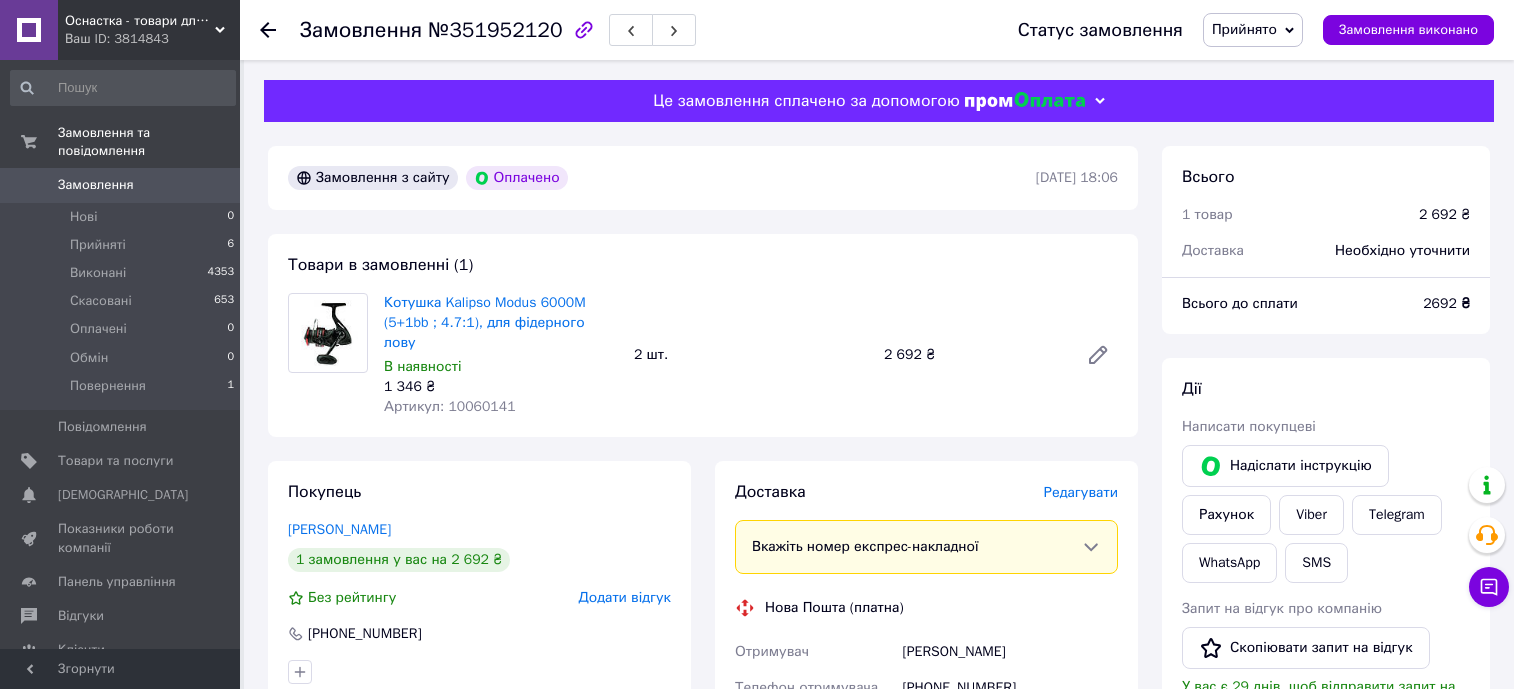 scroll, scrollTop: 0, scrollLeft: 0, axis: both 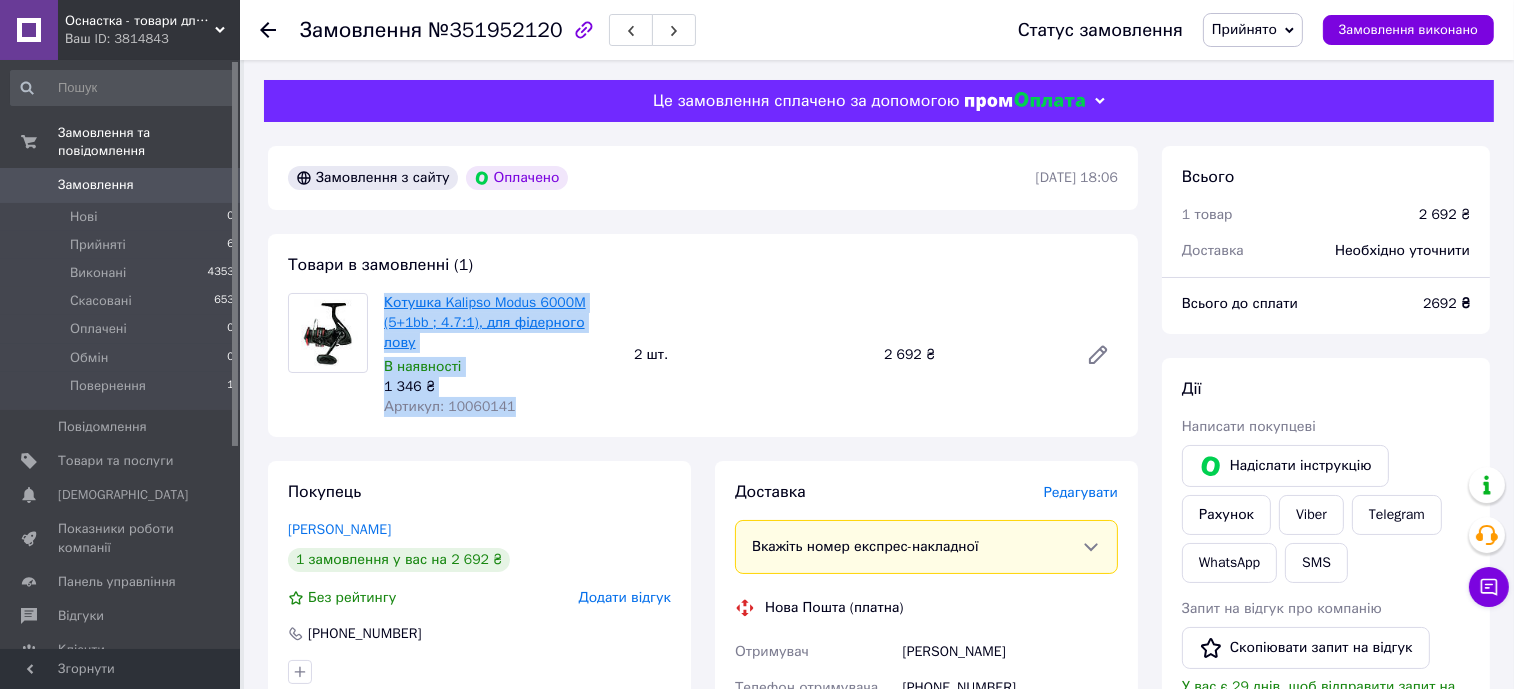 drag, startPoint x: 508, startPoint y: 390, endPoint x: 385, endPoint y: 302, distance: 151.23822 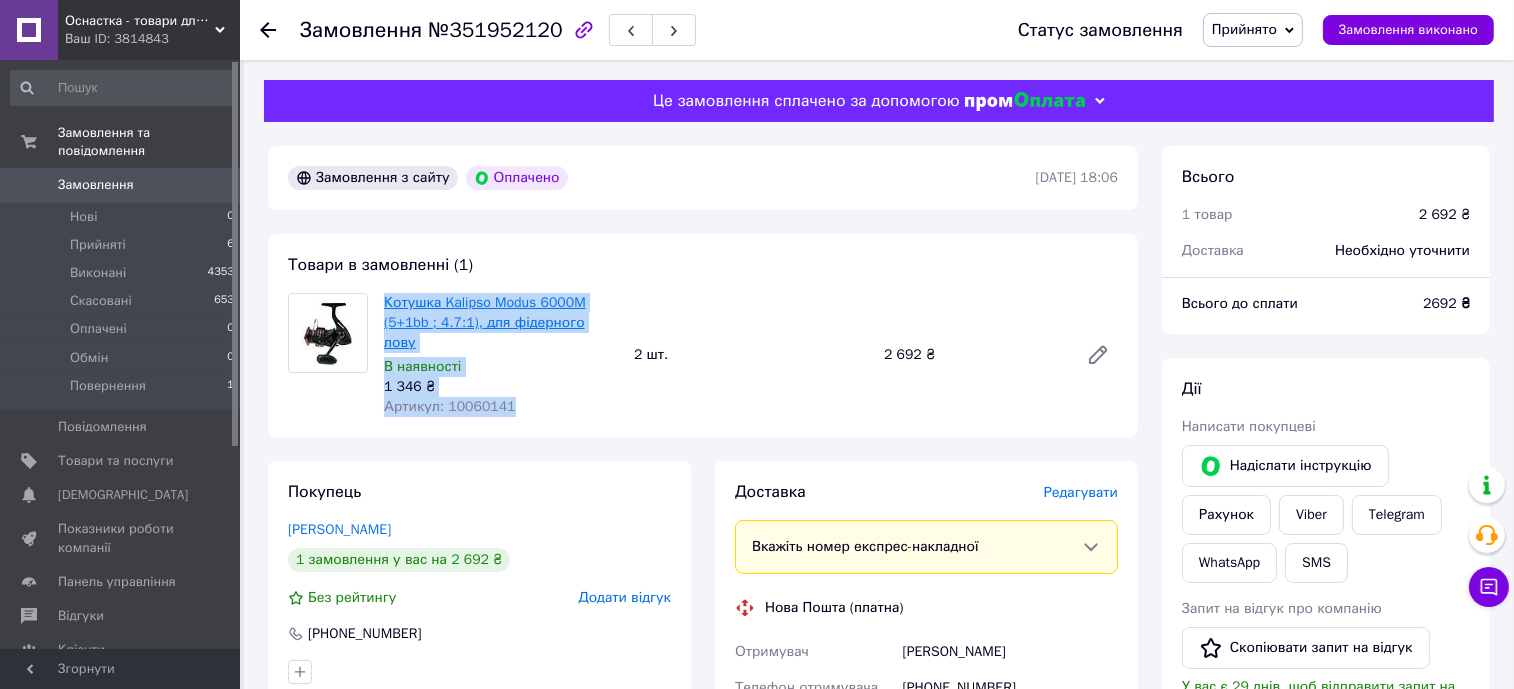 copy on "Котушка Kalipso Modus 6000M (5+1bb ; 4.7:1), для фідерного лову В наявності 1 346 ₴ Артикул: 10060141" 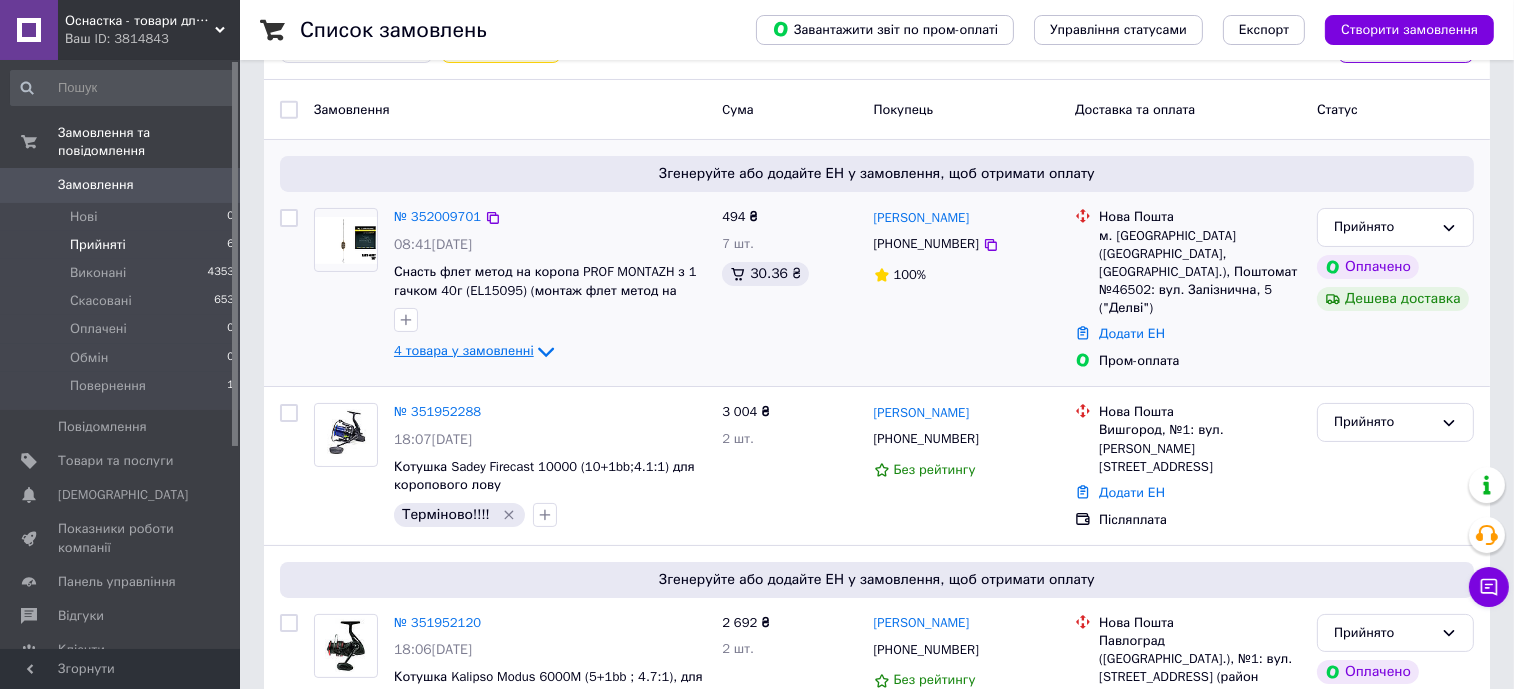 scroll, scrollTop: 375, scrollLeft: 0, axis: vertical 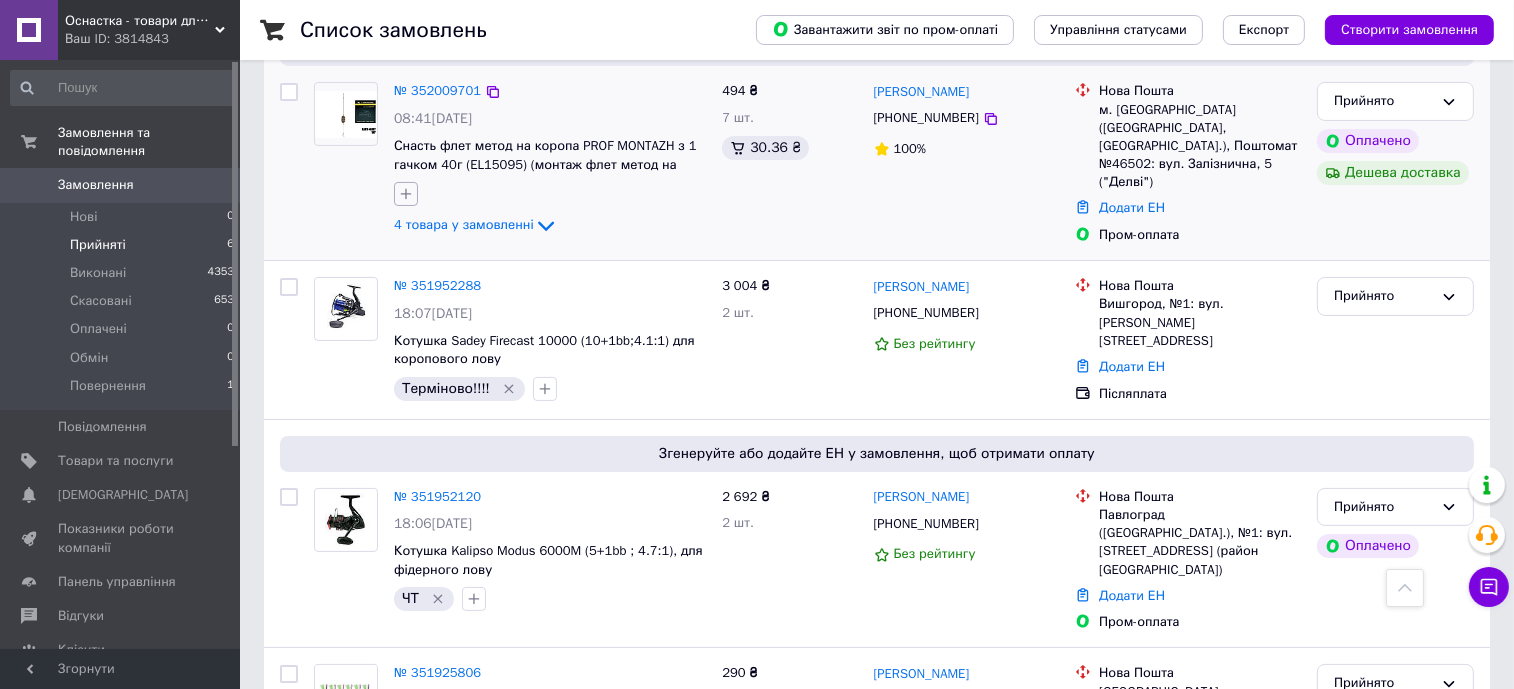 click at bounding box center [406, 194] 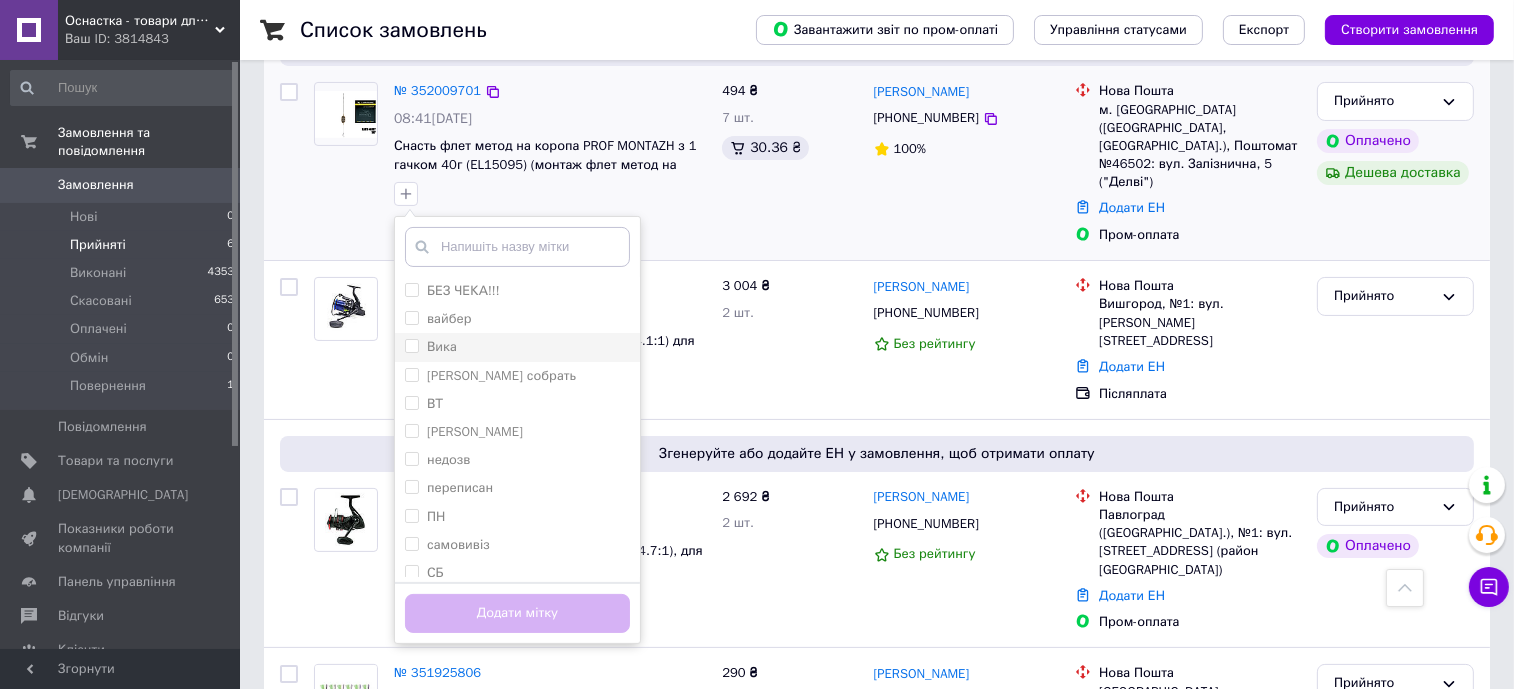 click on "Вика" at bounding box center [517, 347] 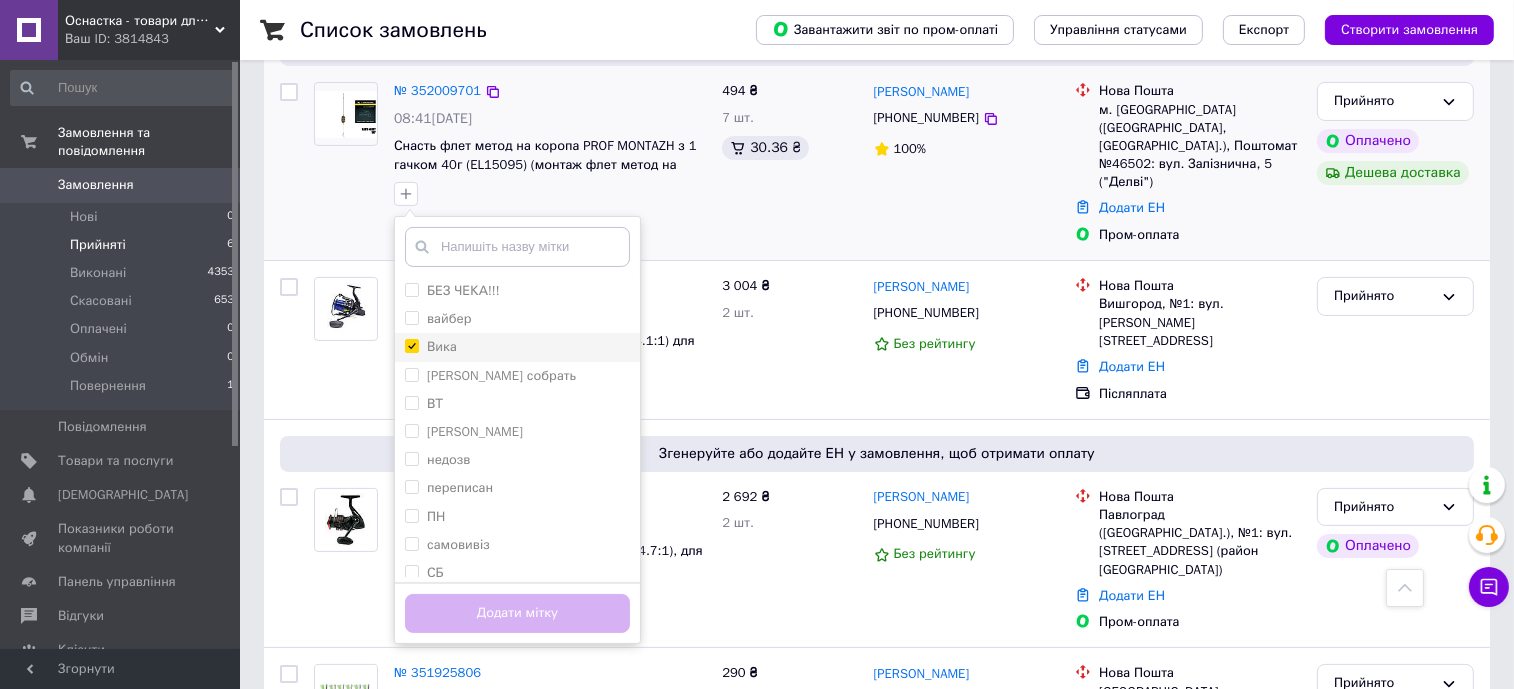 checkbox on "true" 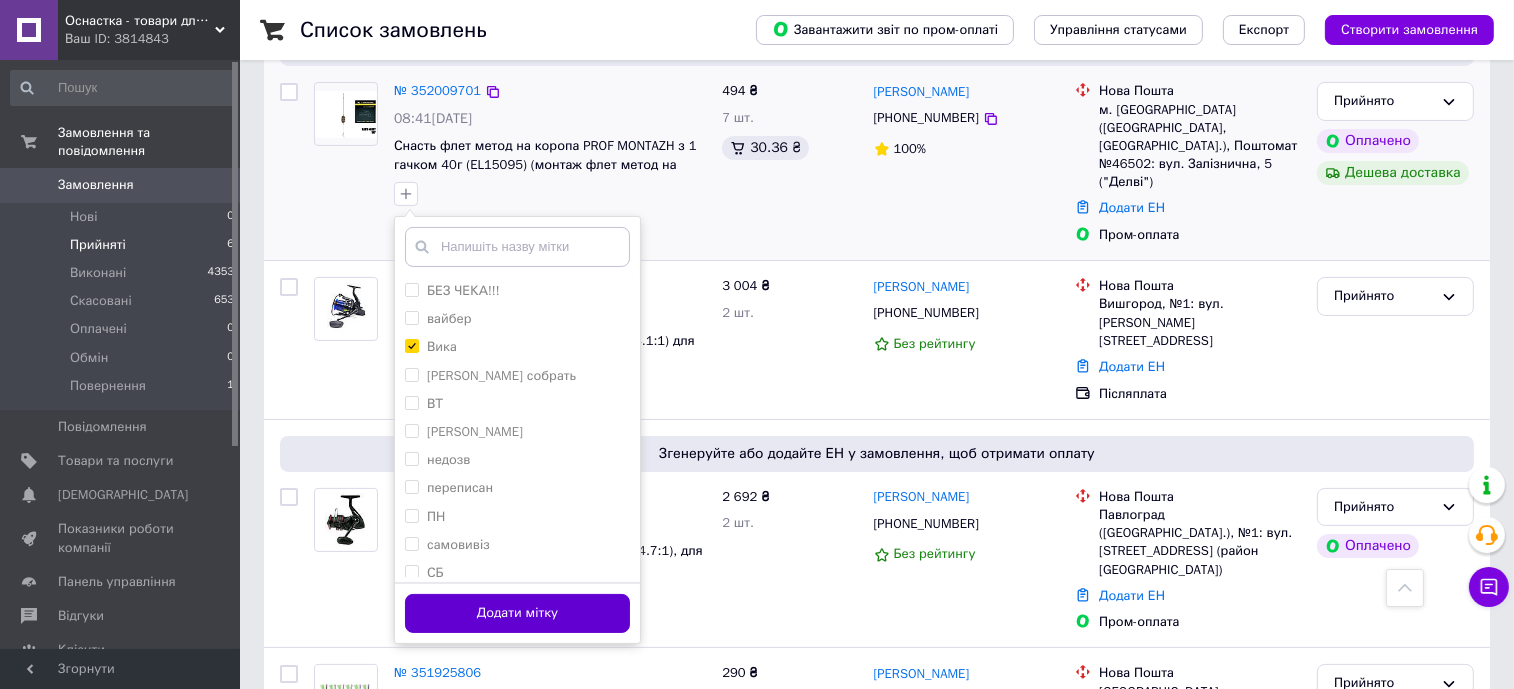 click on "Додати мітку" at bounding box center [517, 613] 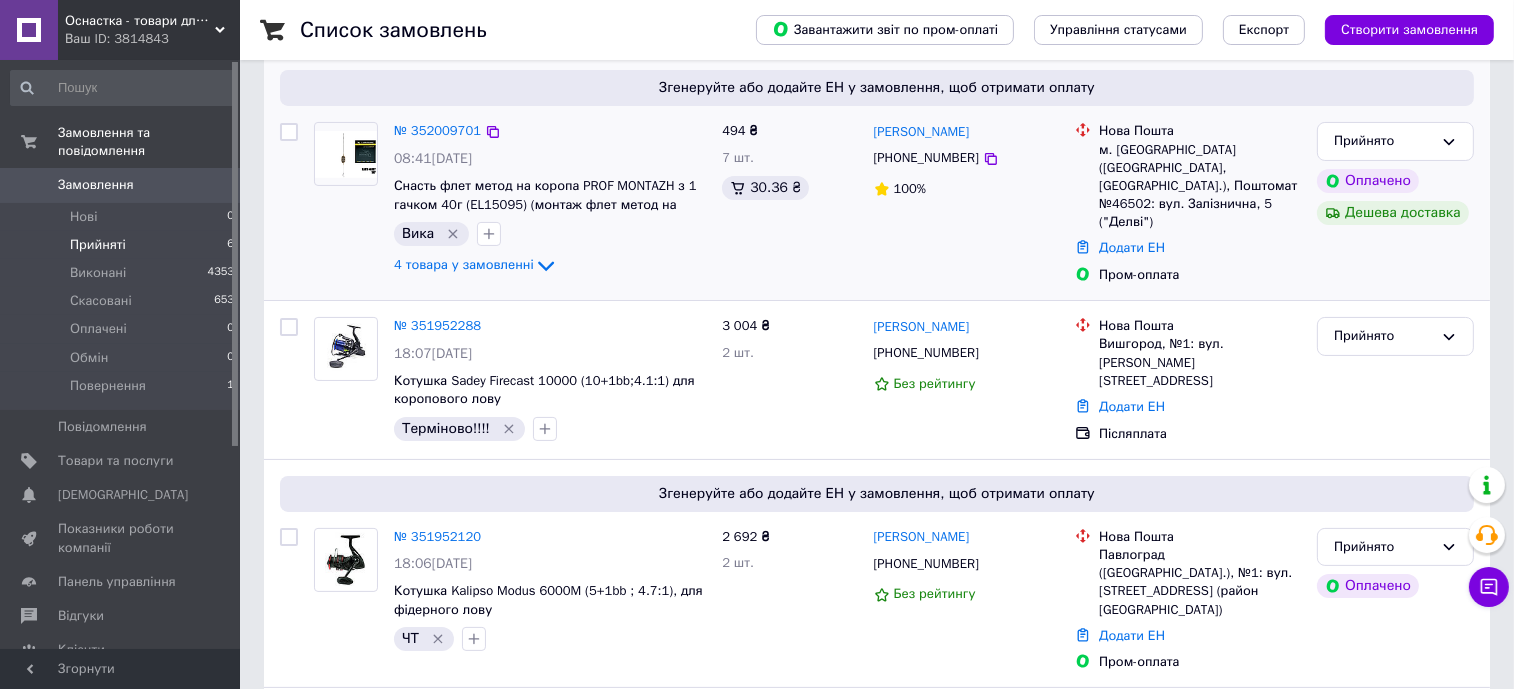 scroll, scrollTop: 85, scrollLeft: 0, axis: vertical 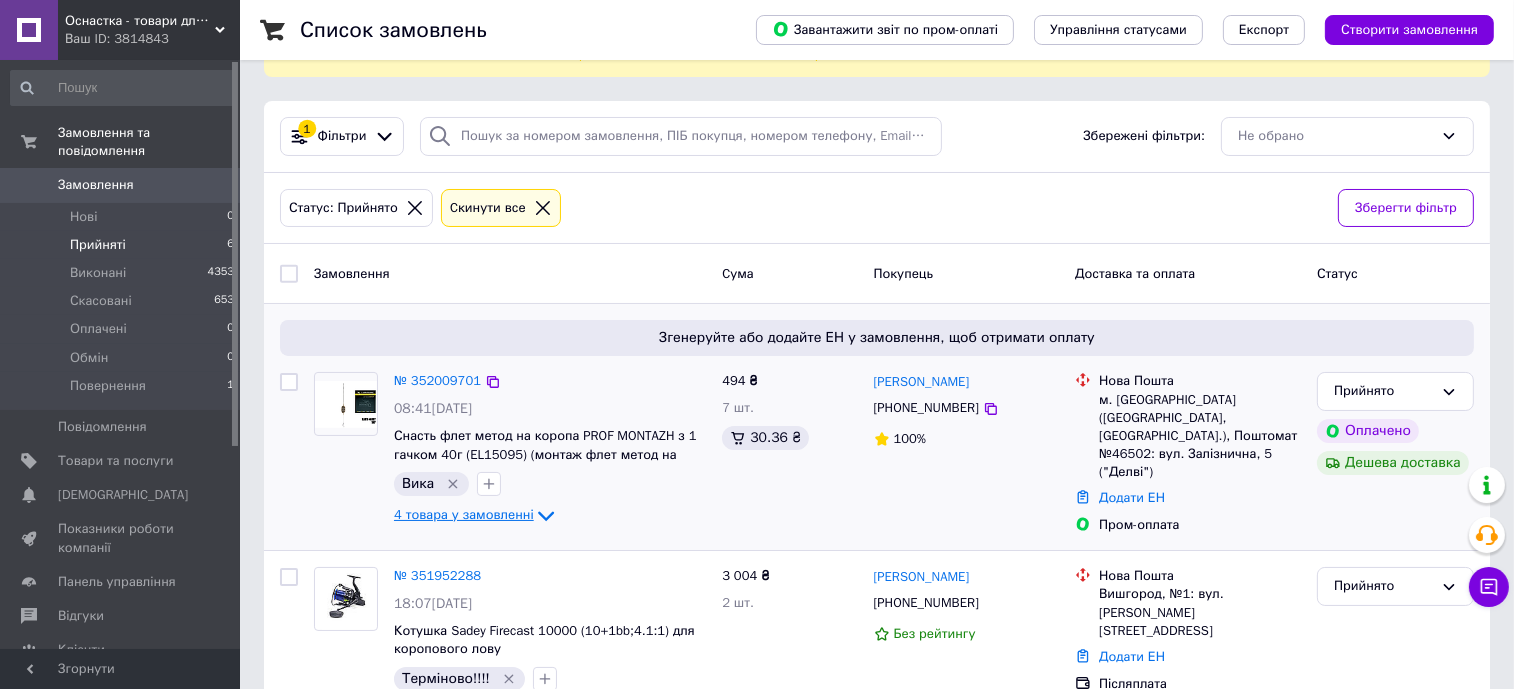 click on "4 товара у замовленні" at bounding box center (464, 515) 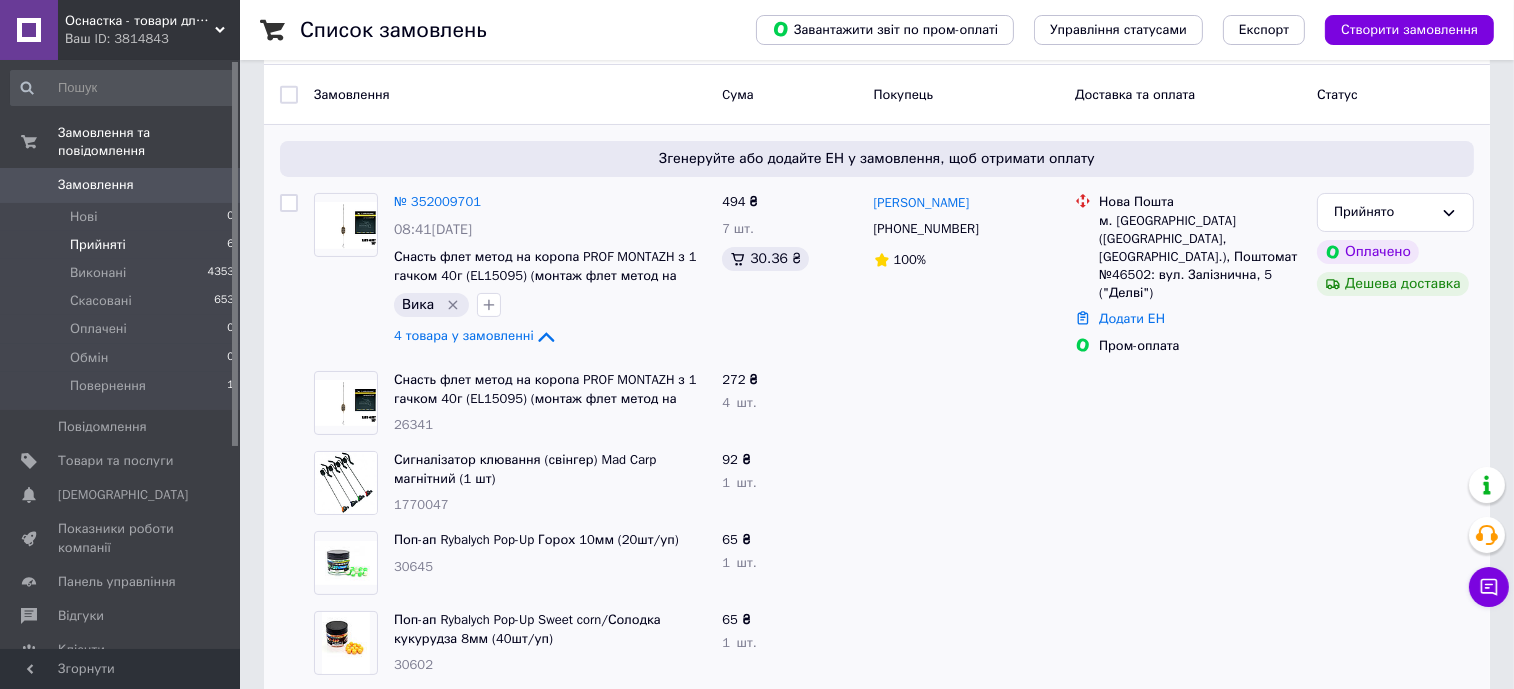 scroll, scrollTop: 459, scrollLeft: 0, axis: vertical 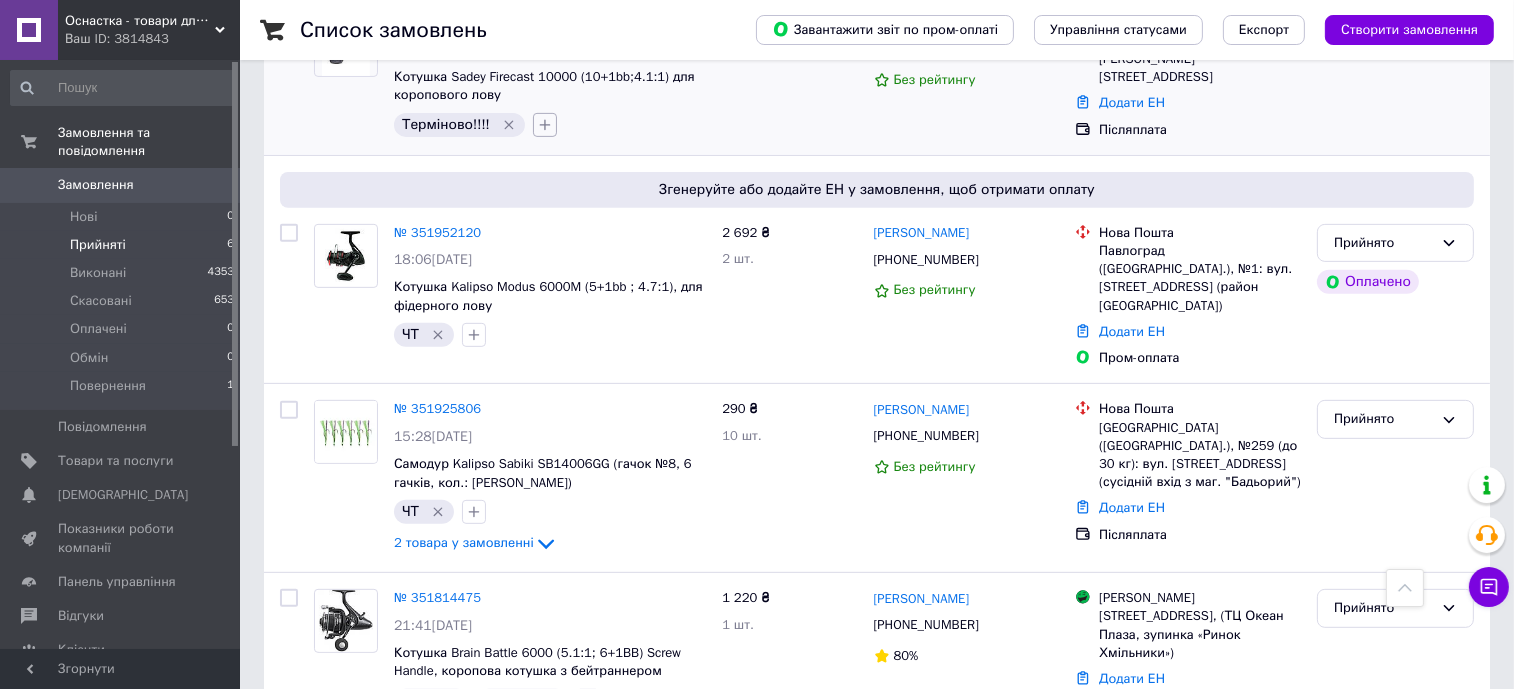 click 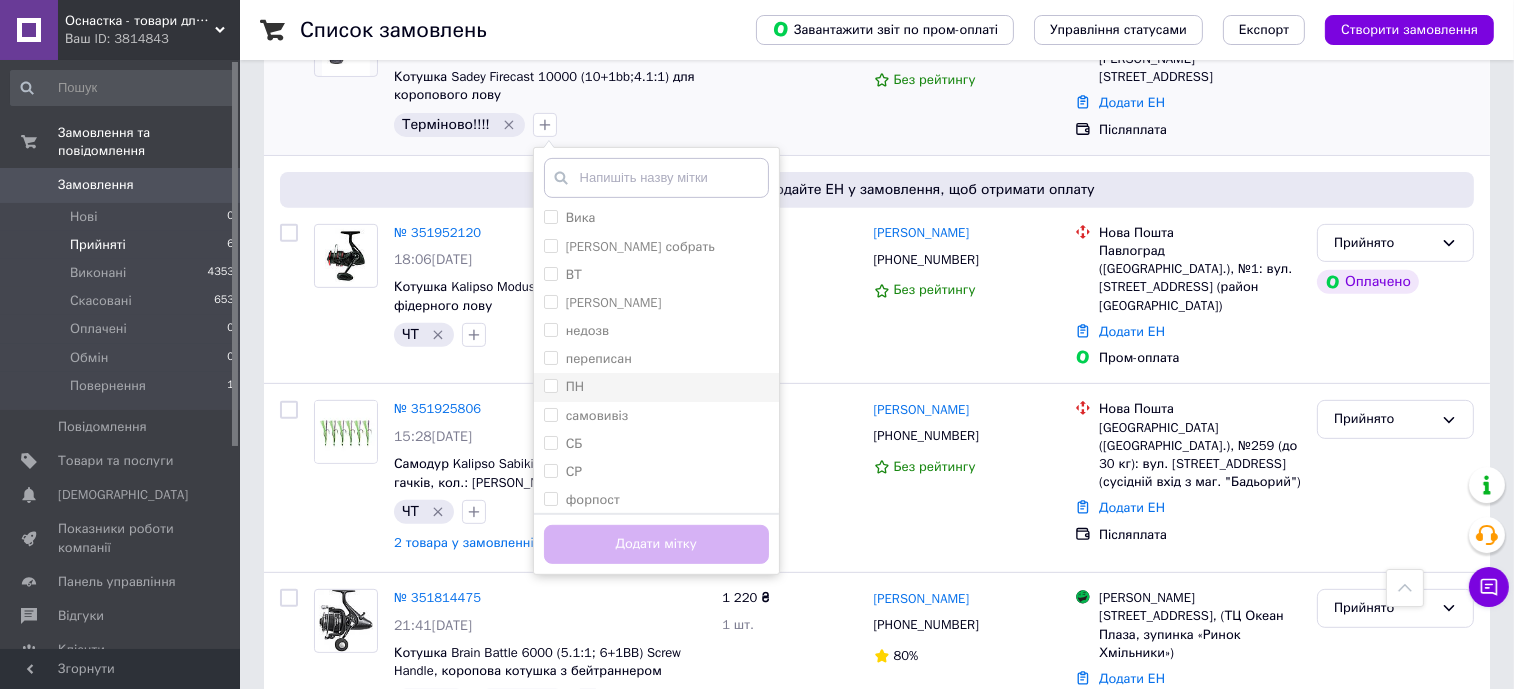 scroll, scrollTop: 95, scrollLeft: 0, axis: vertical 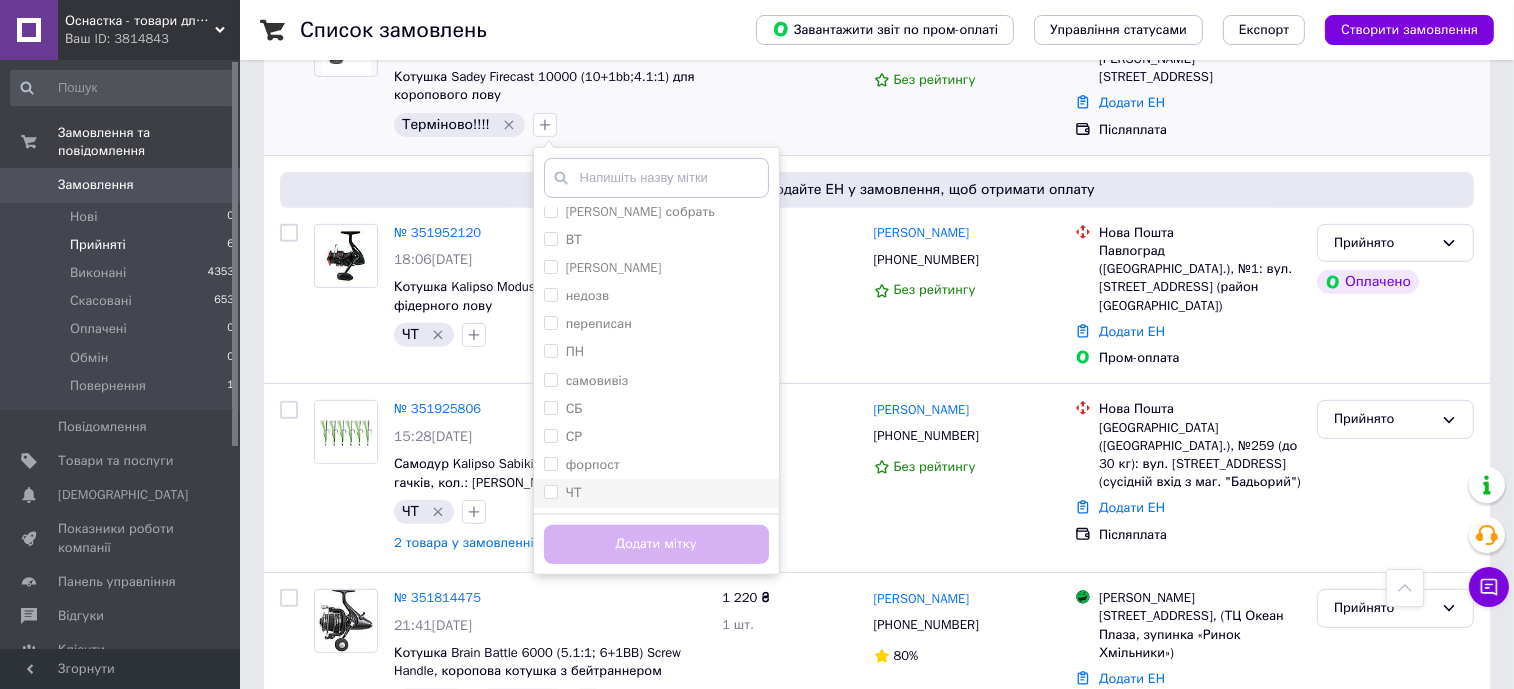 click on "ЧТ" at bounding box center (656, 493) 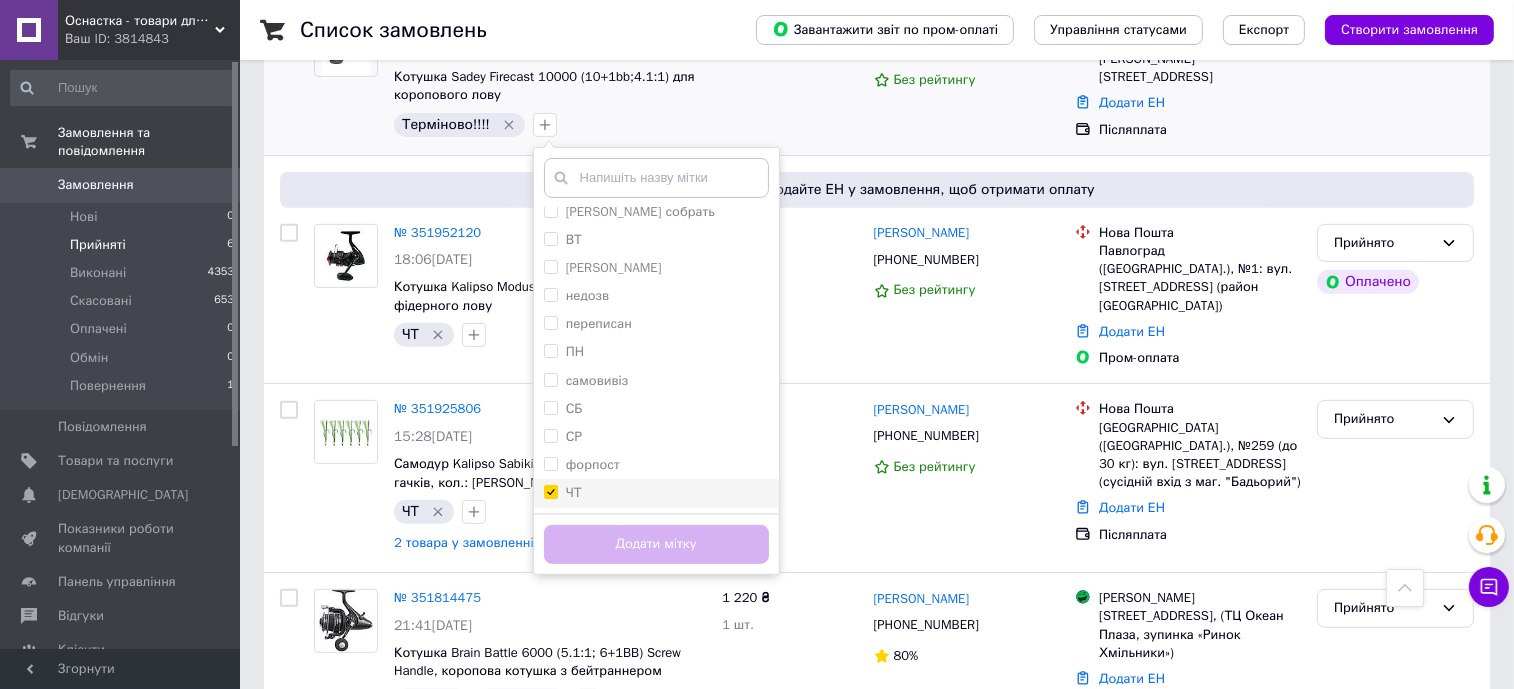 checkbox on "true" 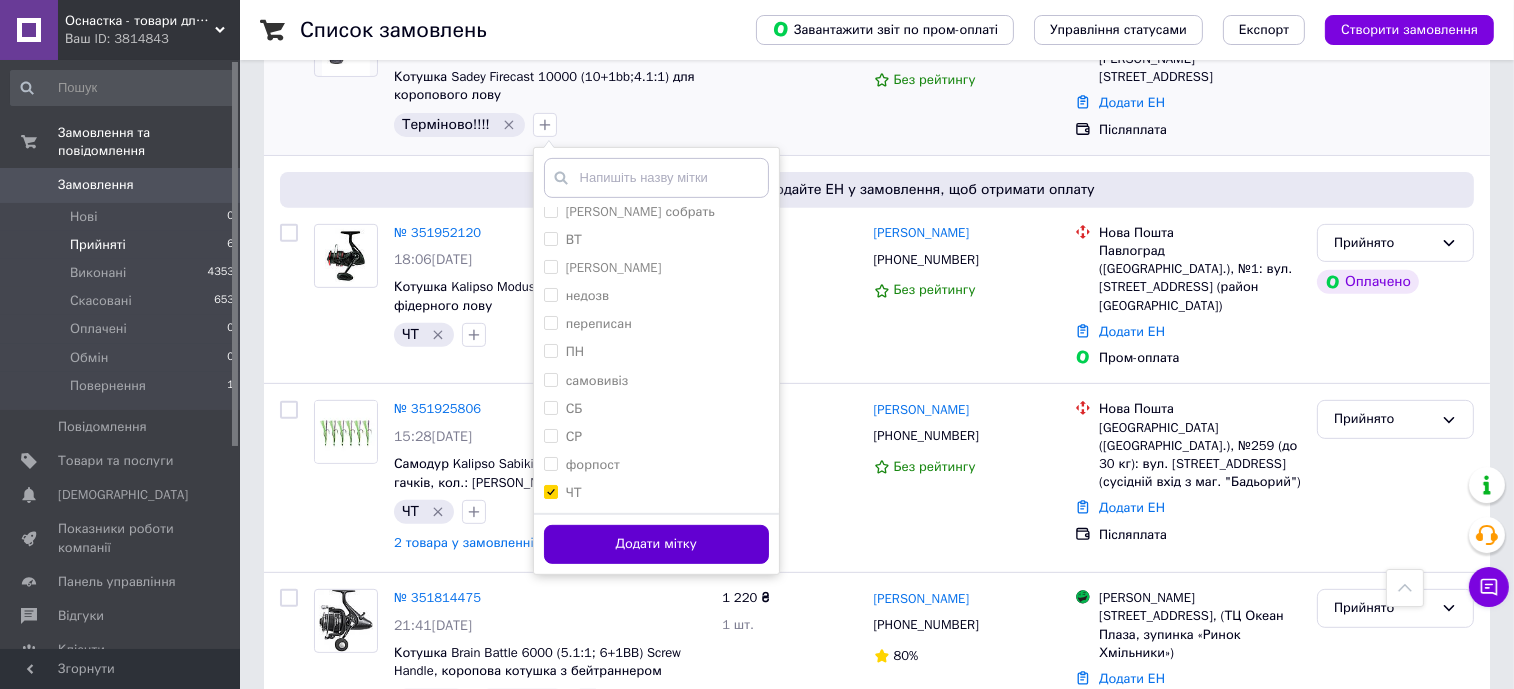 click on "Додати мітку" at bounding box center (656, 544) 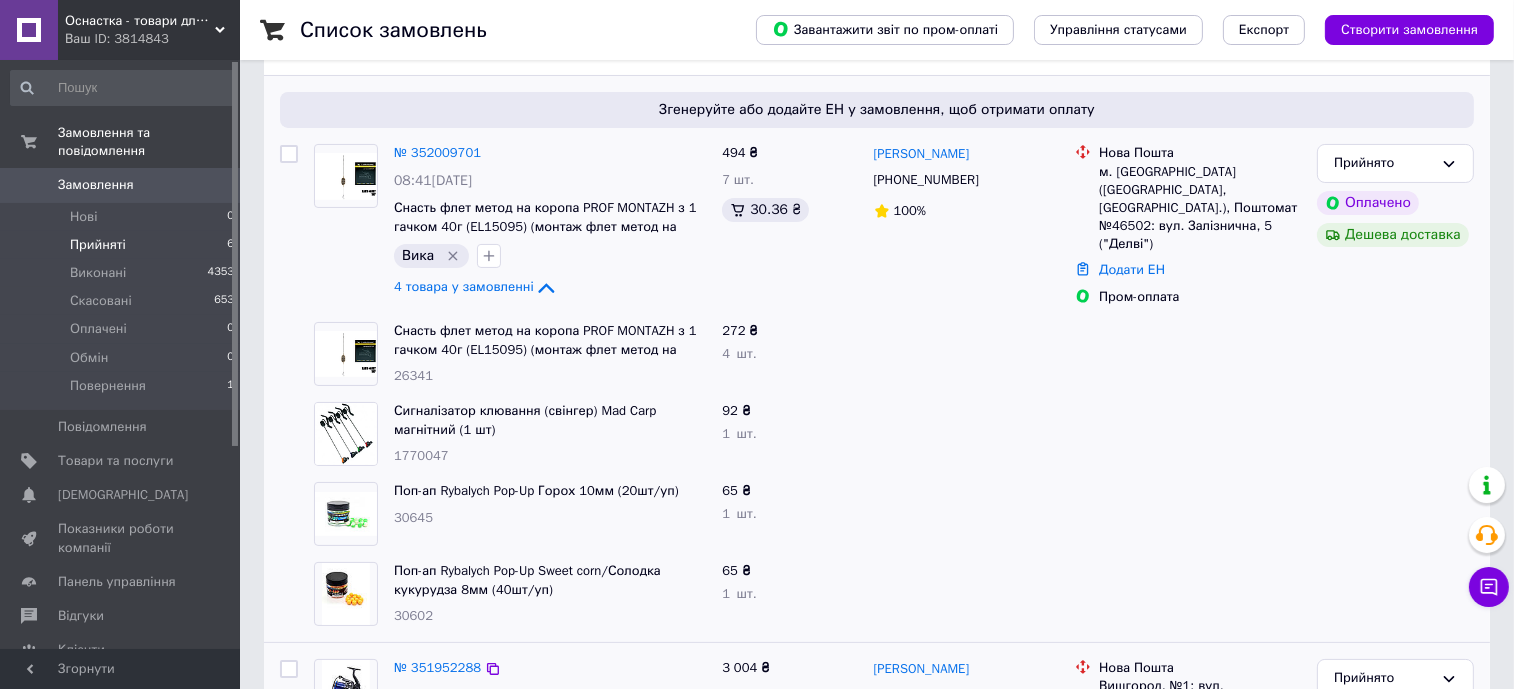 scroll, scrollTop: 280, scrollLeft: 0, axis: vertical 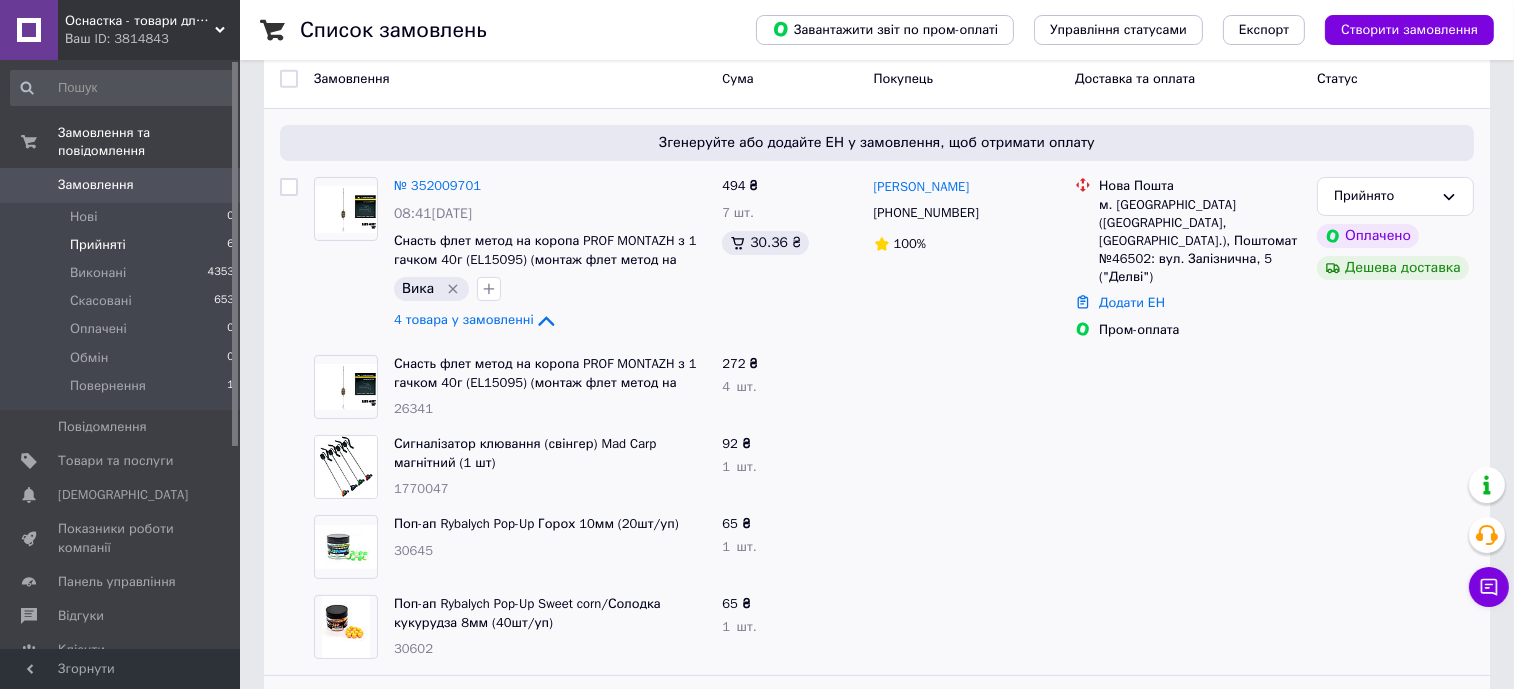 click at bounding box center (967, 547) 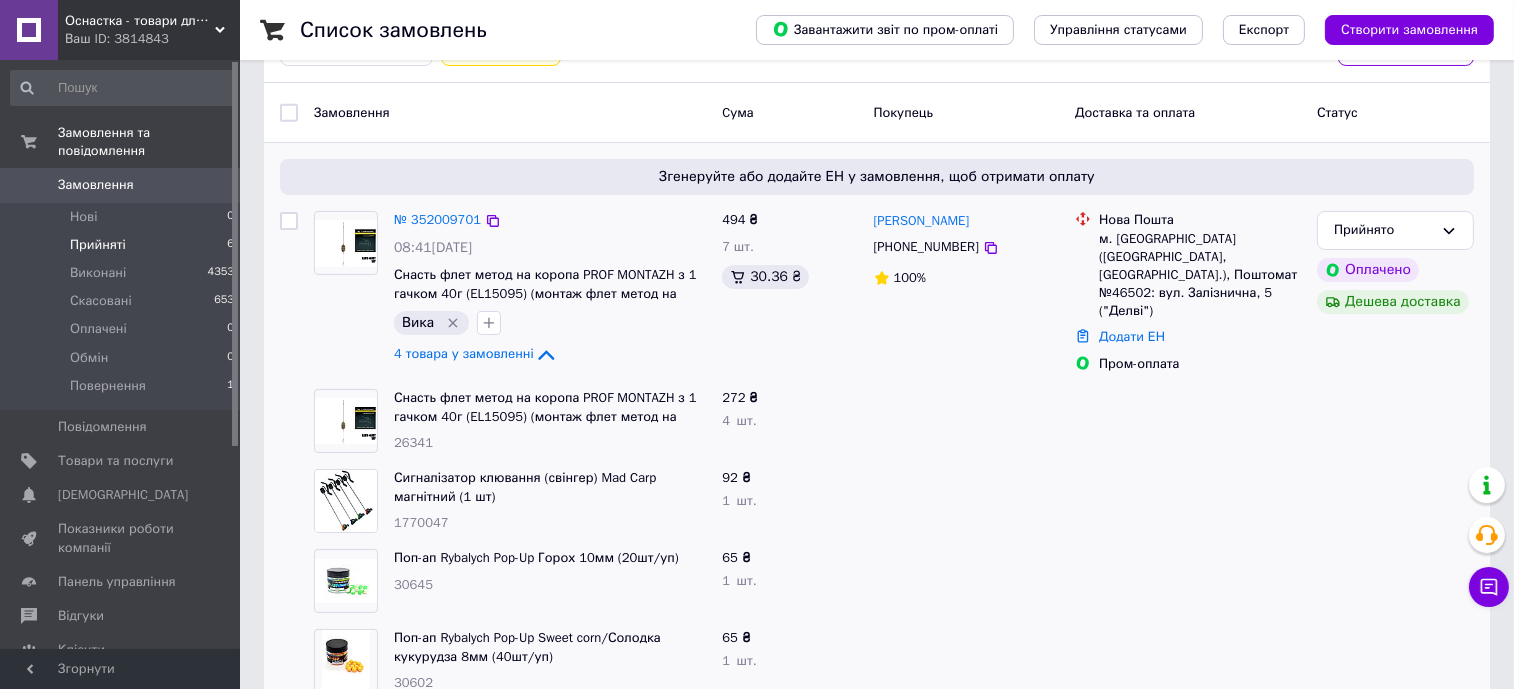 scroll, scrollTop: 0, scrollLeft: 0, axis: both 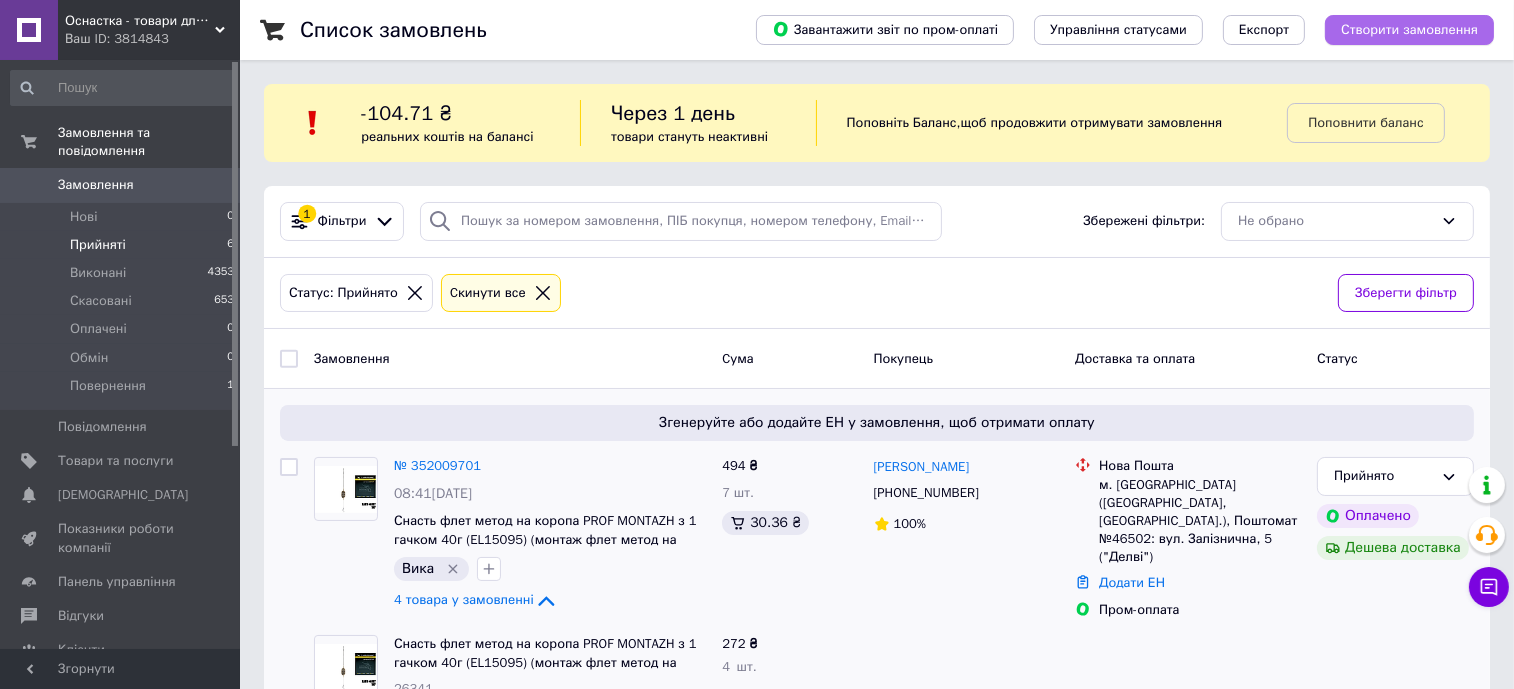 click on "Створити замовлення" at bounding box center (1409, 30) 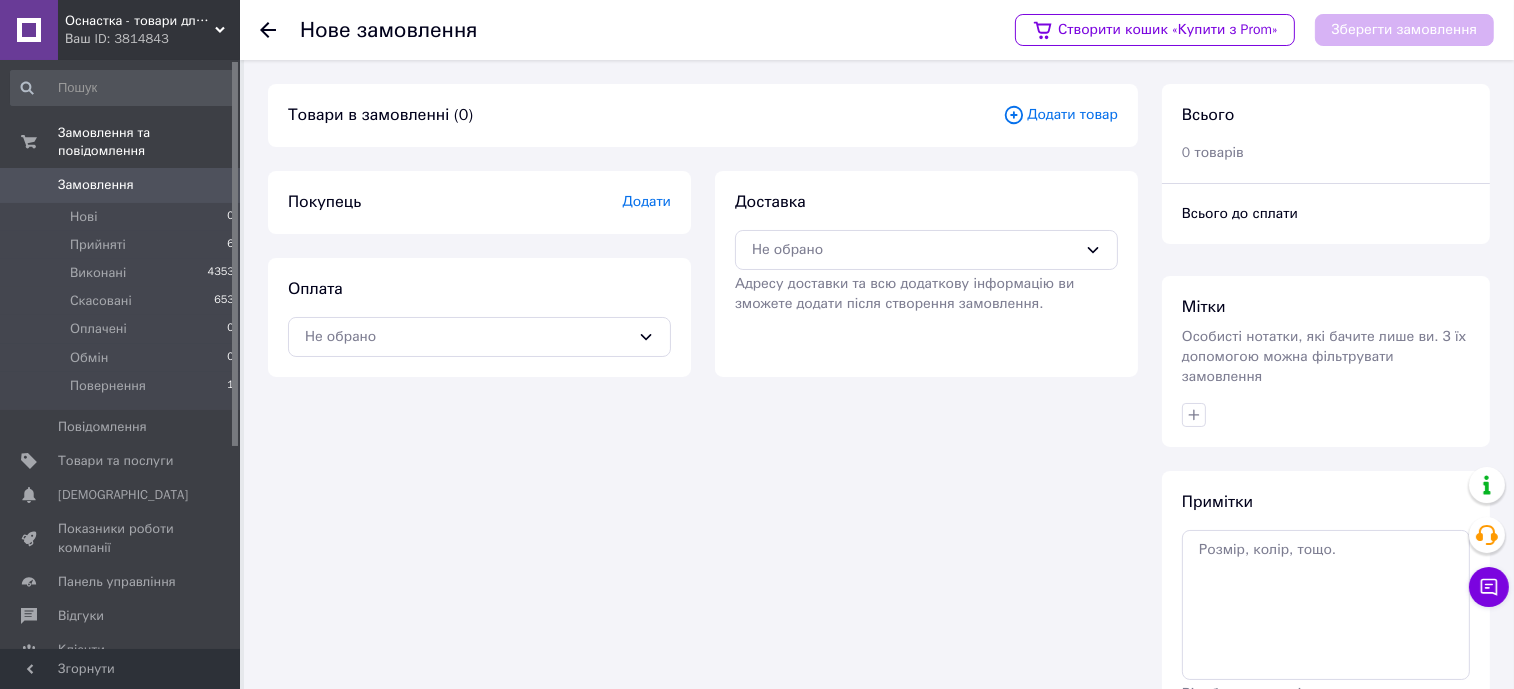 click on "Додати товар" at bounding box center [1060, 115] 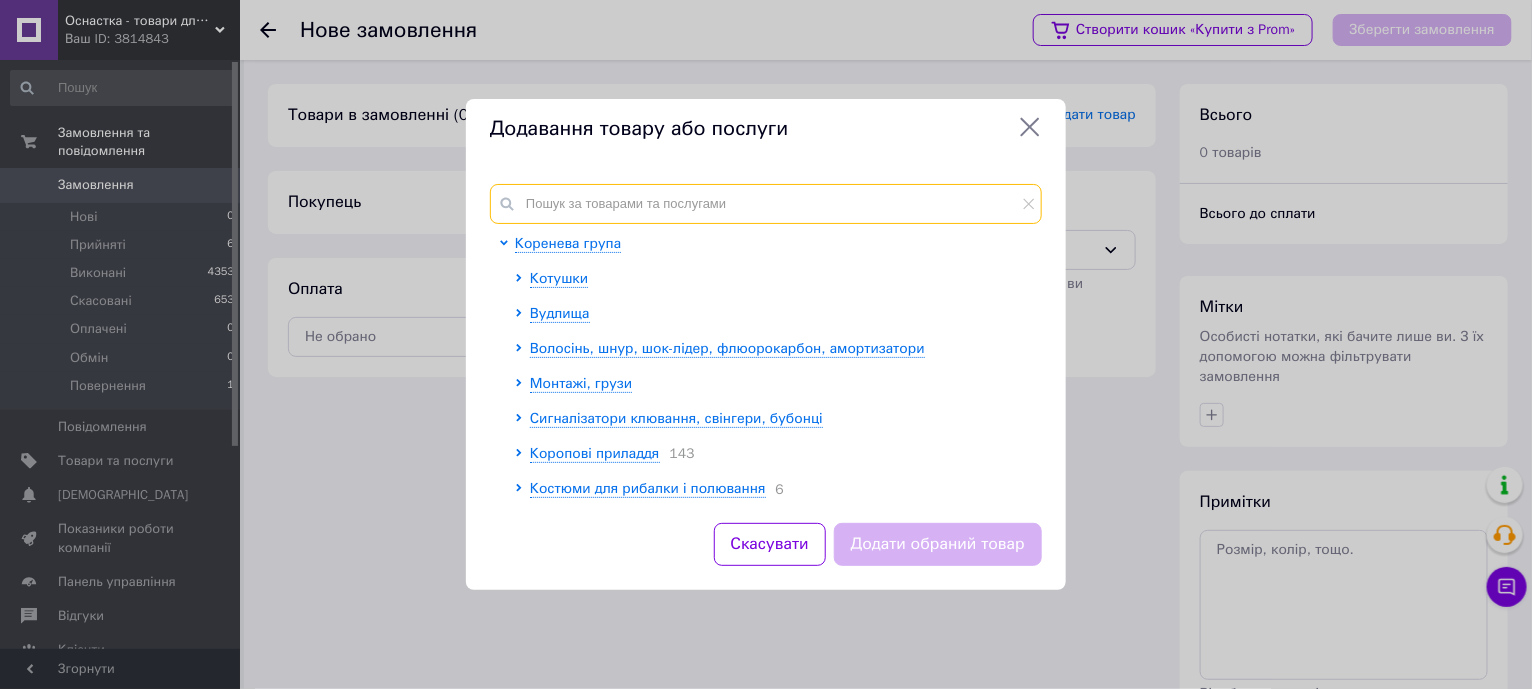click at bounding box center [766, 204] 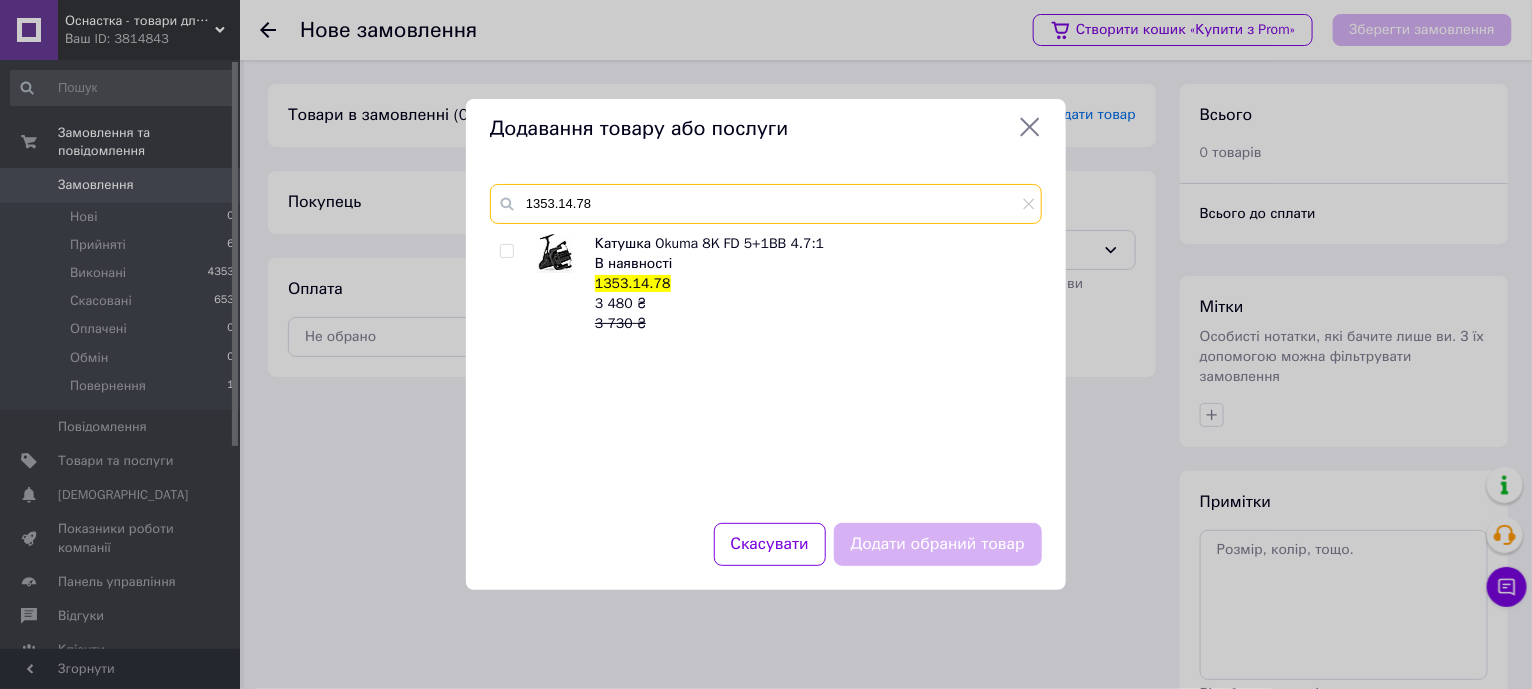 type on "1353.14.78" 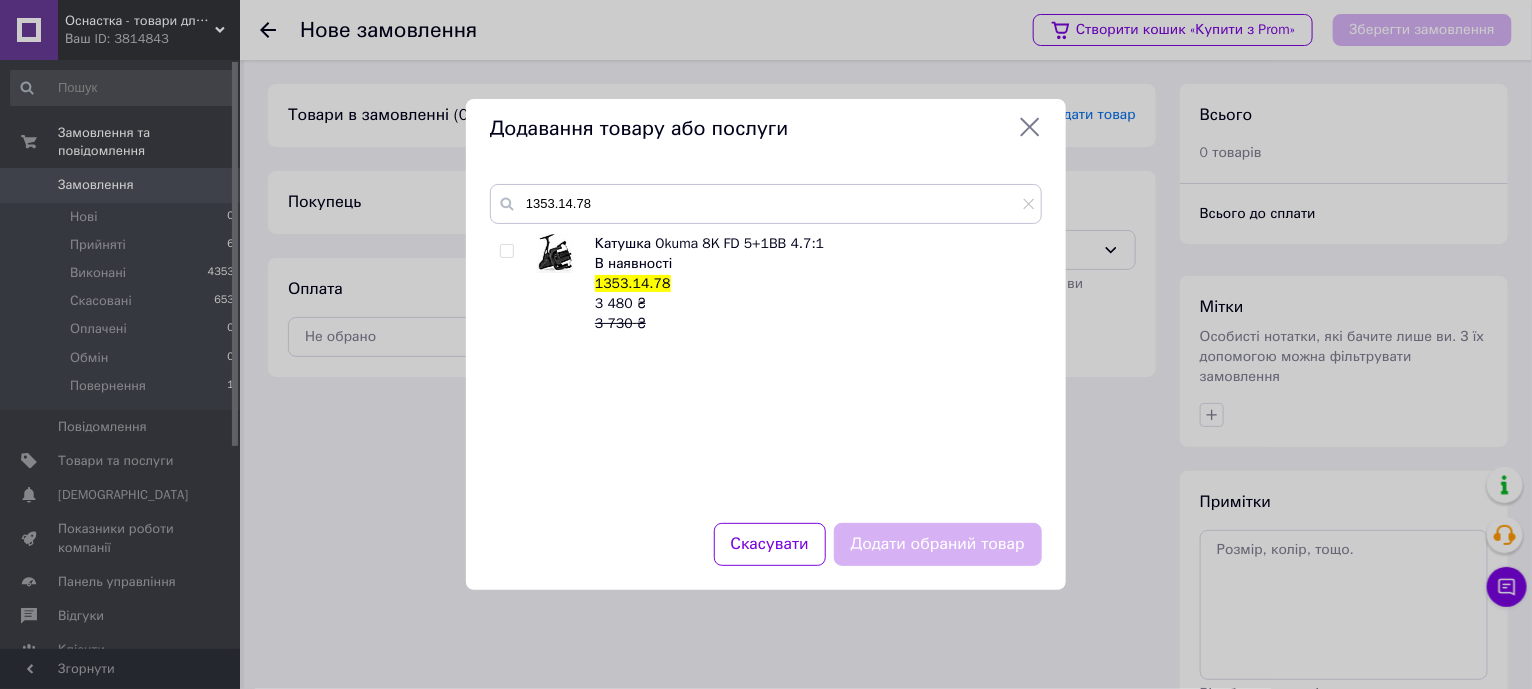 click at bounding box center [506, 251] 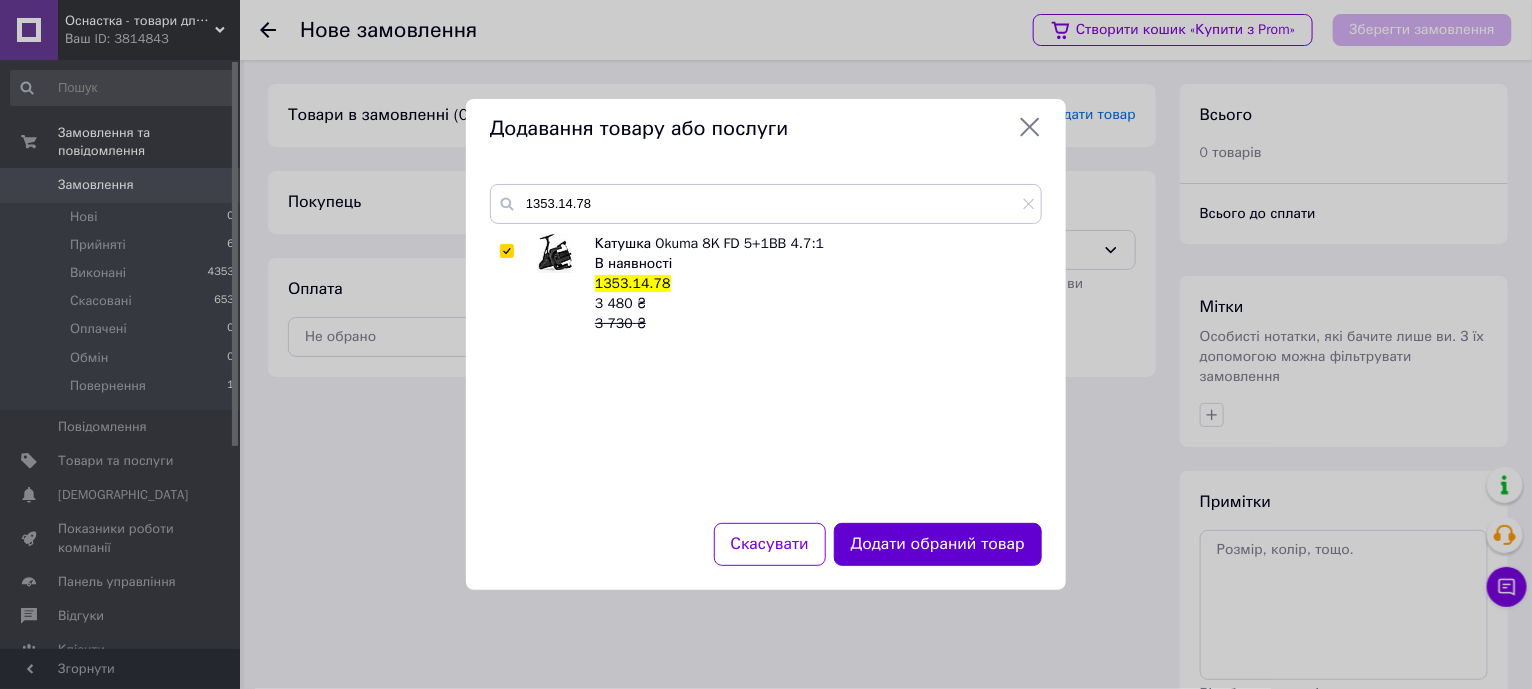 click on "Додати обраний товар" at bounding box center (938, 544) 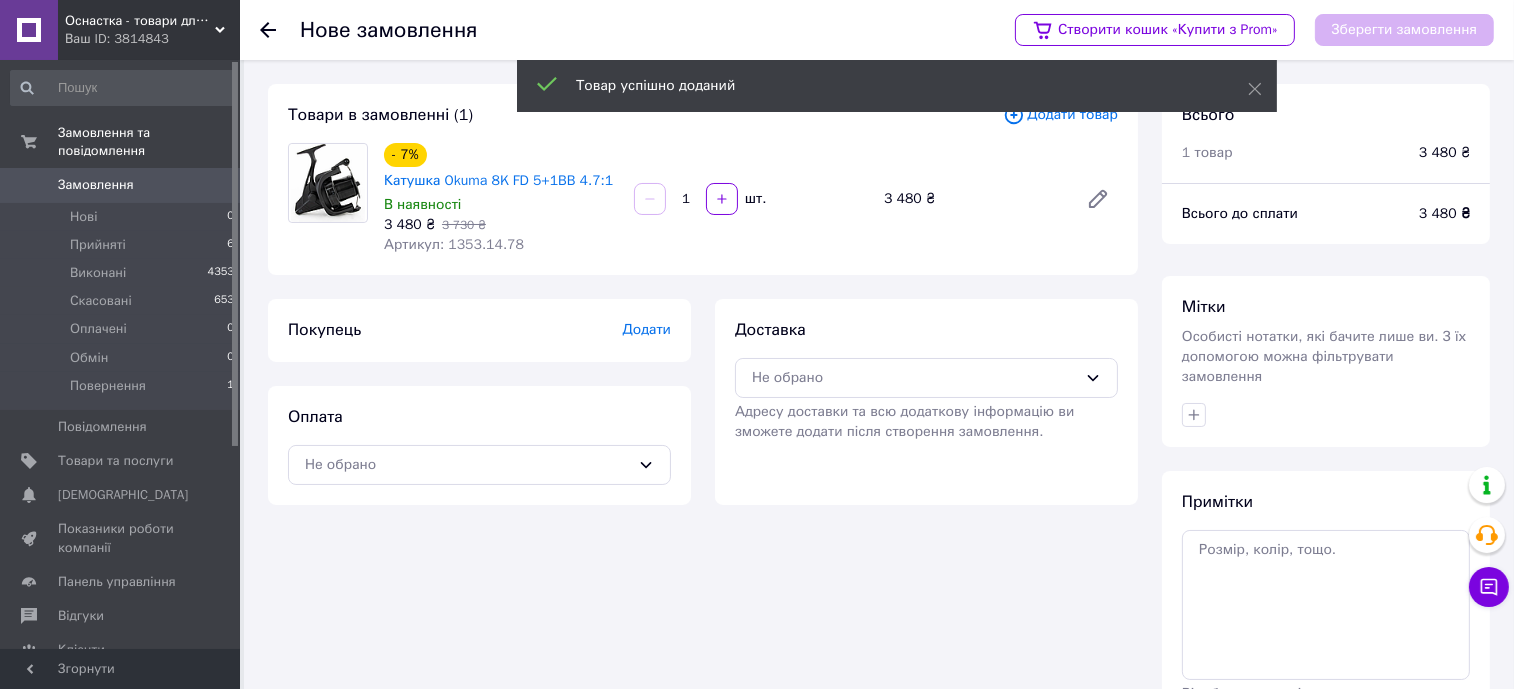 click on "Додати" at bounding box center (647, 329) 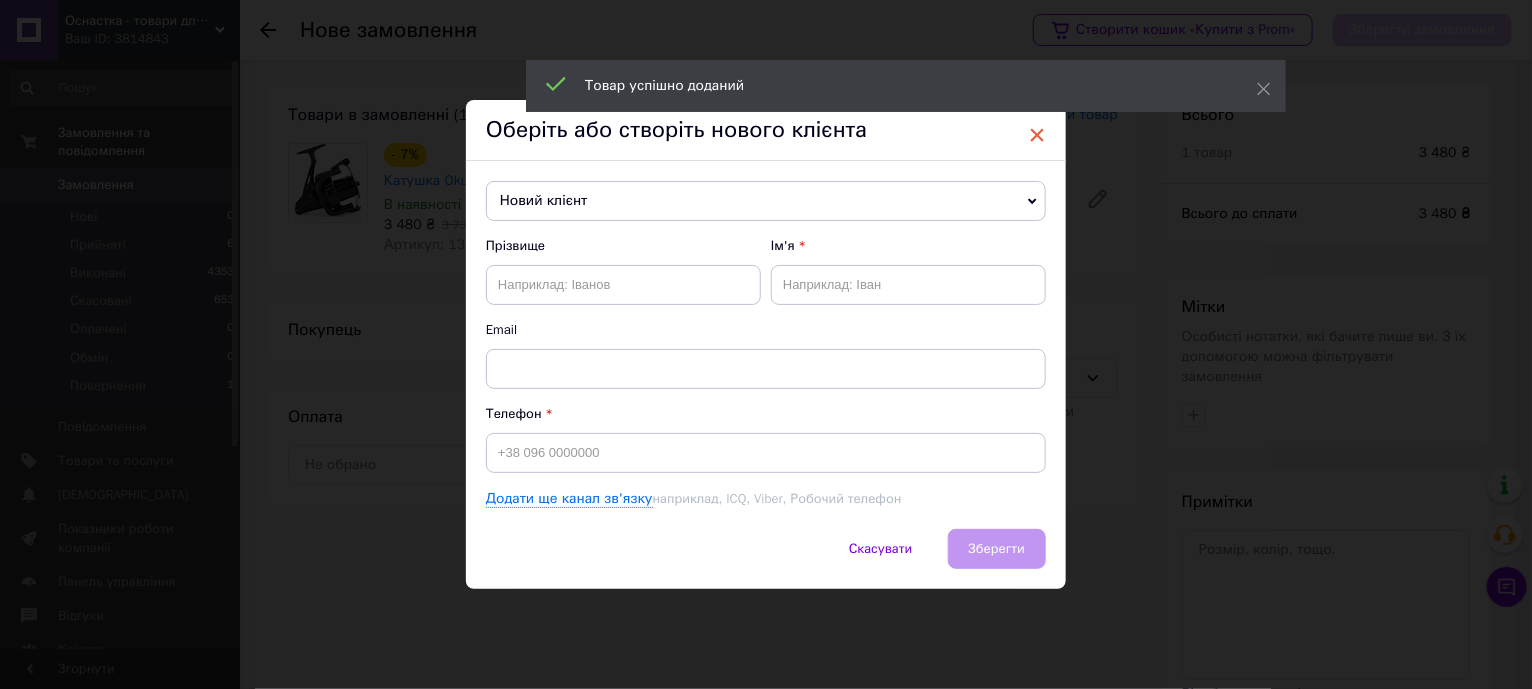 click on "×" at bounding box center [1037, 135] 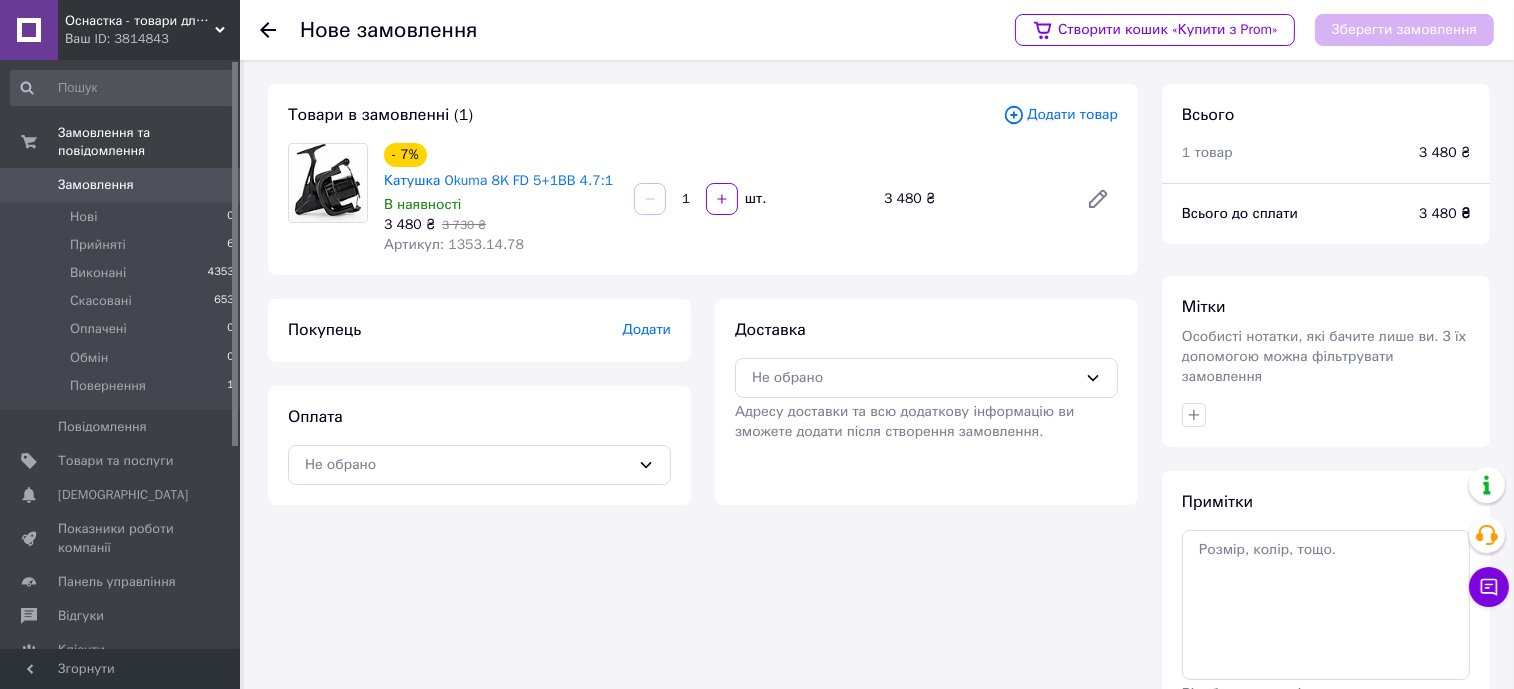 click on "Додати" at bounding box center [647, 329] 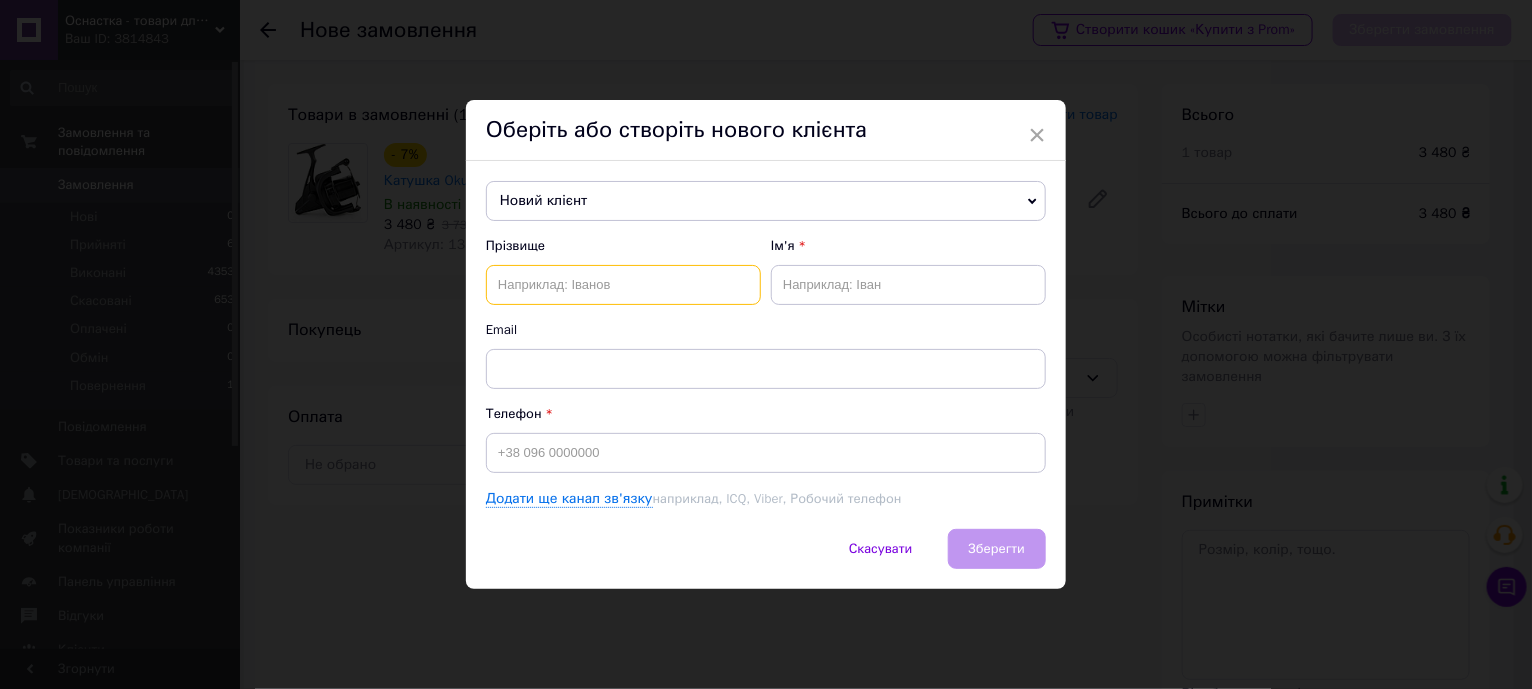 click at bounding box center (623, 285) 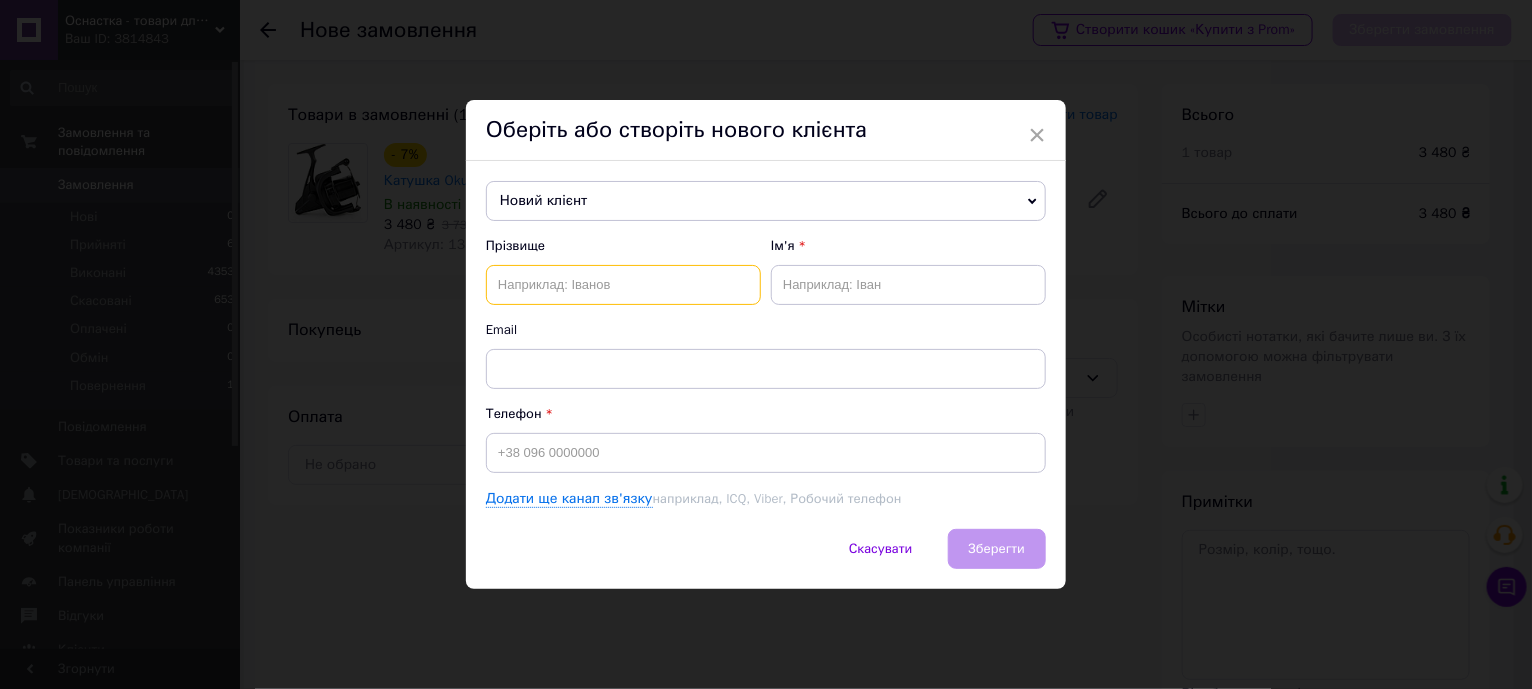 click at bounding box center [623, 285] 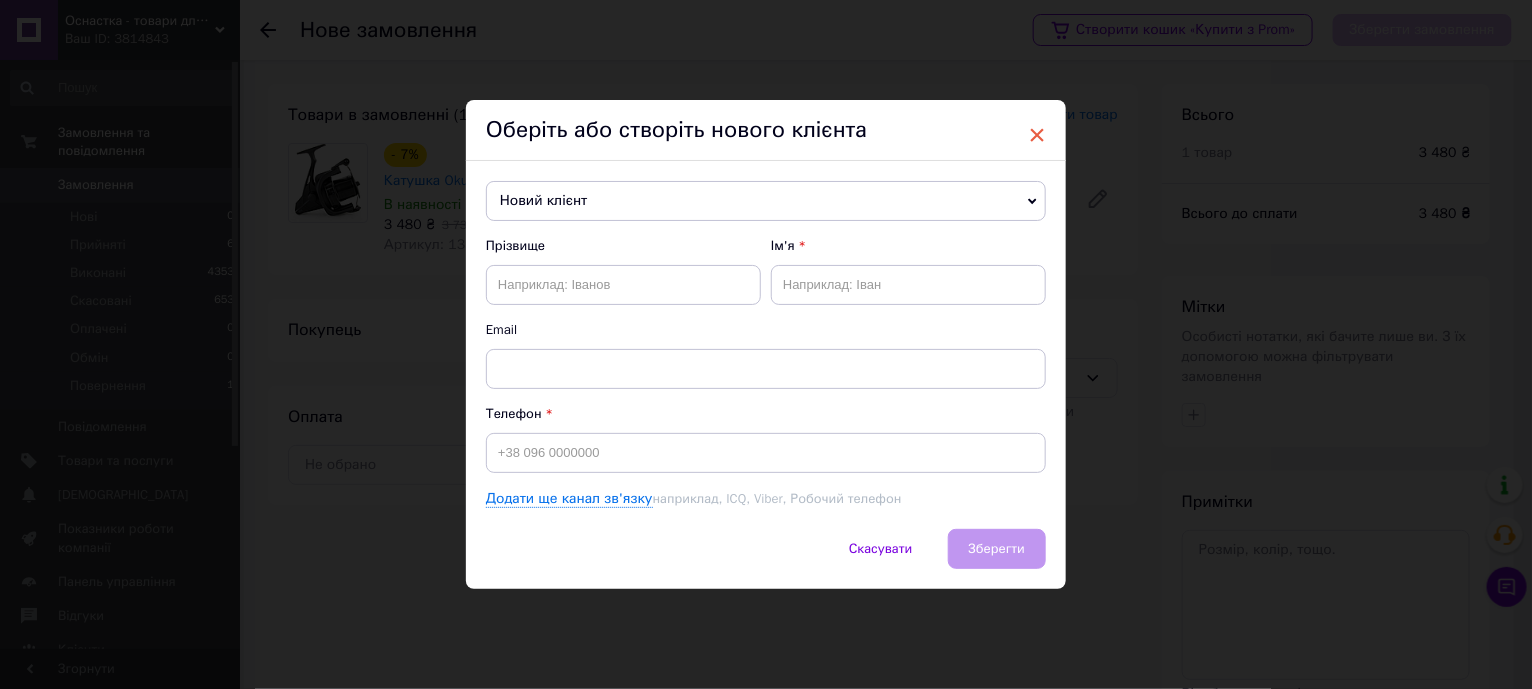 click on "×" at bounding box center [1037, 135] 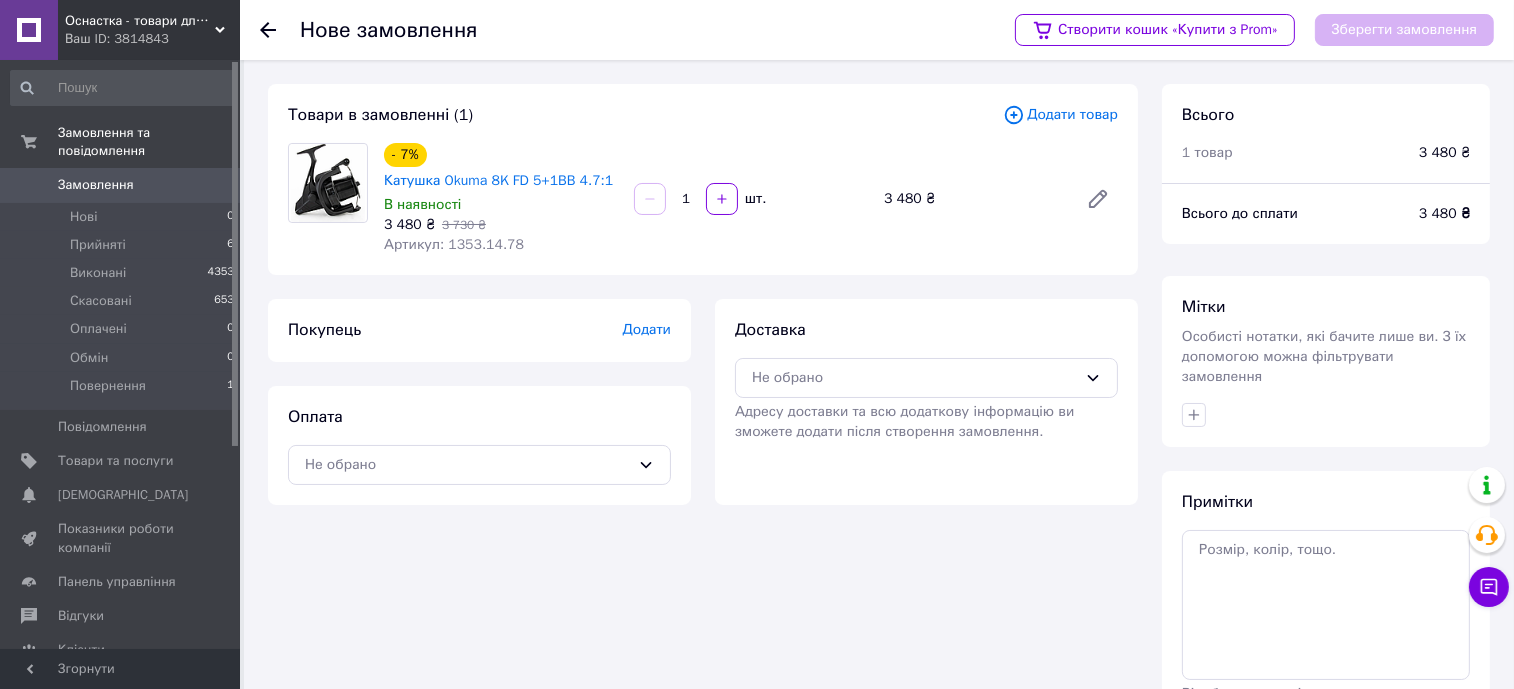 click on "1" at bounding box center [686, 199] 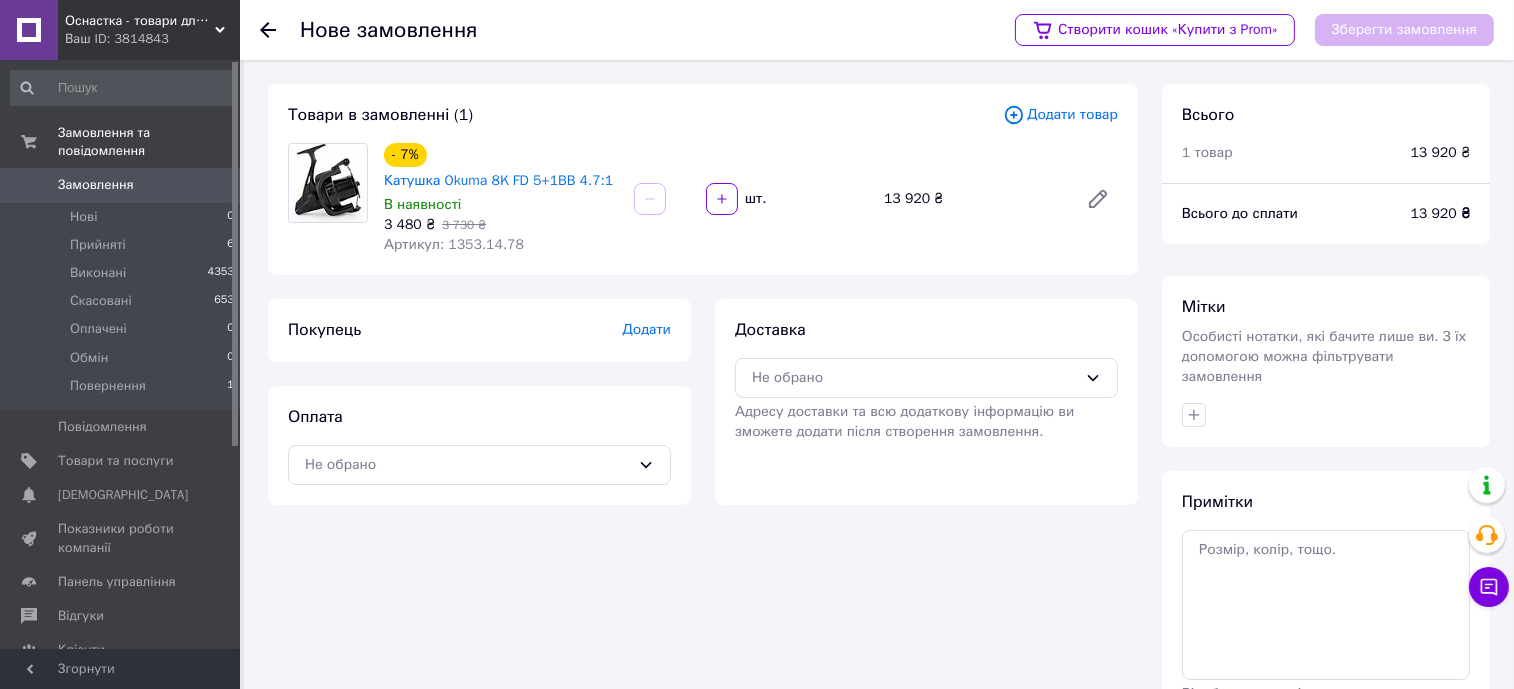type on "1" 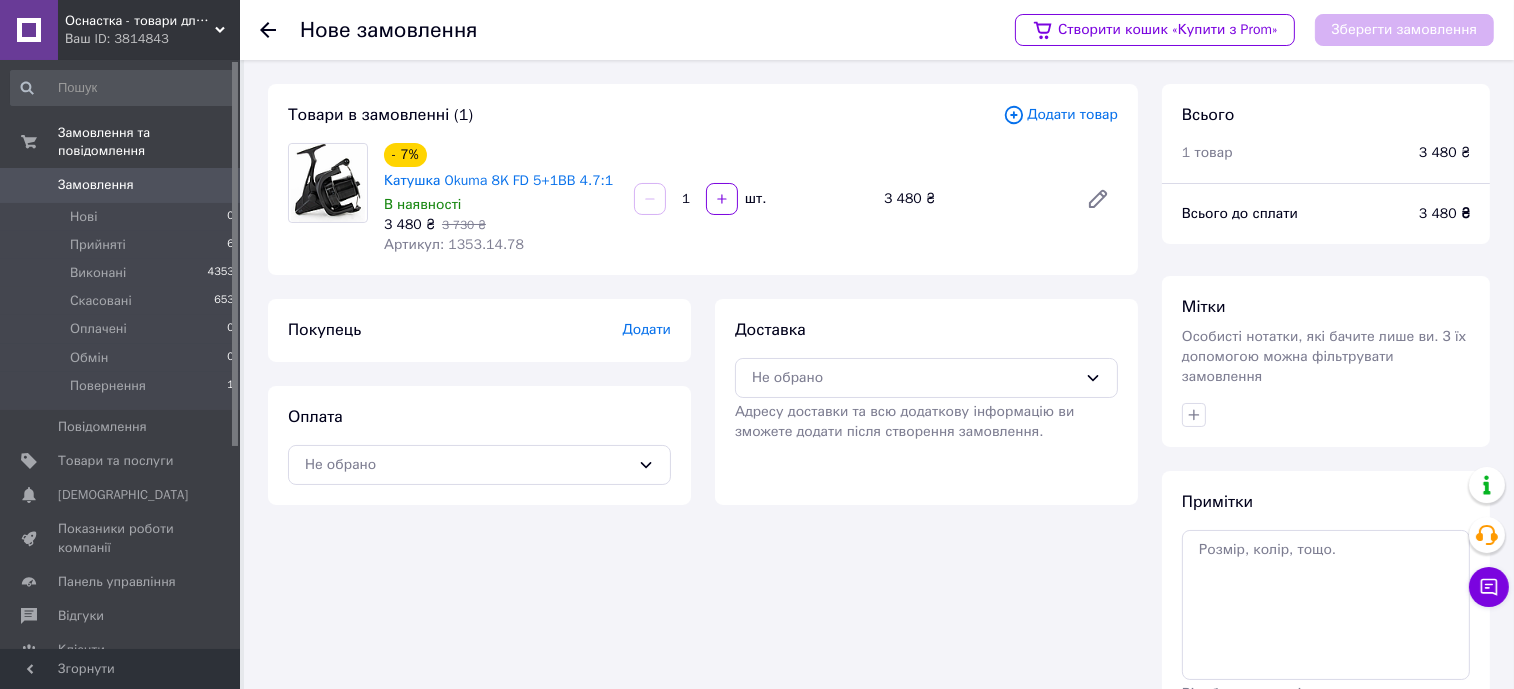 click on "Товари в замовленні (1) Додати товар - 7% Катушка Okuma 8K FD 5+1BB 4.7:1 В наявності 3 480 ₴   3 730 ₴ Артикул: 1353.14.78 1   шт. 3 480 ₴ Покупець Додати Оплата Не обрано Доставка Не обрано Адресу доставки та всю додаткову інформацію
ви зможете додати після створення замовлення." at bounding box center [703, 452] 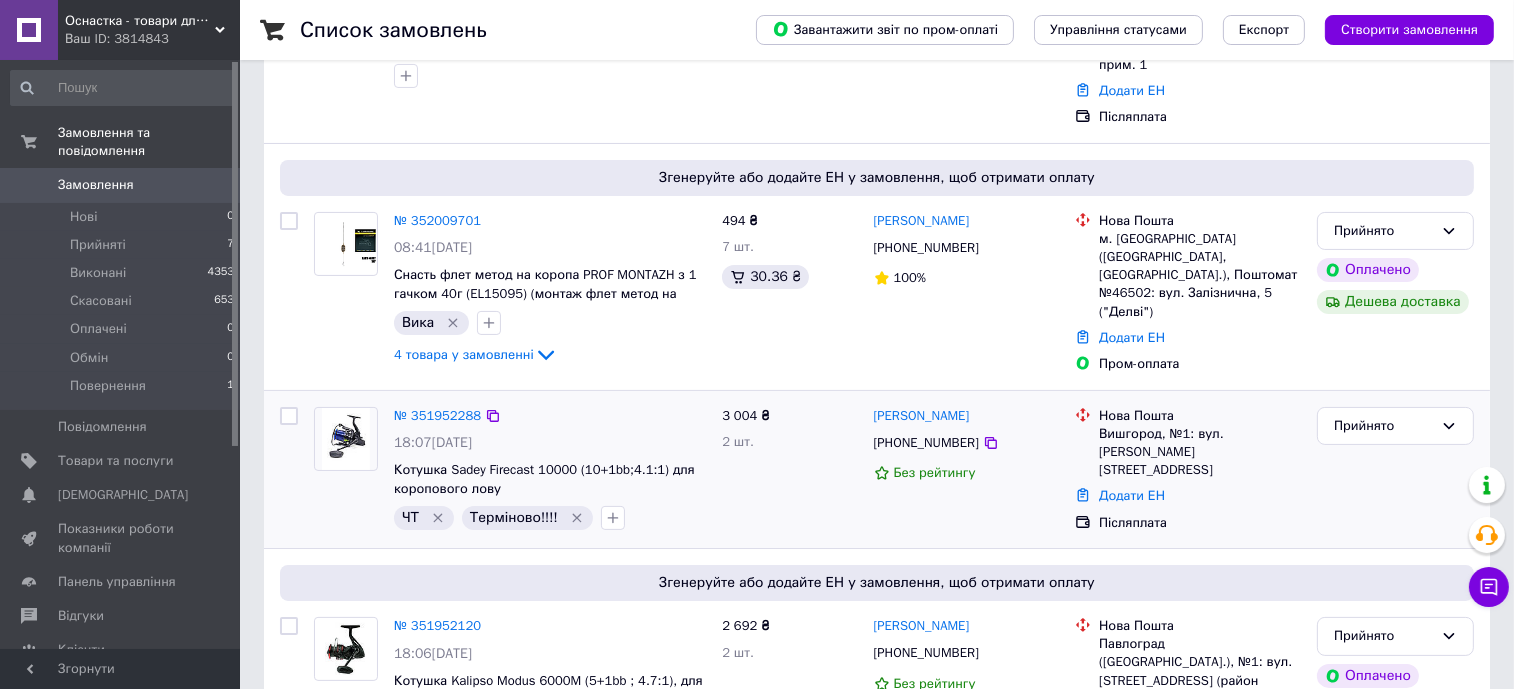 scroll, scrollTop: 375, scrollLeft: 0, axis: vertical 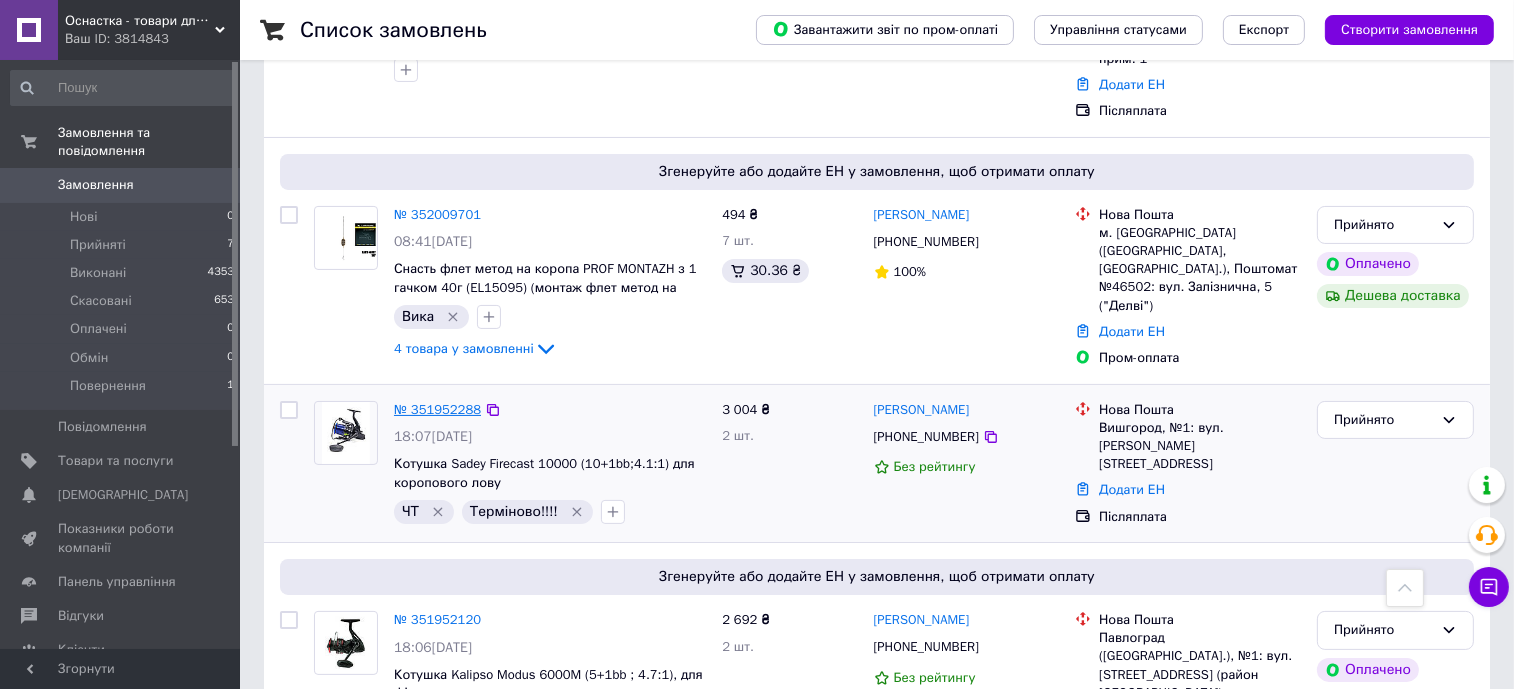 click on "№ 351952288" at bounding box center (437, 409) 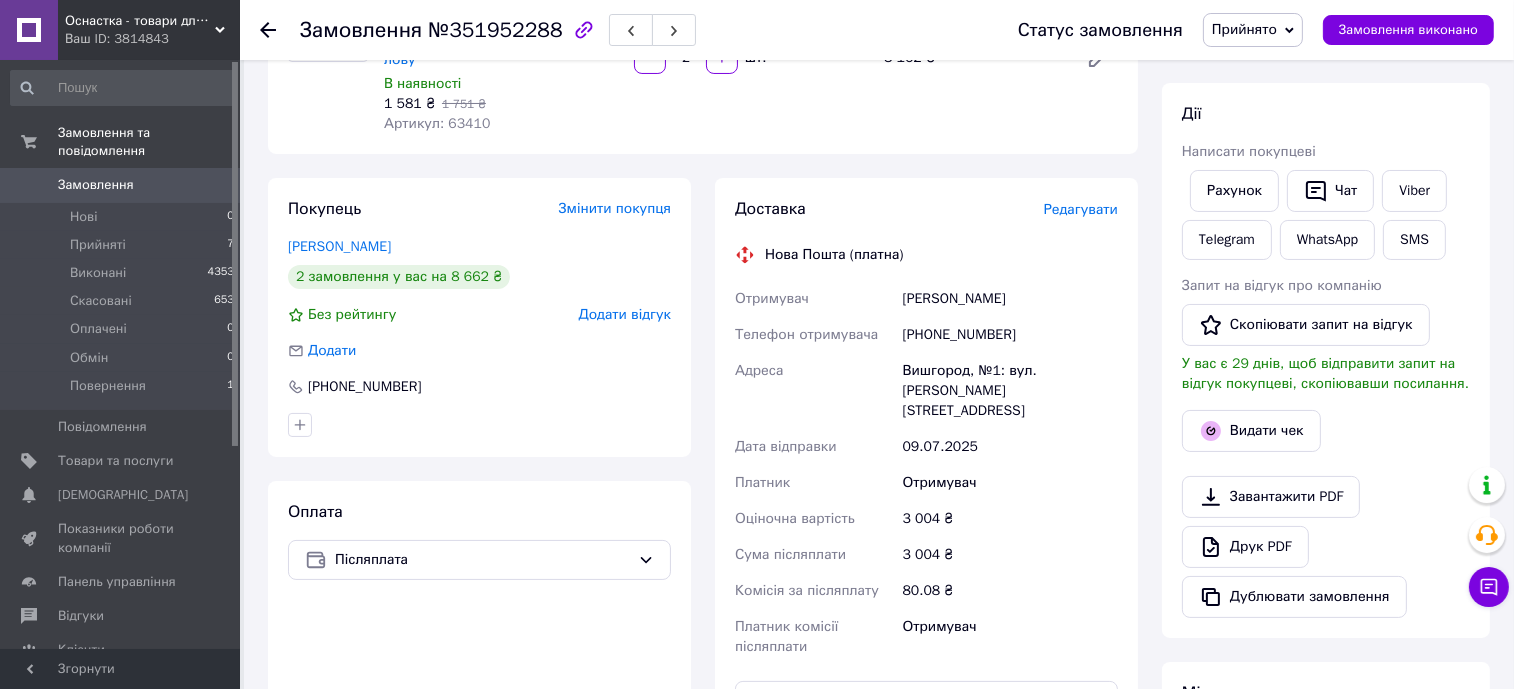 scroll, scrollTop: 0, scrollLeft: 0, axis: both 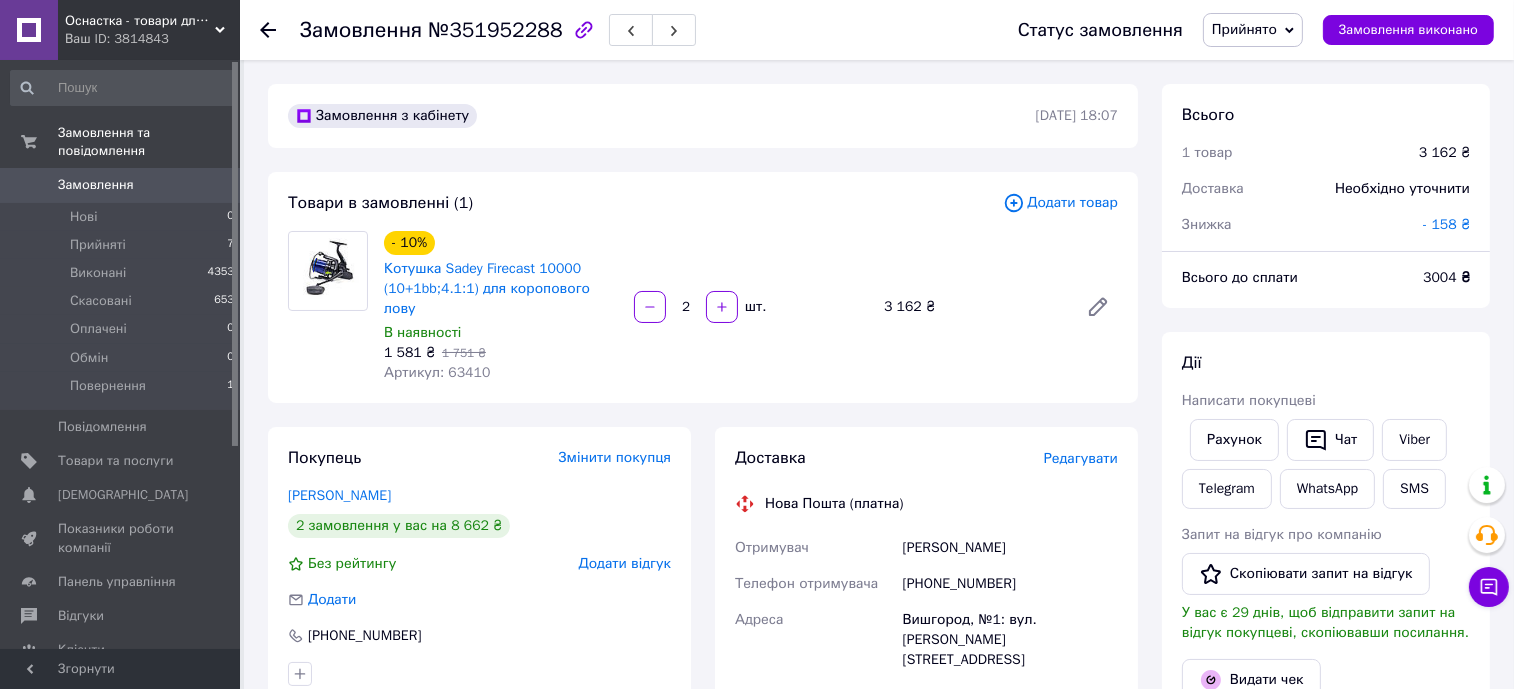 click on "Додати товар" at bounding box center [1060, 203] 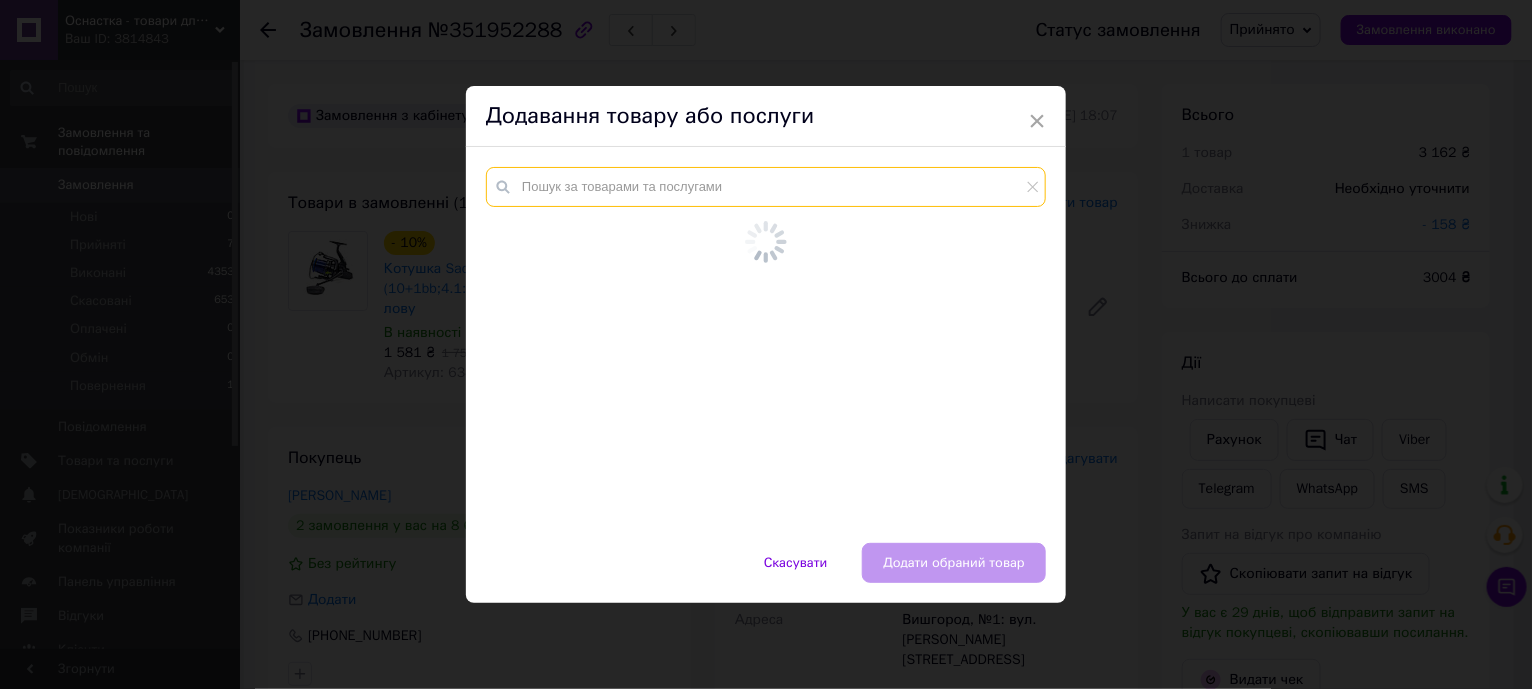 click at bounding box center (766, 187) 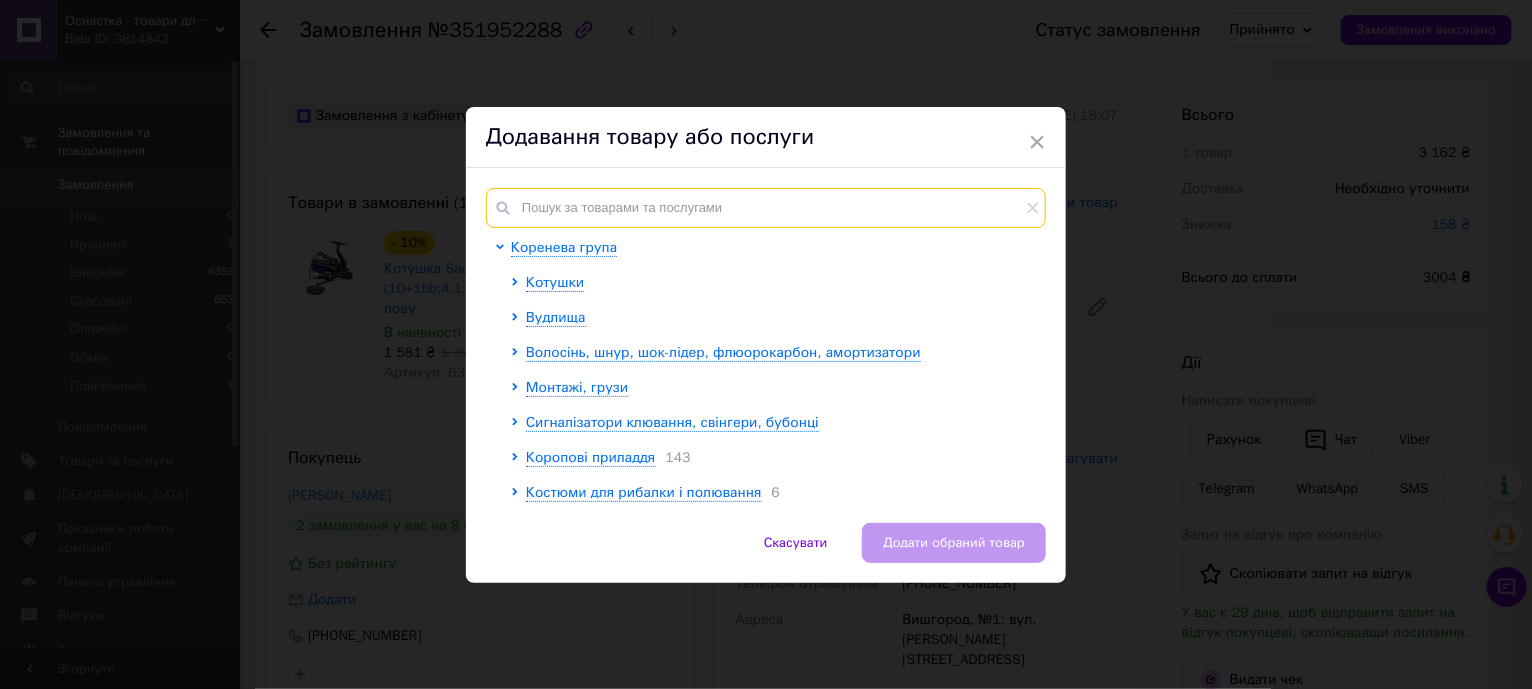 paste on "68102" 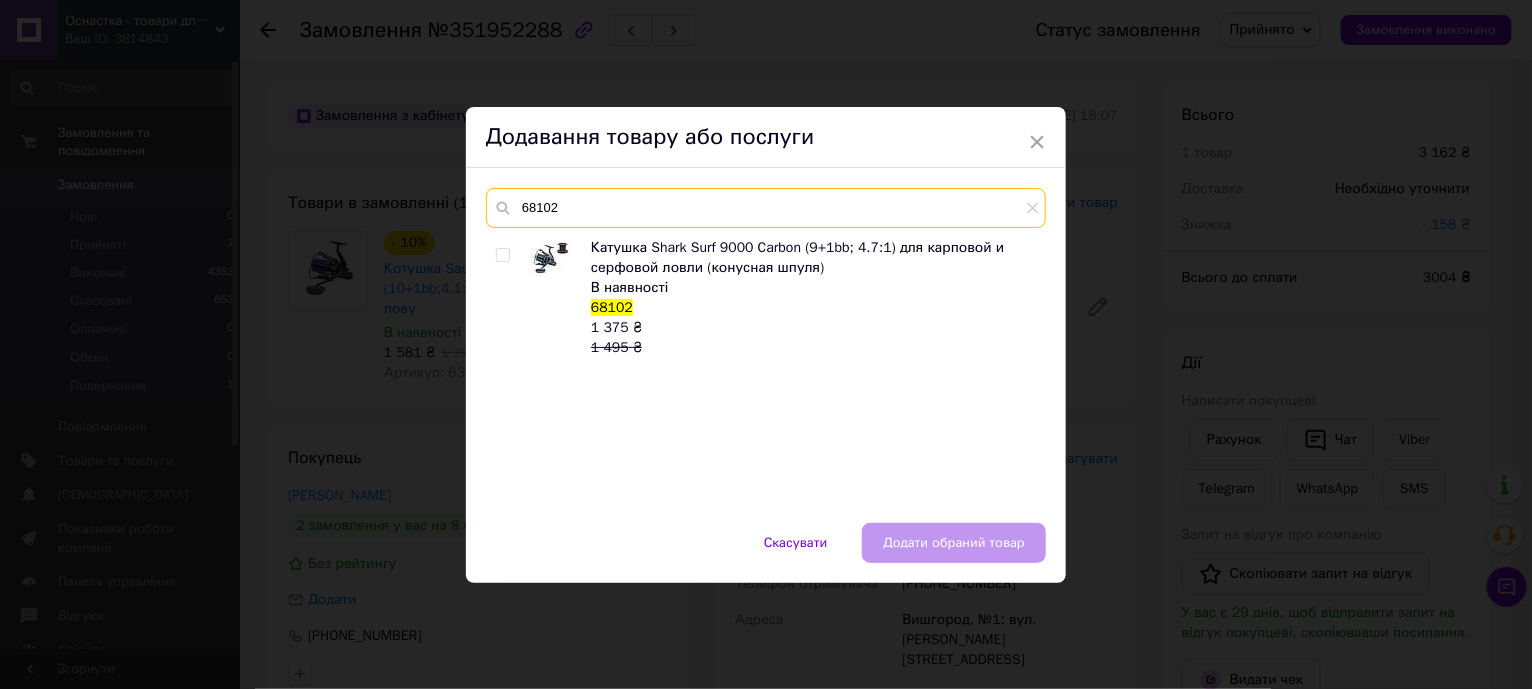 type on "68102" 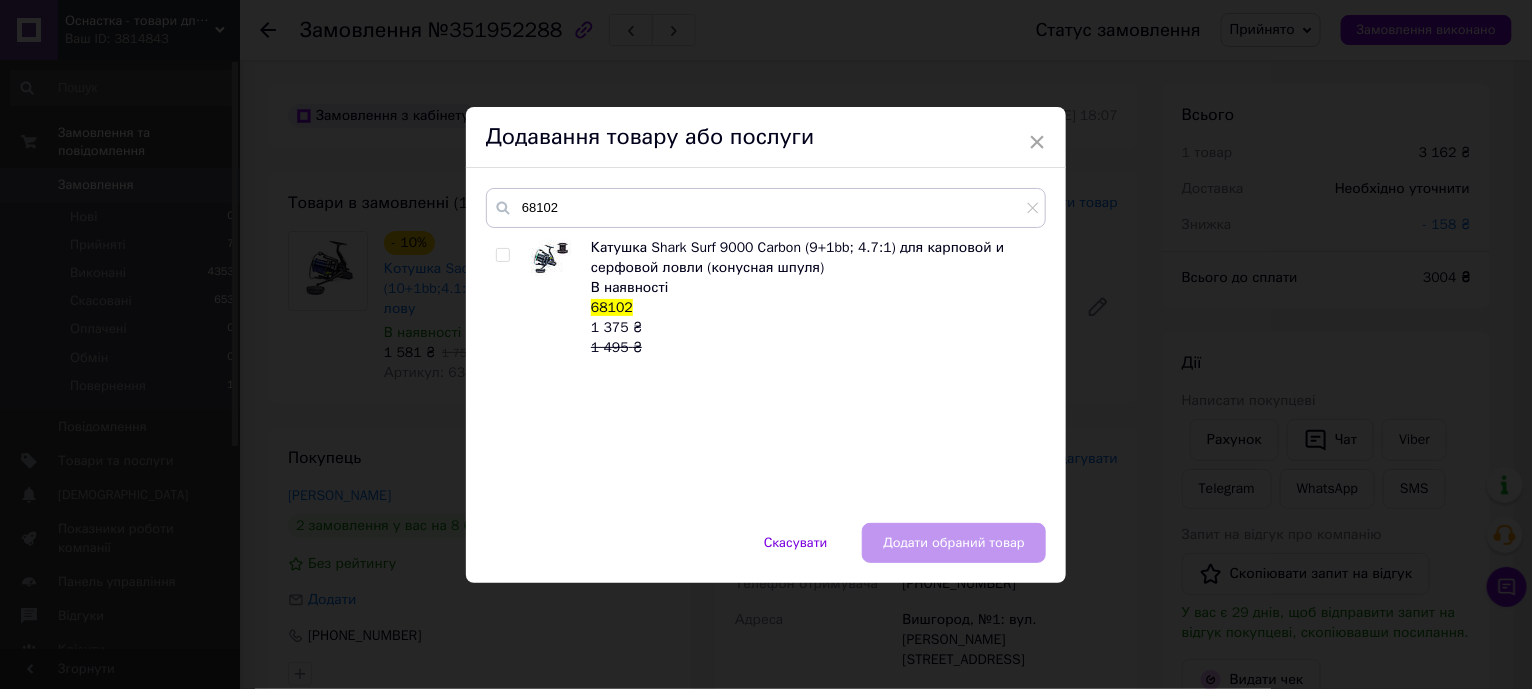 click at bounding box center [502, 255] 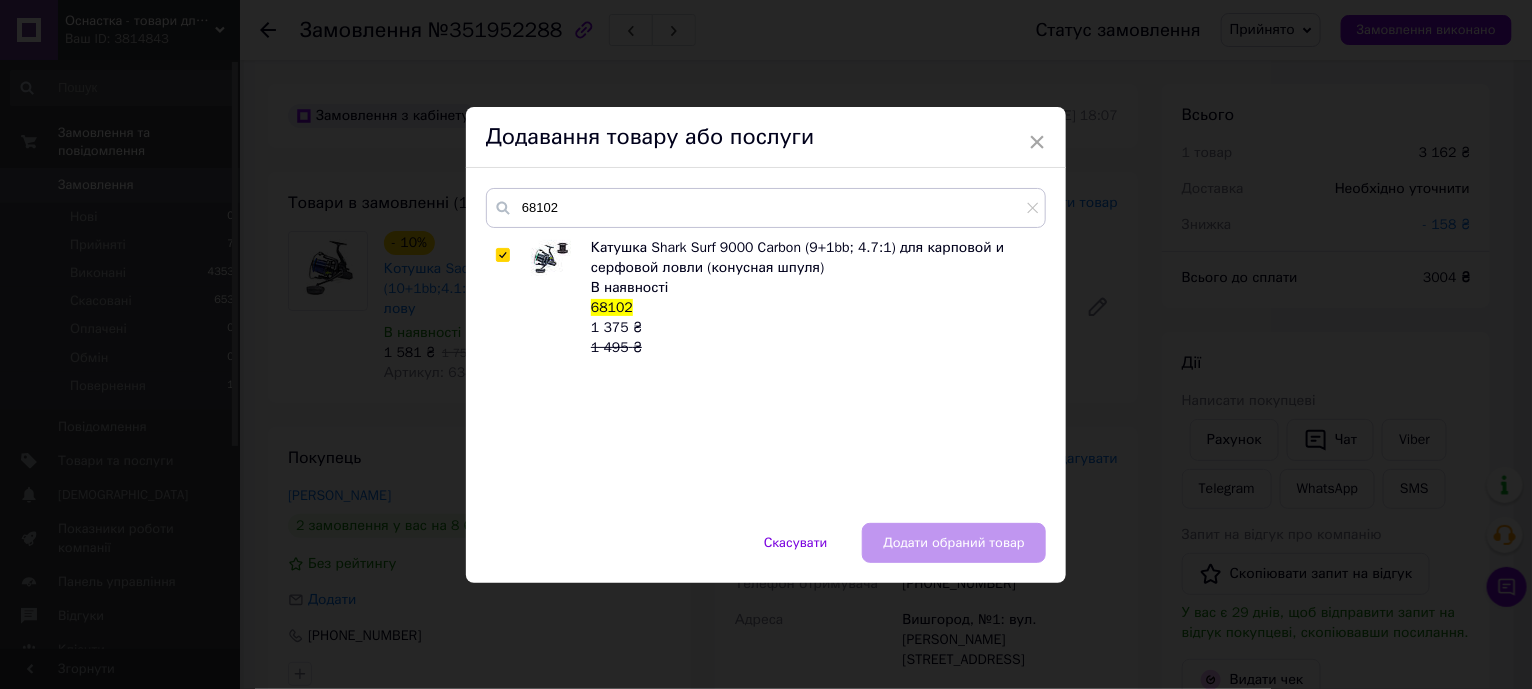 checkbox on "true" 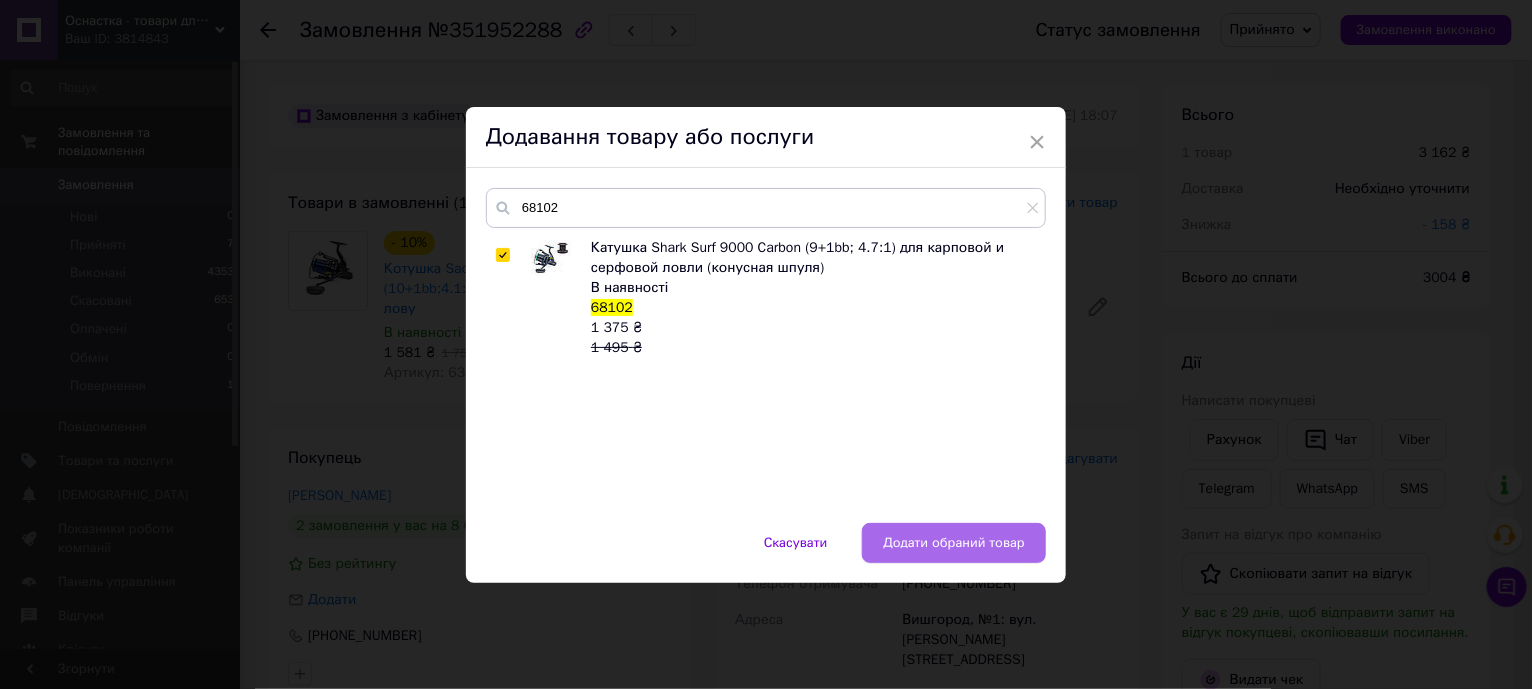 click on "Додати обраний товар" at bounding box center (954, 543) 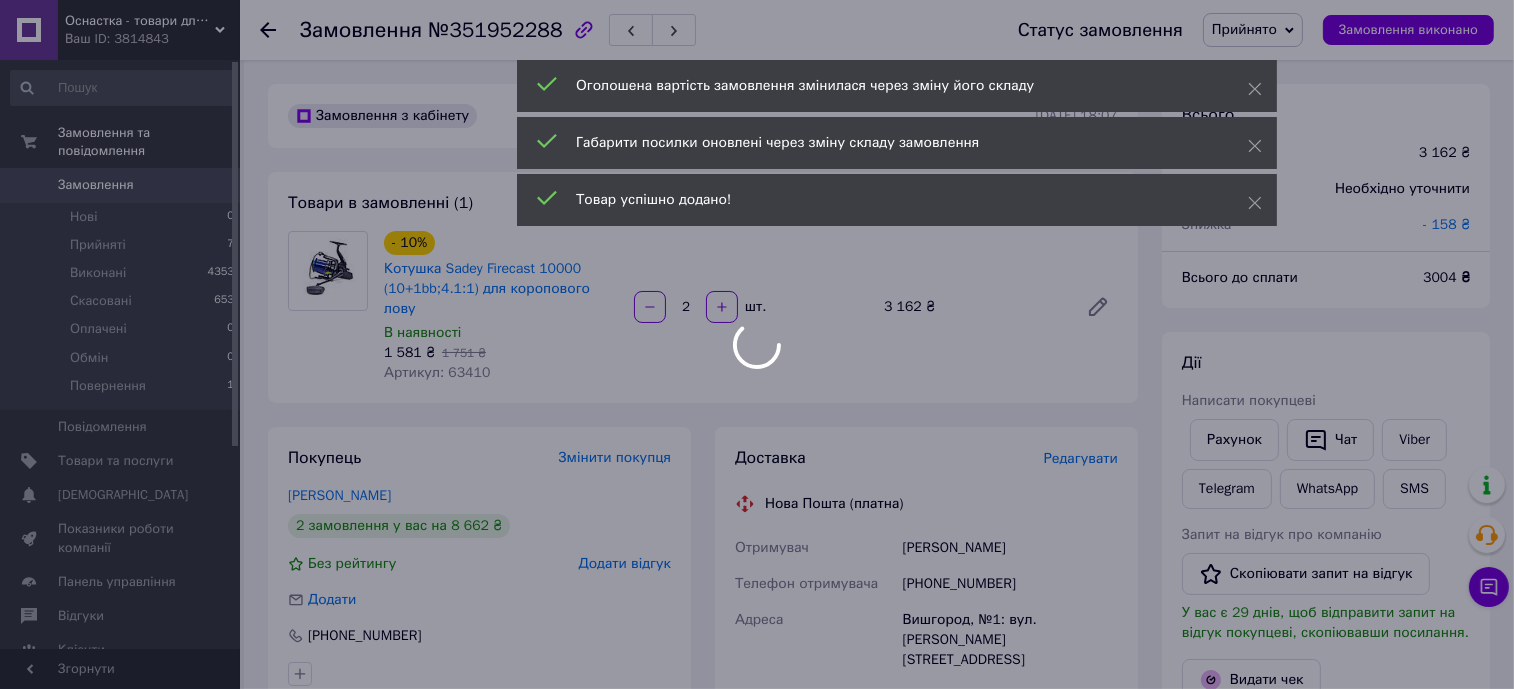 scroll, scrollTop: 40, scrollLeft: 0, axis: vertical 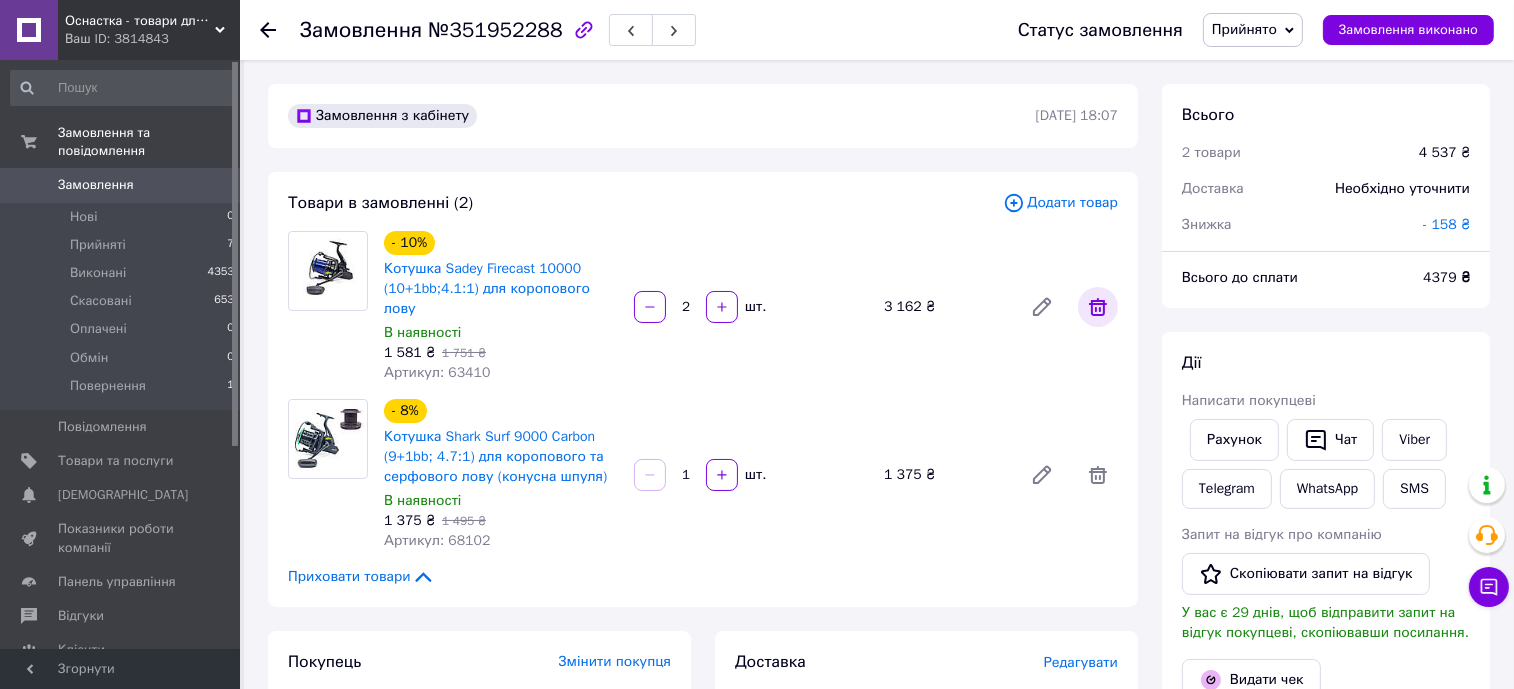 click 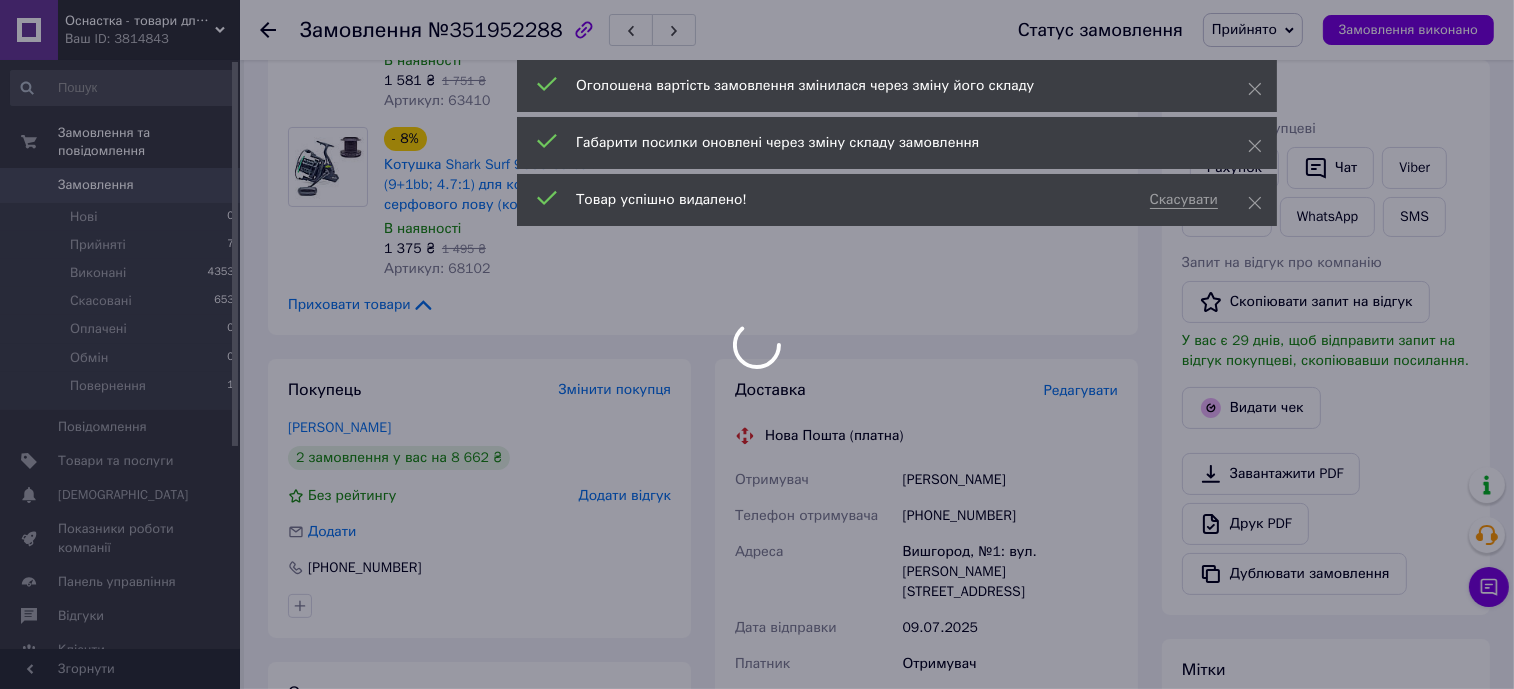 scroll, scrollTop: 0, scrollLeft: 0, axis: both 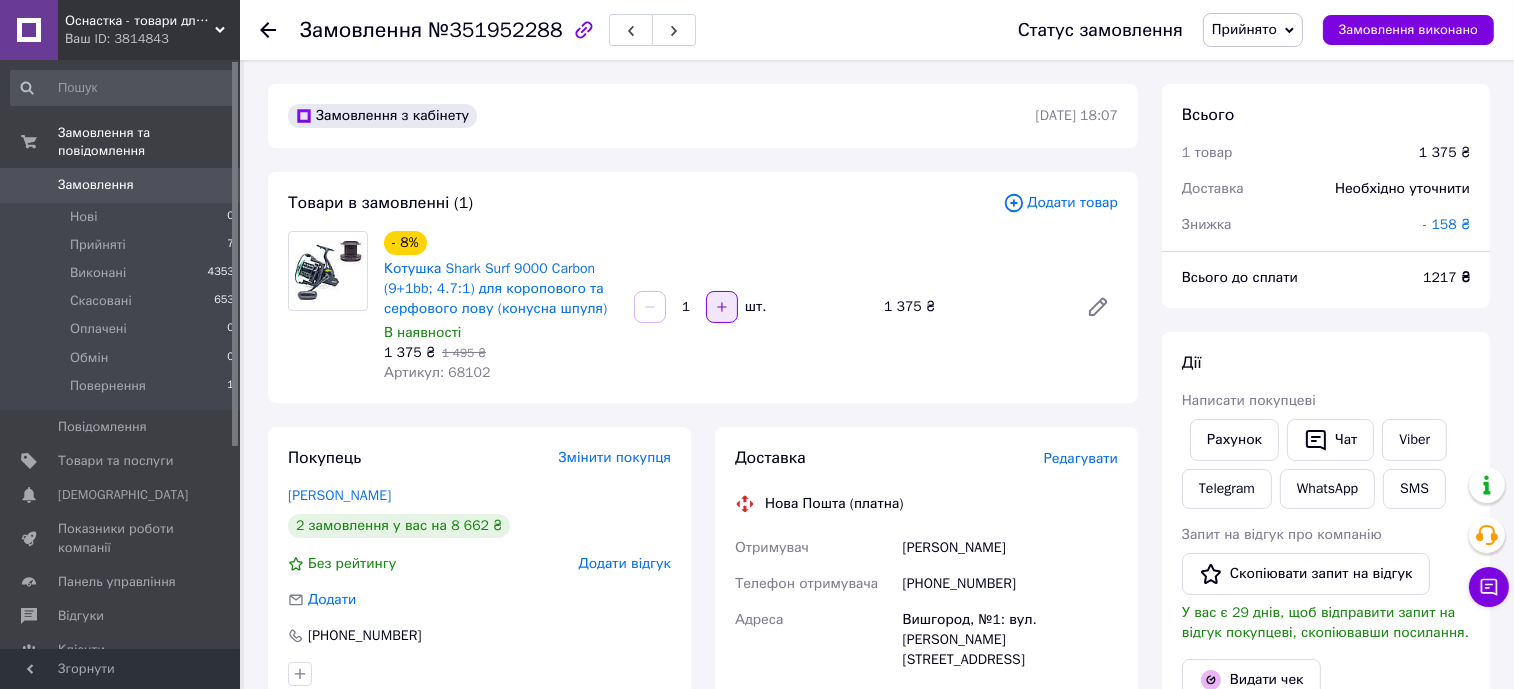 click 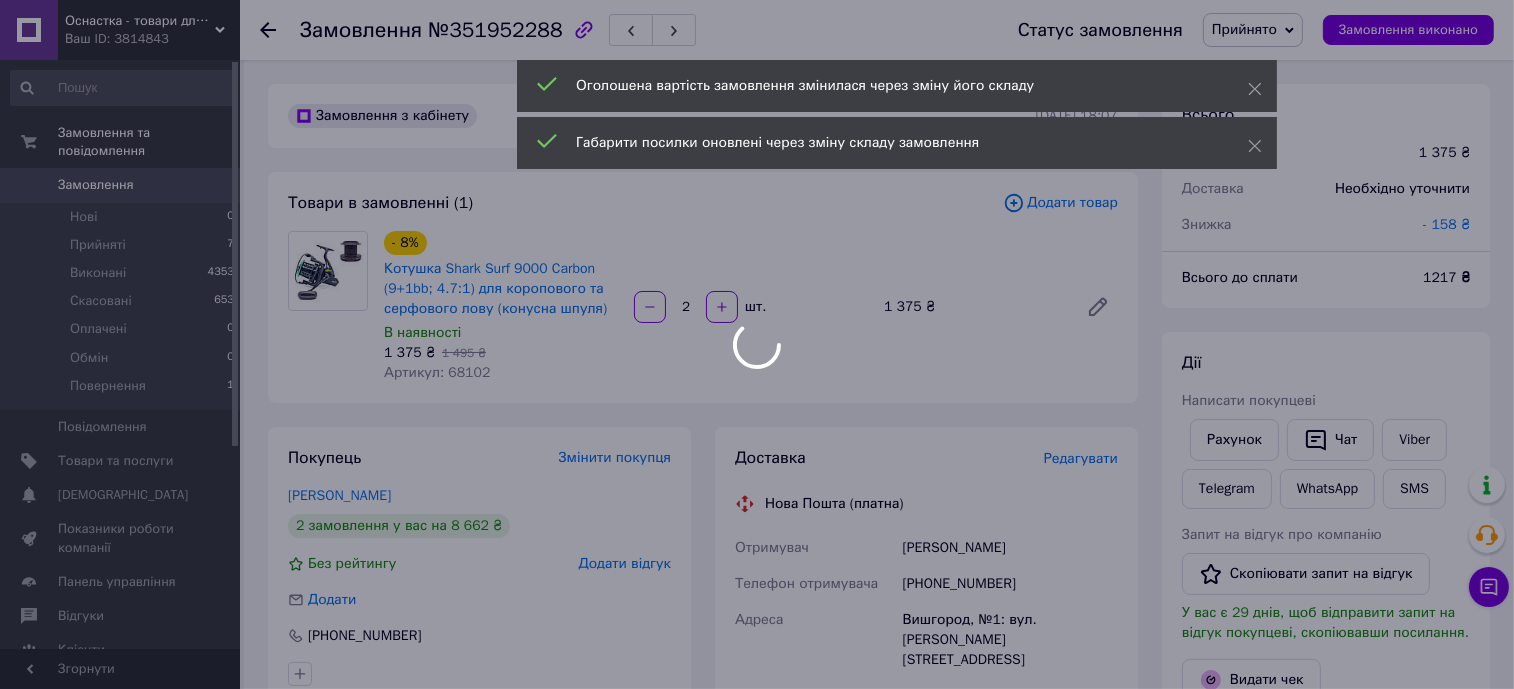 scroll, scrollTop: 251, scrollLeft: 0, axis: vertical 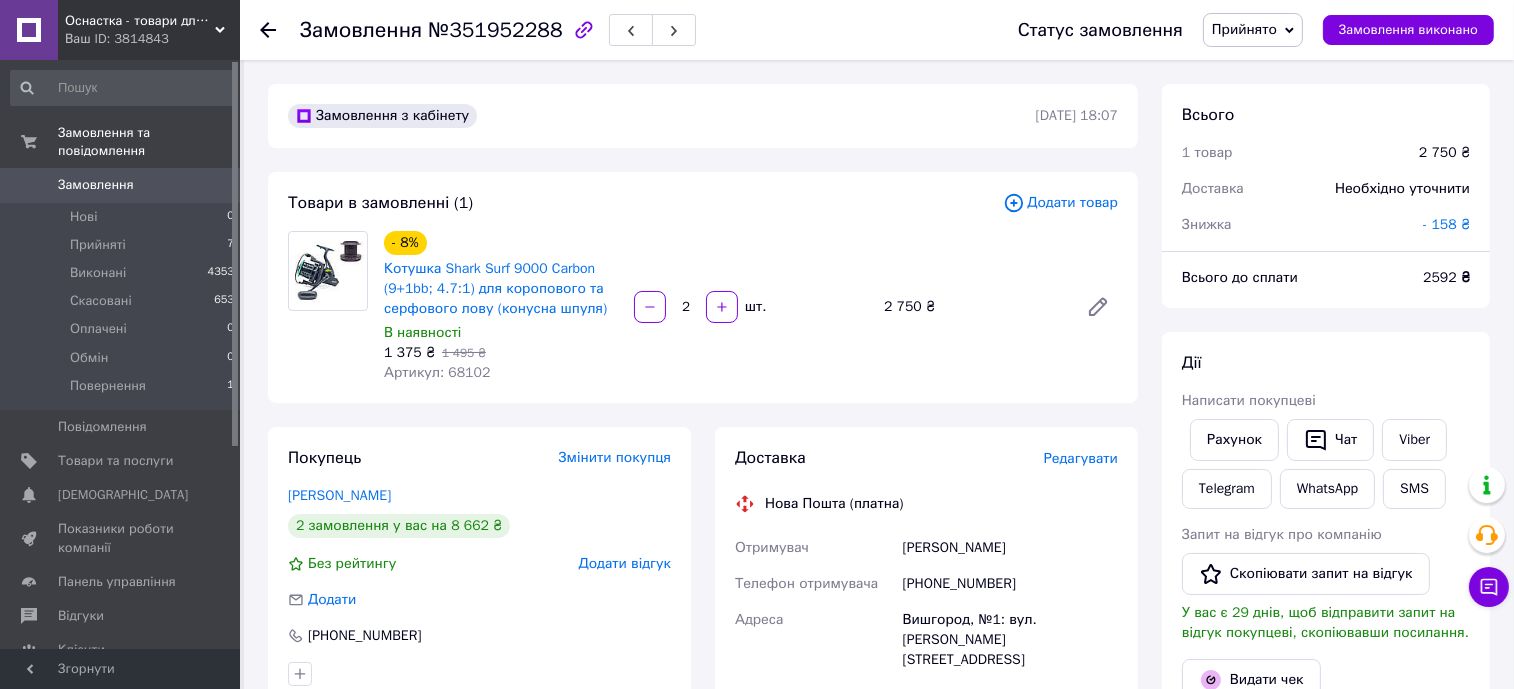 click on "- 158 ₴" at bounding box center (1446, 224) 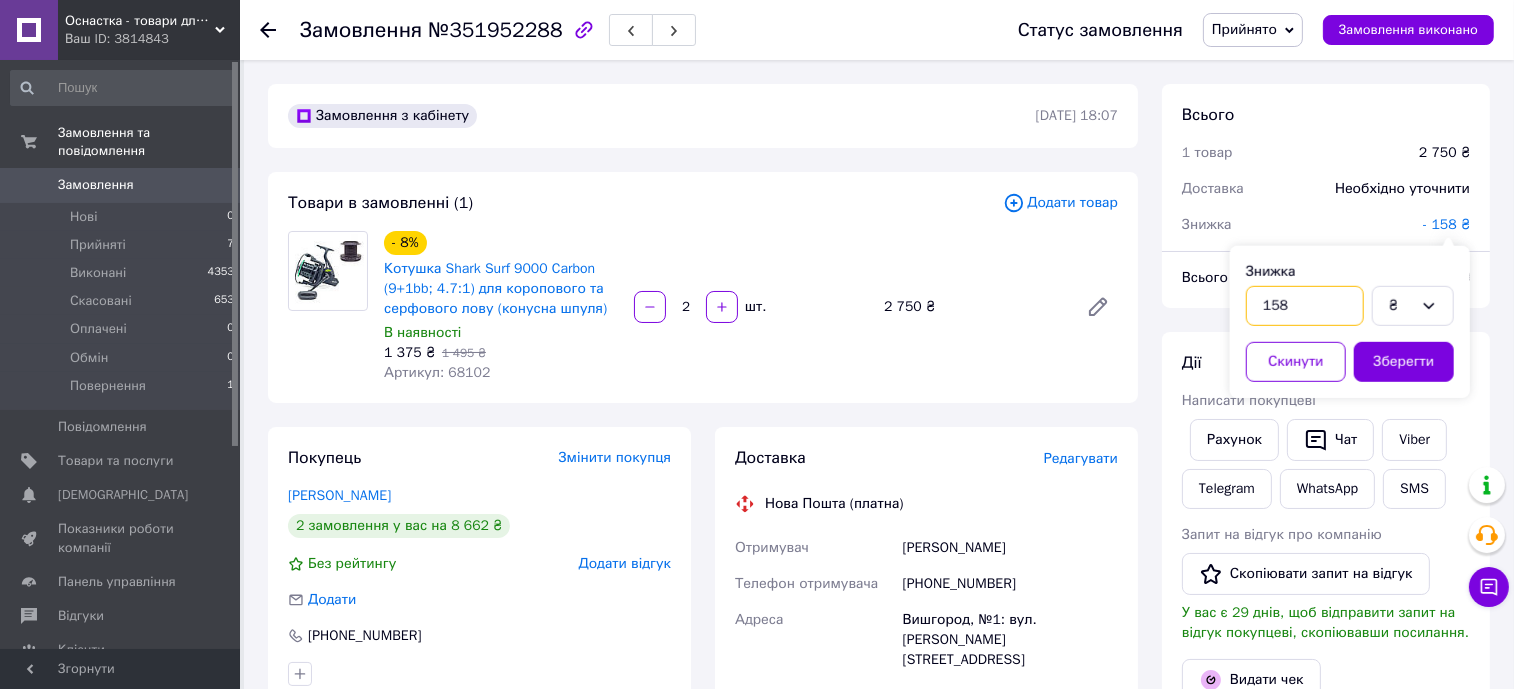 click on "158" at bounding box center (1305, 306) 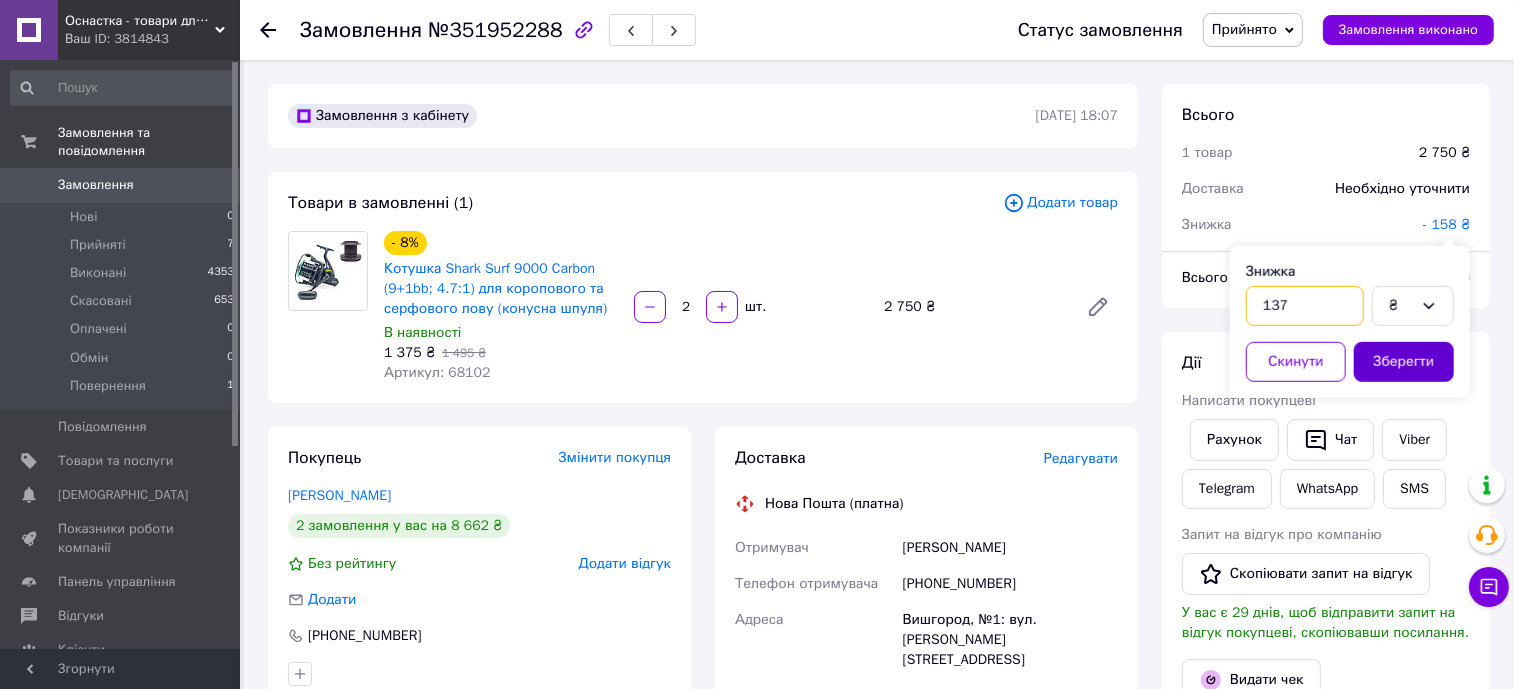 type on "137" 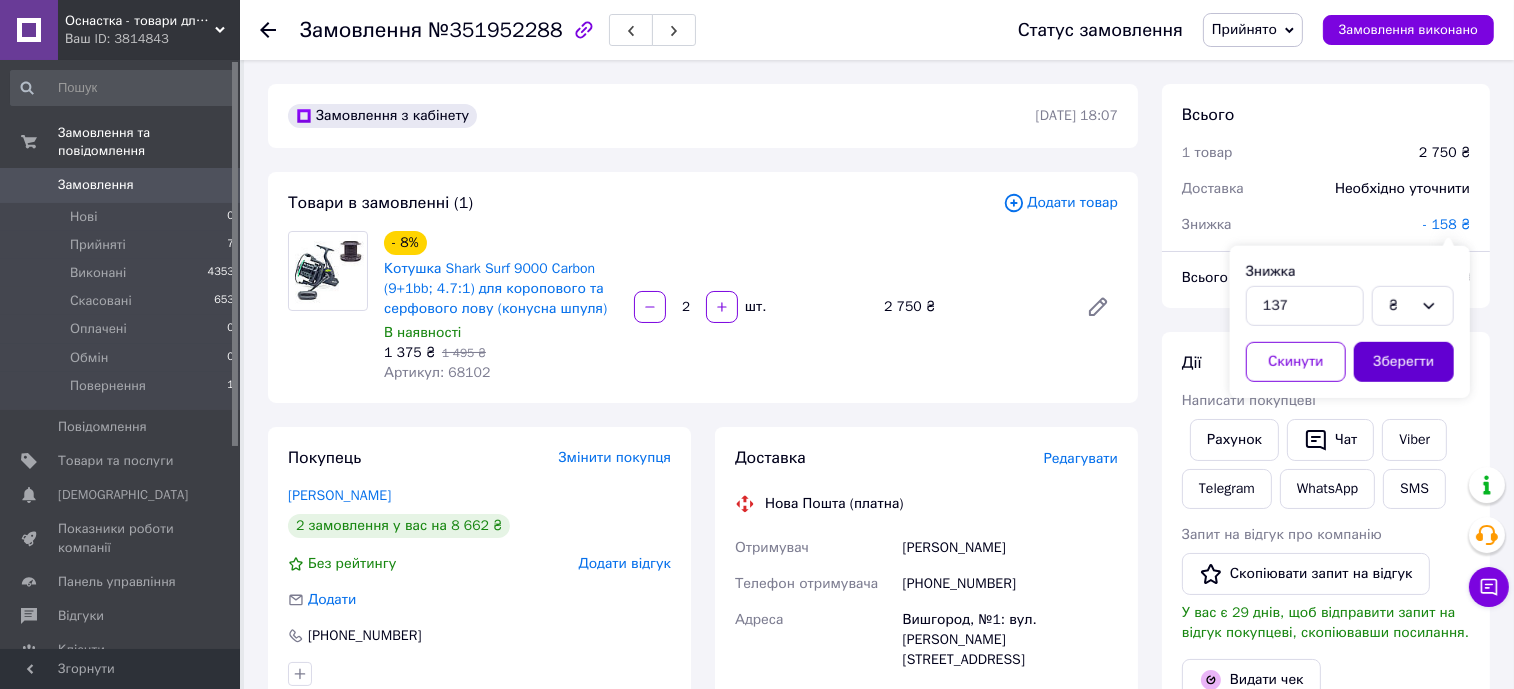 click on "Зберегти" at bounding box center (1404, 362) 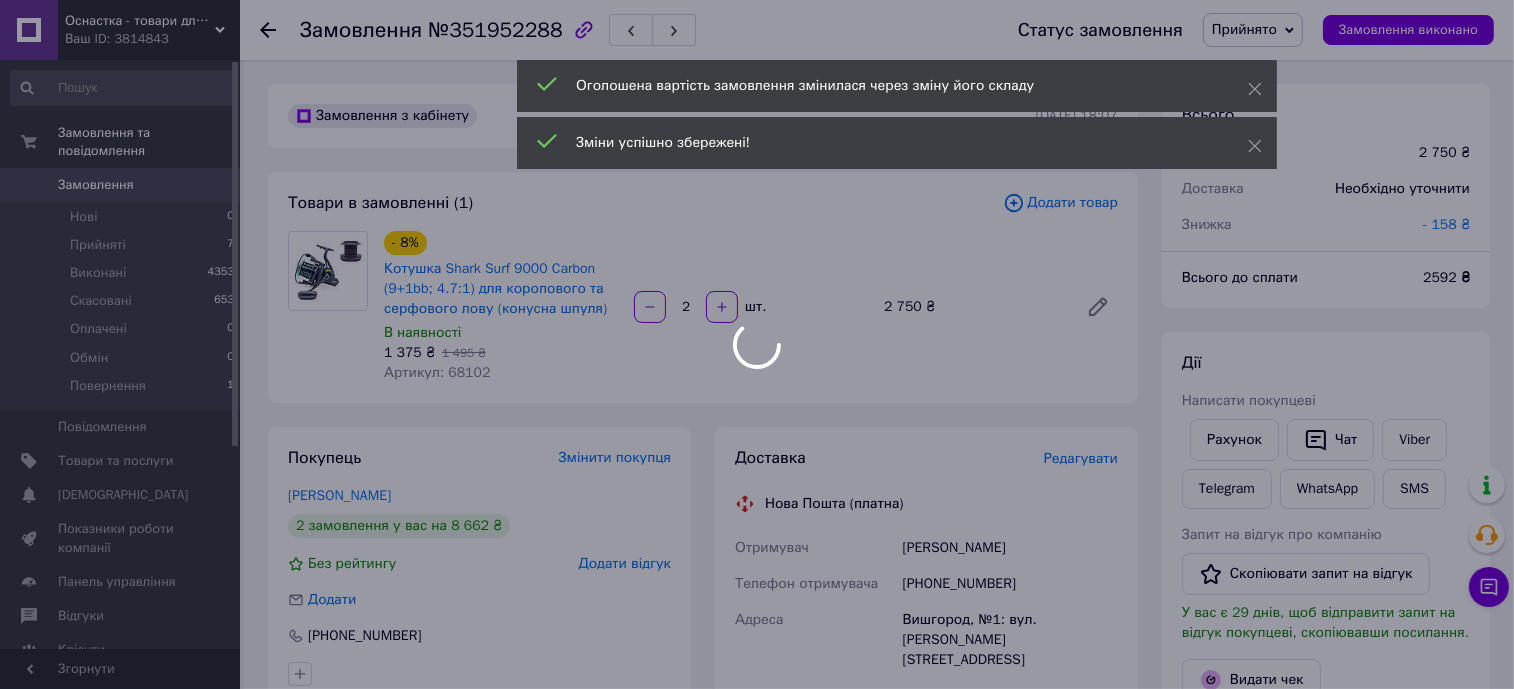 scroll, scrollTop: 348, scrollLeft: 0, axis: vertical 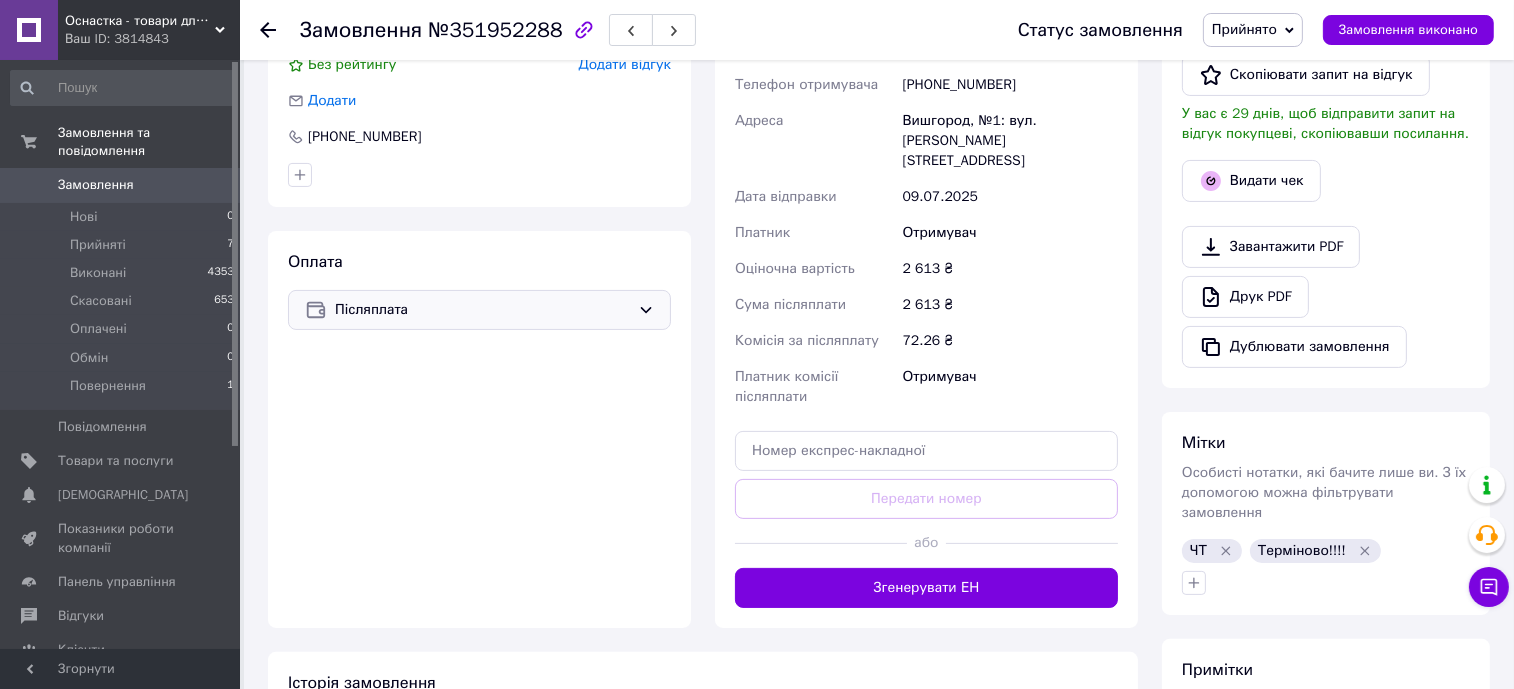 click on "Післяплата" at bounding box center (482, 310) 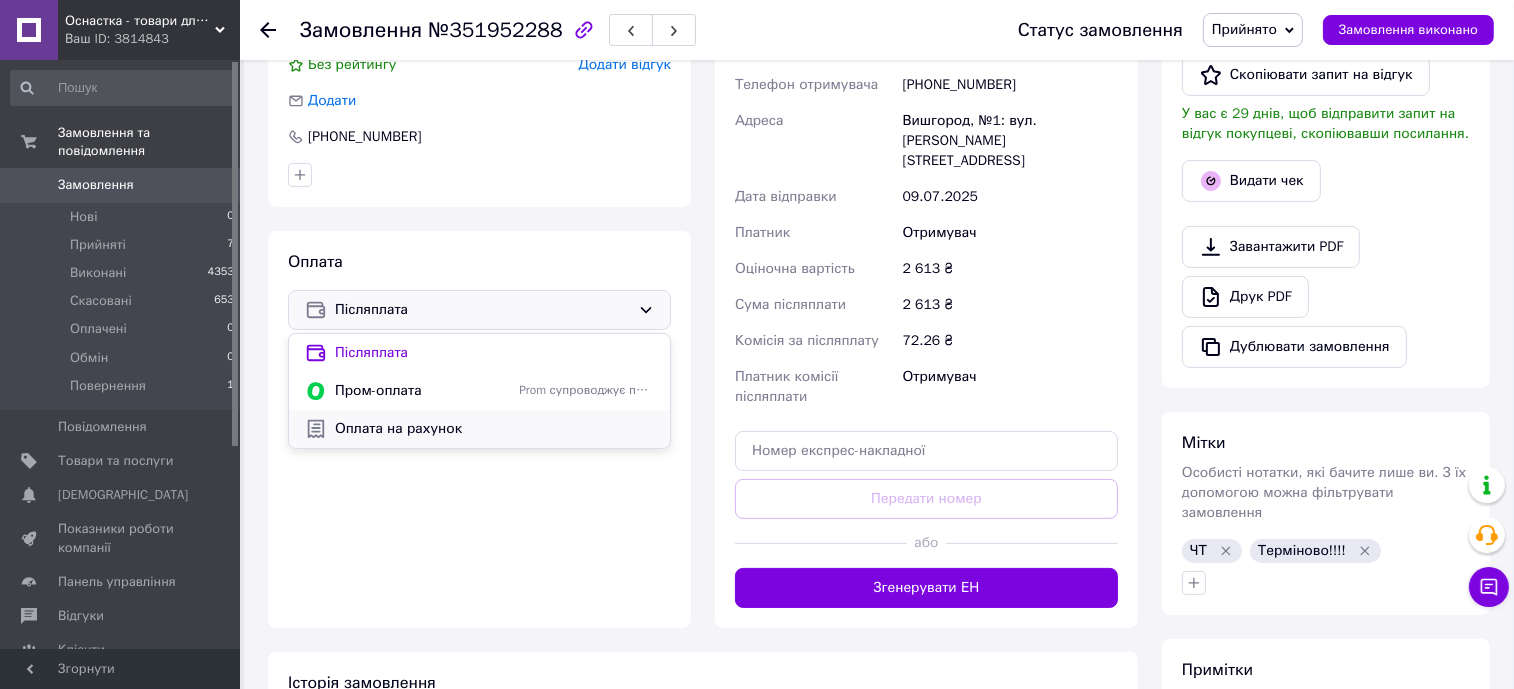 click on "Оплата на рахунок" at bounding box center (494, 429) 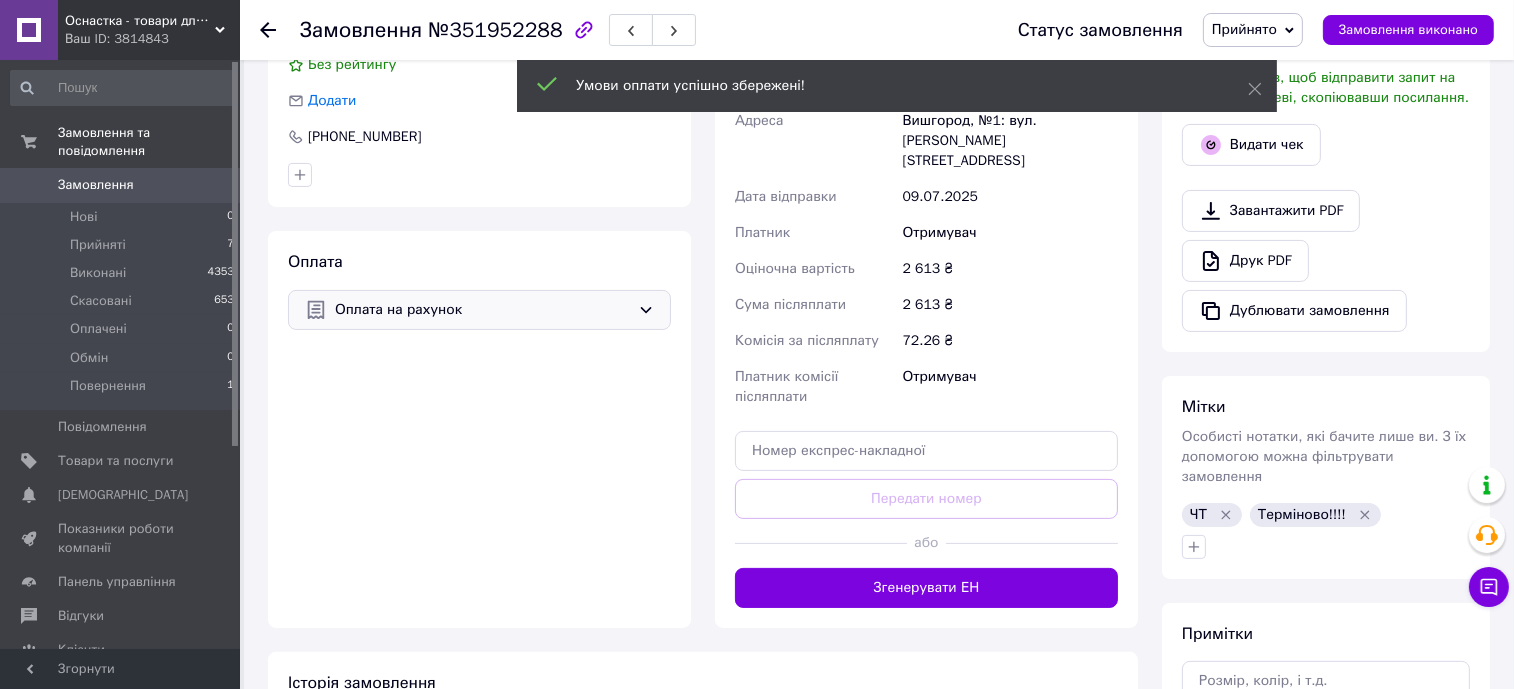 scroll, scrollTop: 395, scrollLeft: 0, axis: vertical 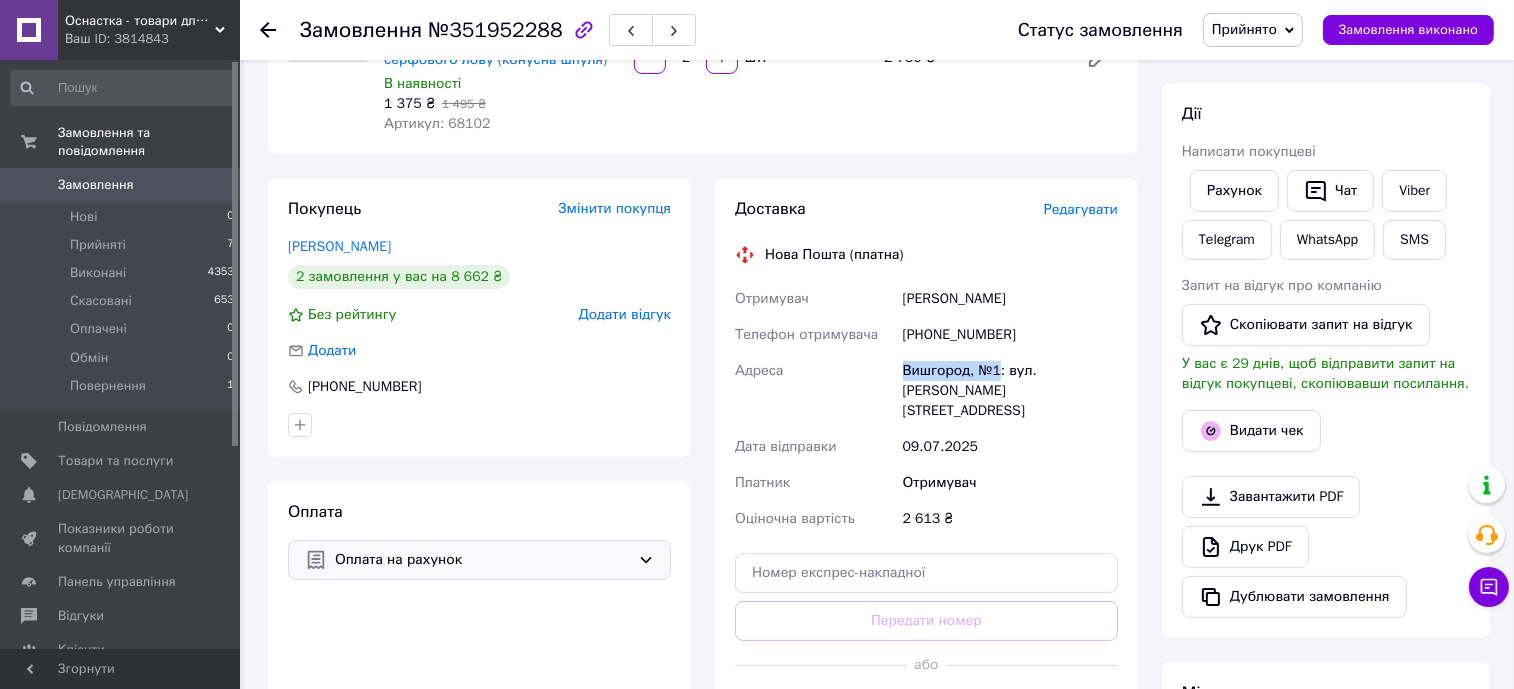 drag, startPoint x: 998, startPoint y: 372, endPoint x: 903, endPoint y: 363, distance: 95.42536 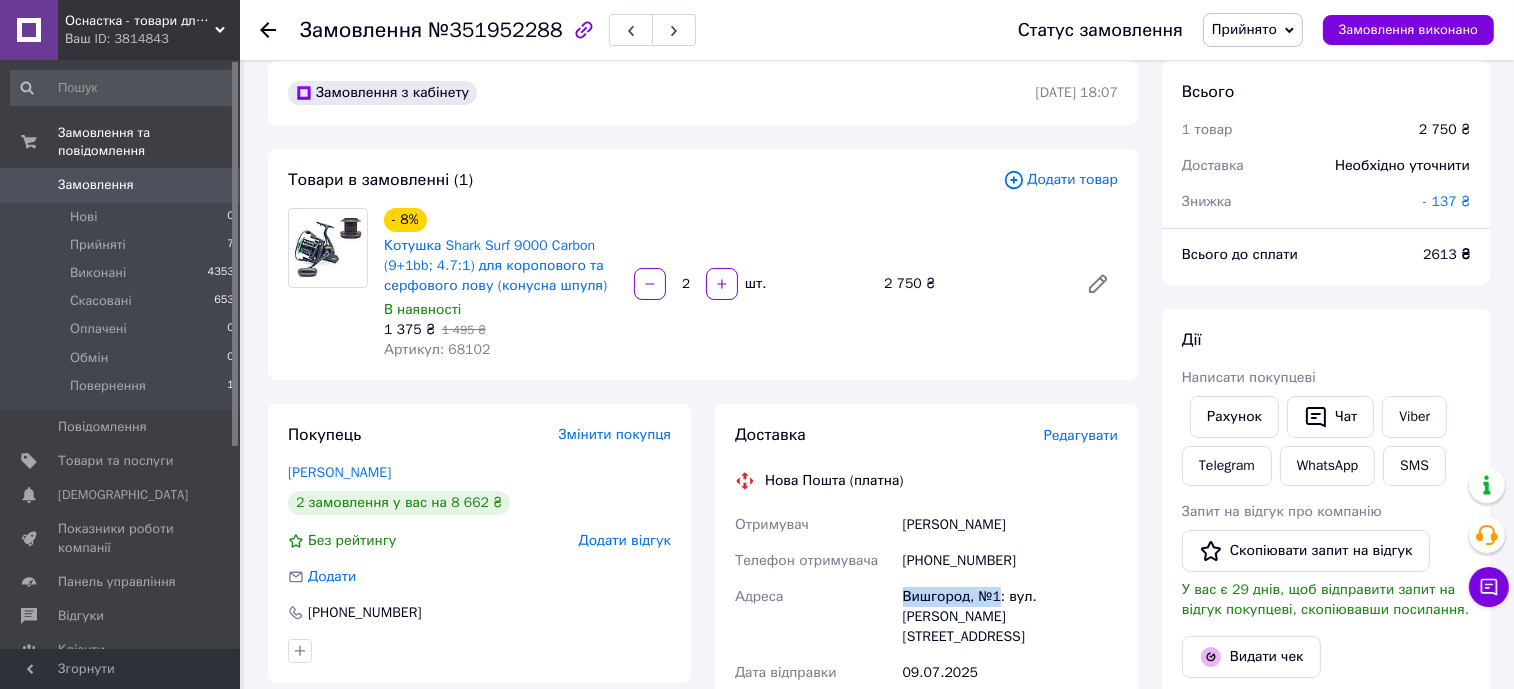 scroll, scrollTop: 0, scrollLeft: 0, axis: both 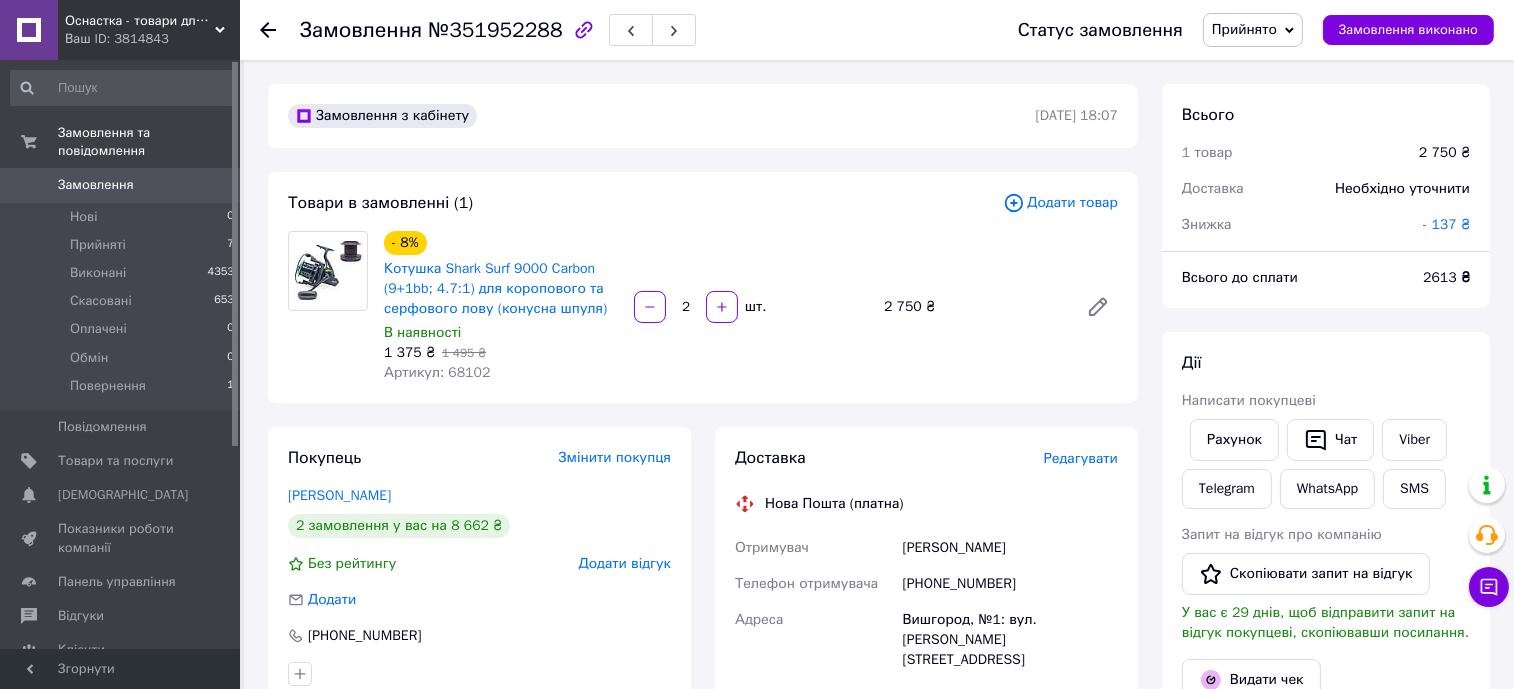 click on "Товари в замовленні (1)" at bounding box center (645, 203) 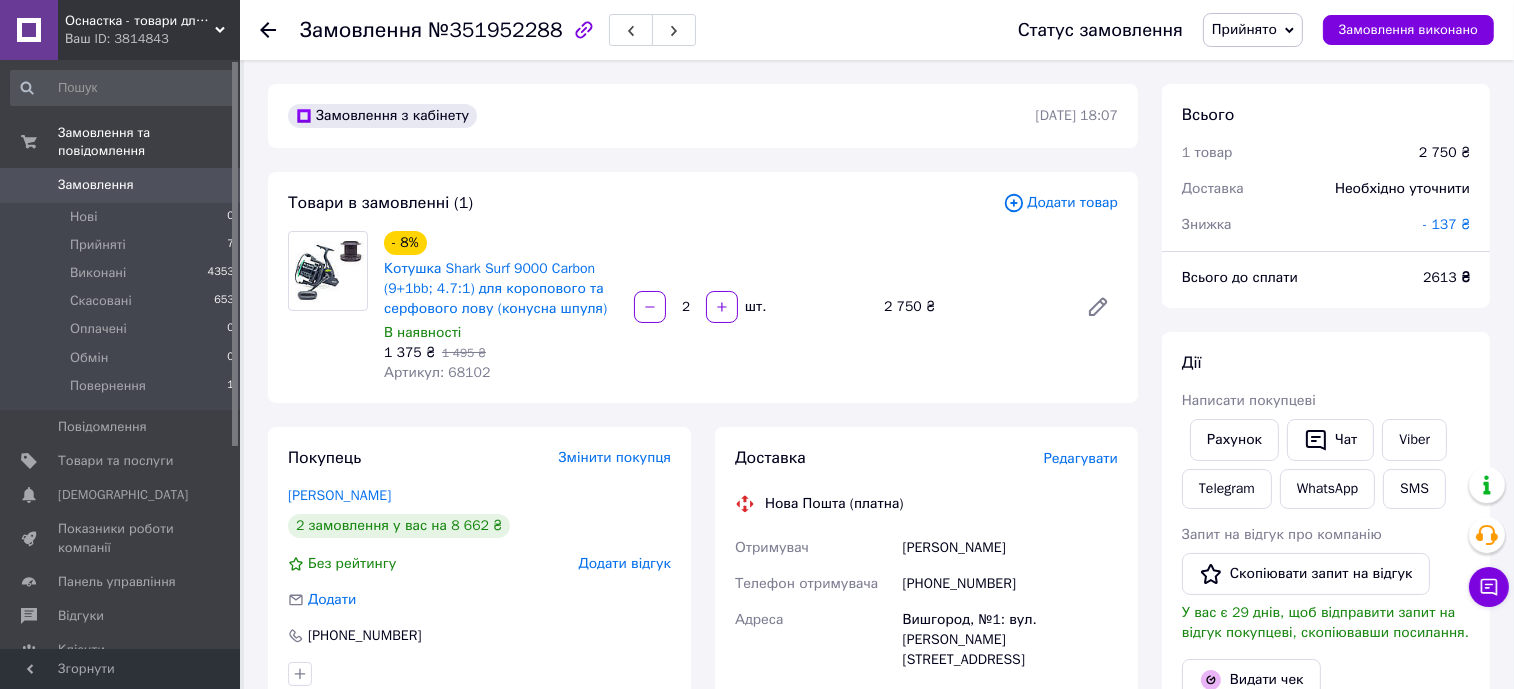 click on "Замовлення з кабінету 09.07.2025 | 18:07 Товари в замовленні (1) Додати товар - 8% Котушка Shark Surf 9000 Carbon (9+1bb; 4.7:1) для коропового та серфового лову (конусна шпуля) В наявності 1 375 ₴   1 495 ₴ Артикул: 68102 2   шт. 2 750 ₴ Покупець Змінити покупця Навроцький Віталій 2 замовлення у вас на 8 662 ₴ Без рейтингу   Додати відгук Додати +380674480475 Оплата Оплата на рахунок Доставка Редагувати Нова Пошта (платна) Отримувач Навроцький Віталій Телефон отримувача +380674480475 Адреса Вишгород, №1: вул. Кургузова, 14 Дата відправки 09.07.2025 Платник Отримувач Оціночна вартість 2 613 ₴ Передати номер або <" at bounding box center (703, 893) 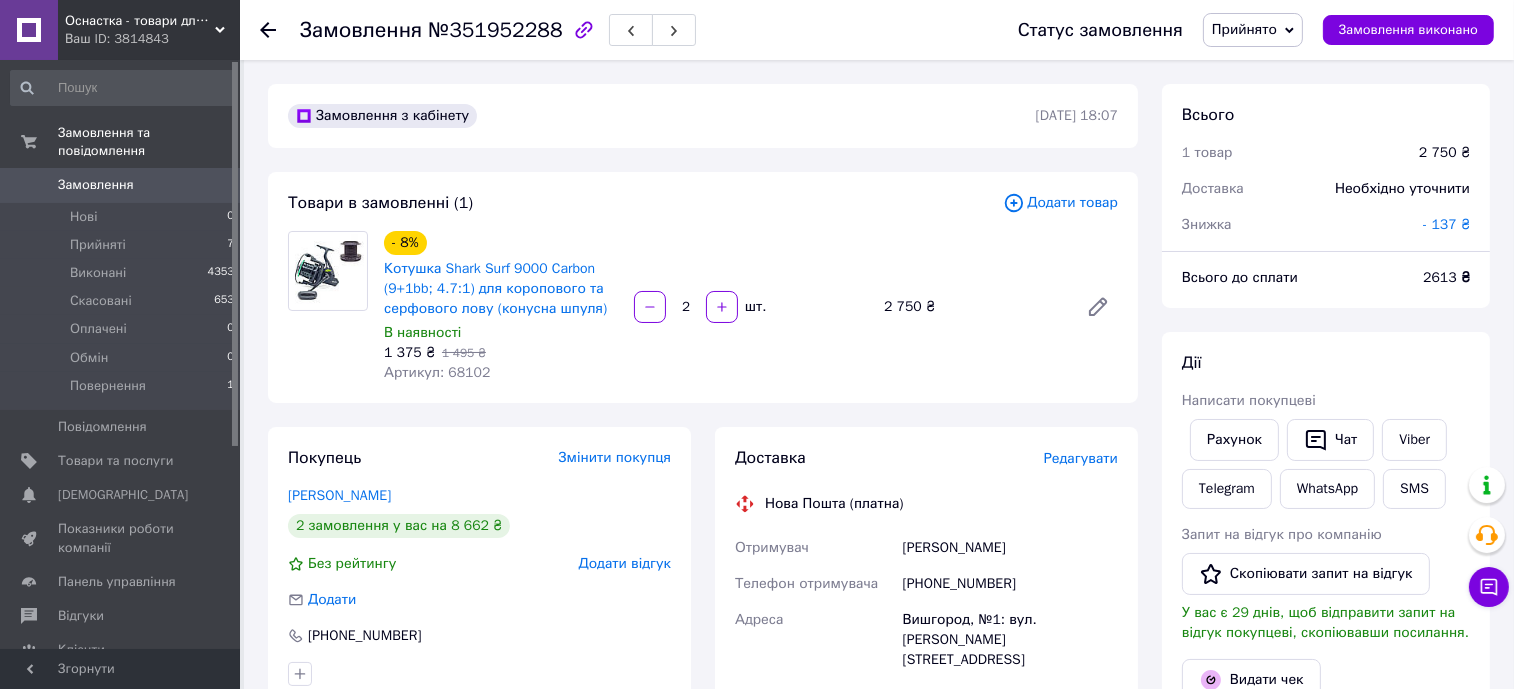 click on "[PHONE_NUMBER]" at bounding box center [1010, 584] 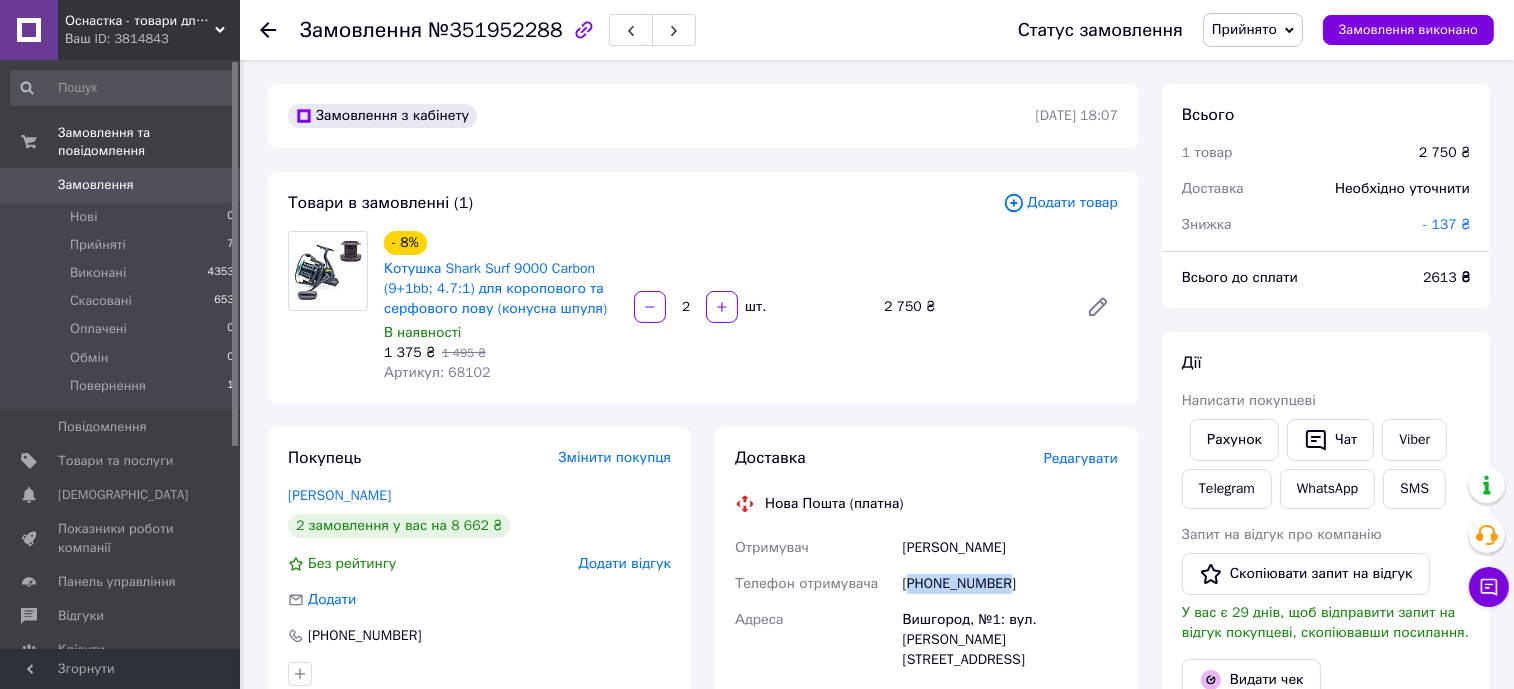click on "[PHONE_NUMBER]" at bounding box center (1010, 584) 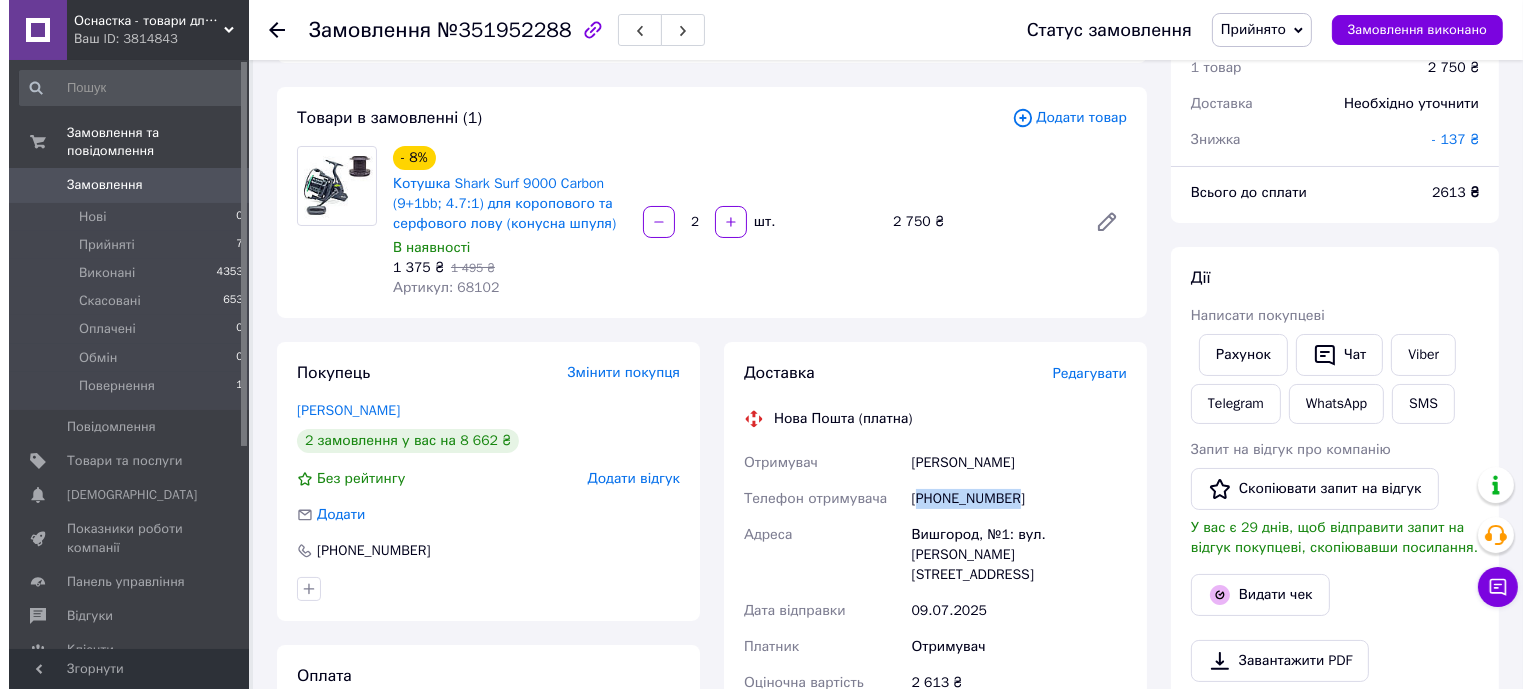 scroll, scrollTop: 124, scrollLeft: 0, axis: vertical 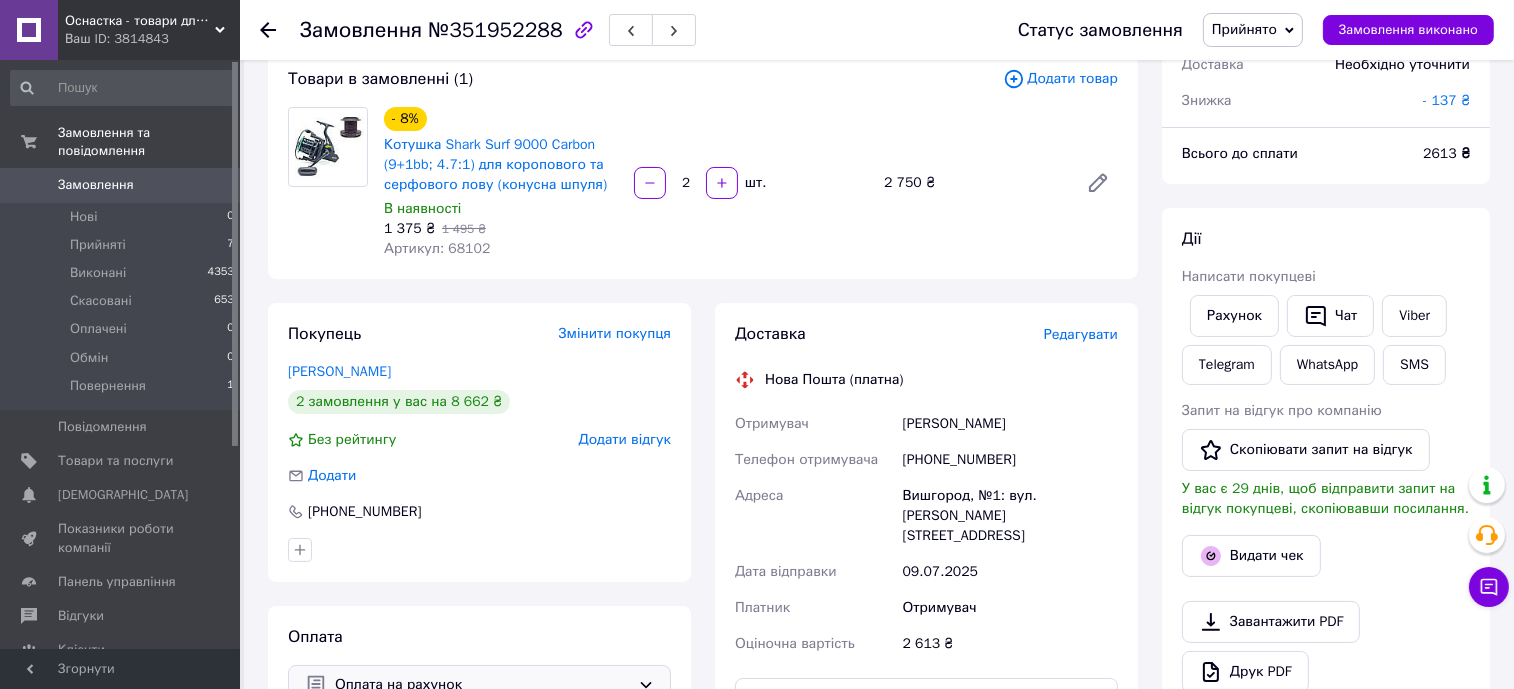 click on "Редагувати" at bounding box center [1081, 334] 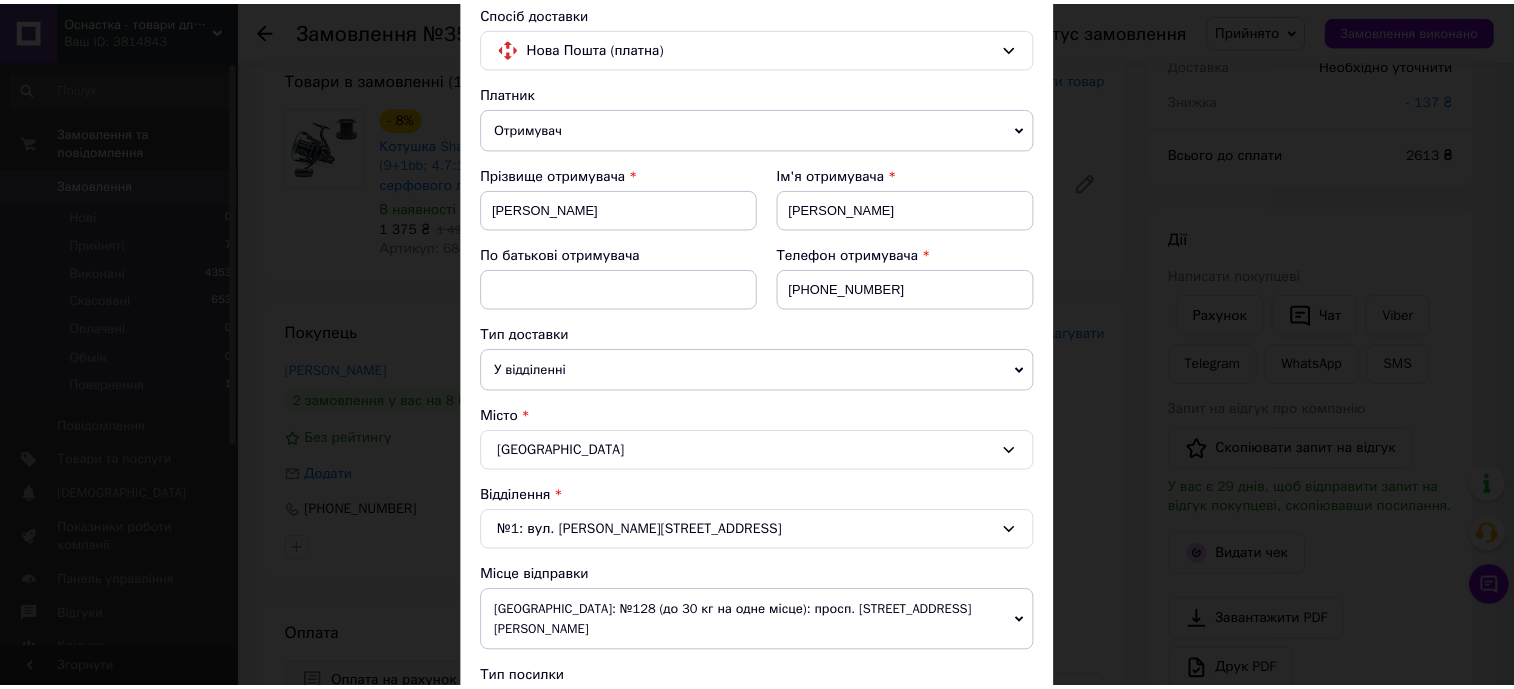 scroll, scrollTop: 375, scrollLeft: 0, axis: vertical 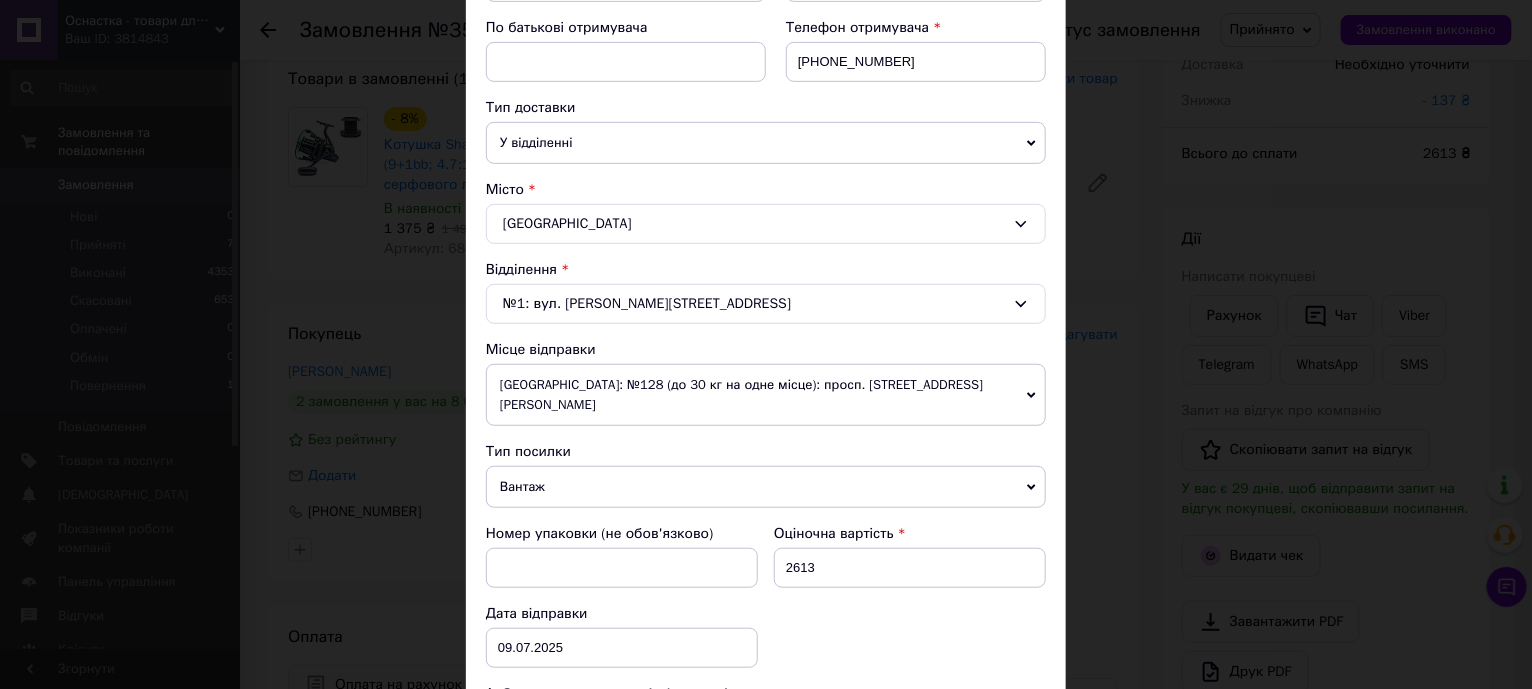 click on "× Редагування доставки Спосіб доставки Нова Пошта (платна) Платник Отримувач Відправник Прізвище отримувача Навроцький Ім'я отримувача Віталій По батькові отримувача Телефон отримувача +380674480475 Тип доставки У відділенні Кур'єром В поштоматі Місто Вишгород Відділення №1: вул. Кургузова, 14 Місце відправки Одеса: №128 (до 30 кг на одне місце): просп. Князя Ярослава Мудрого, 29 Одеса: №34: вул. 7 км Овідіопільської дороги, 1 (Епіцентр) Додати ще місце відправки Тип посилки Вантаж Документи Номер упаковки (не обов'язково) Оціночна вартість 2613 Дата відправки 09.07.2025 < 2025" at bounding box center [766, 344] 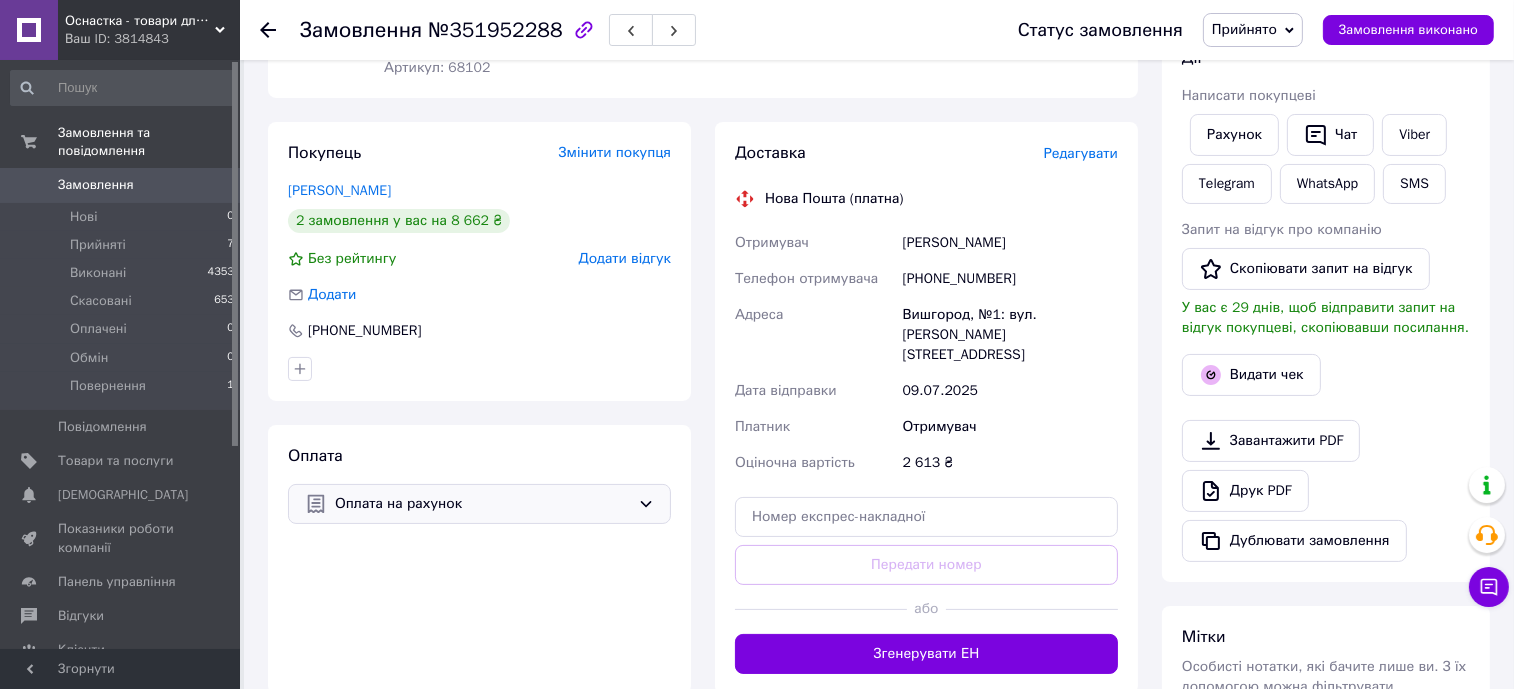 scroll, scrollTop: 375, scrollLeft: 0, axis: vertical 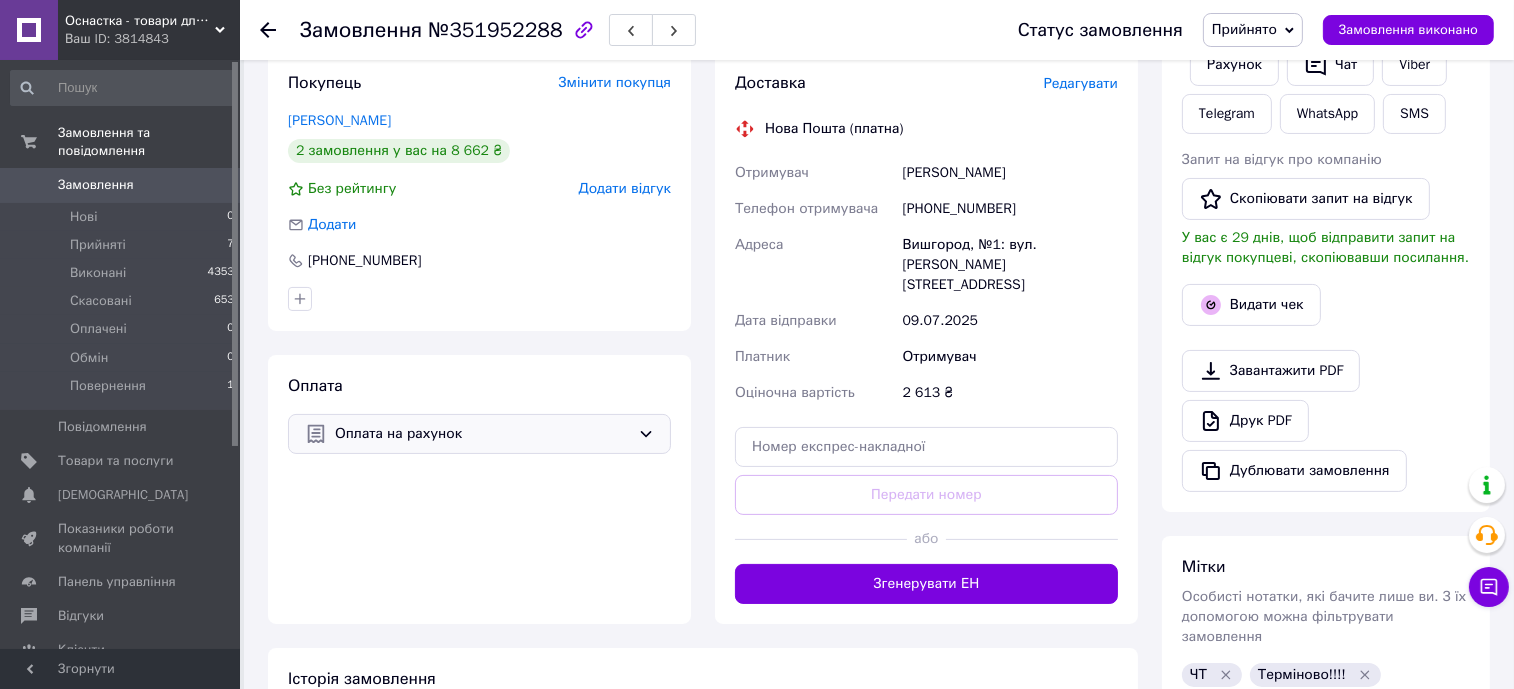 click on "Доставка Редагувати Нова Пошта (платна) Отримувач Навроцький Віталій Телефон отримувача +380674480475 Адреса Вишгород, №1: вул. Кургузова, 14 Дата відправки 09.07.2025 Платник Отримувач Оціночна вартість 2 613 ₴ Передати номер або Згенерувати ЕН Платник Отримувач Відправник Прізвище отримувача Навроцький Ім'я отримувача Віталій По батькові отримувача Телефон отримувача +380674480475 Тип доставки У відділенні Кур'єром В поштоматі Місто Вишгород Відділення №1: вул. Кургузова, 14 Місце відправки Одеса: №128 (до 30 кг на одне місце): просп. Князя Ярослава Мудрого, 29 Тип посилки <" at bounding box center (926, 338) 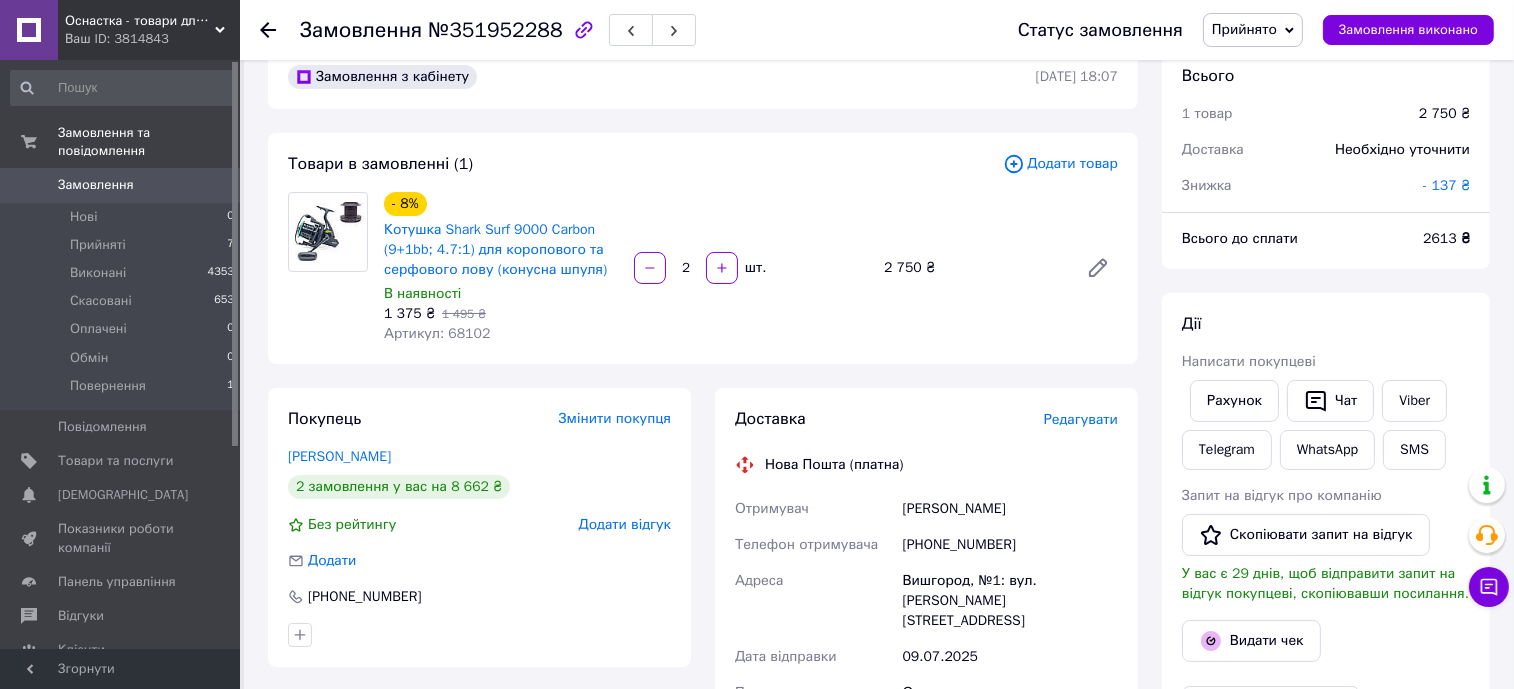 scroll, scrollTop: 0, scrollLeft: 0, axis: both 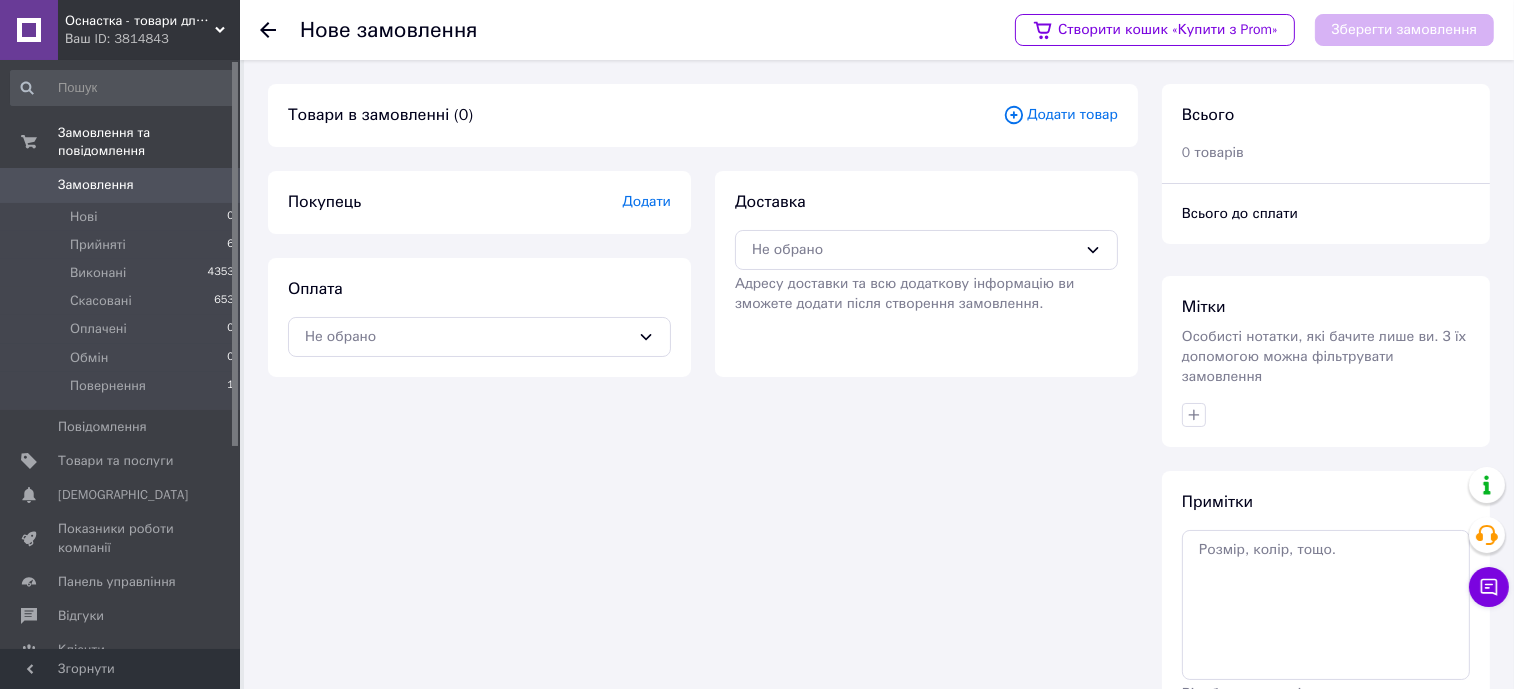 click on "Замовлення" at bounding box center (96, 185) 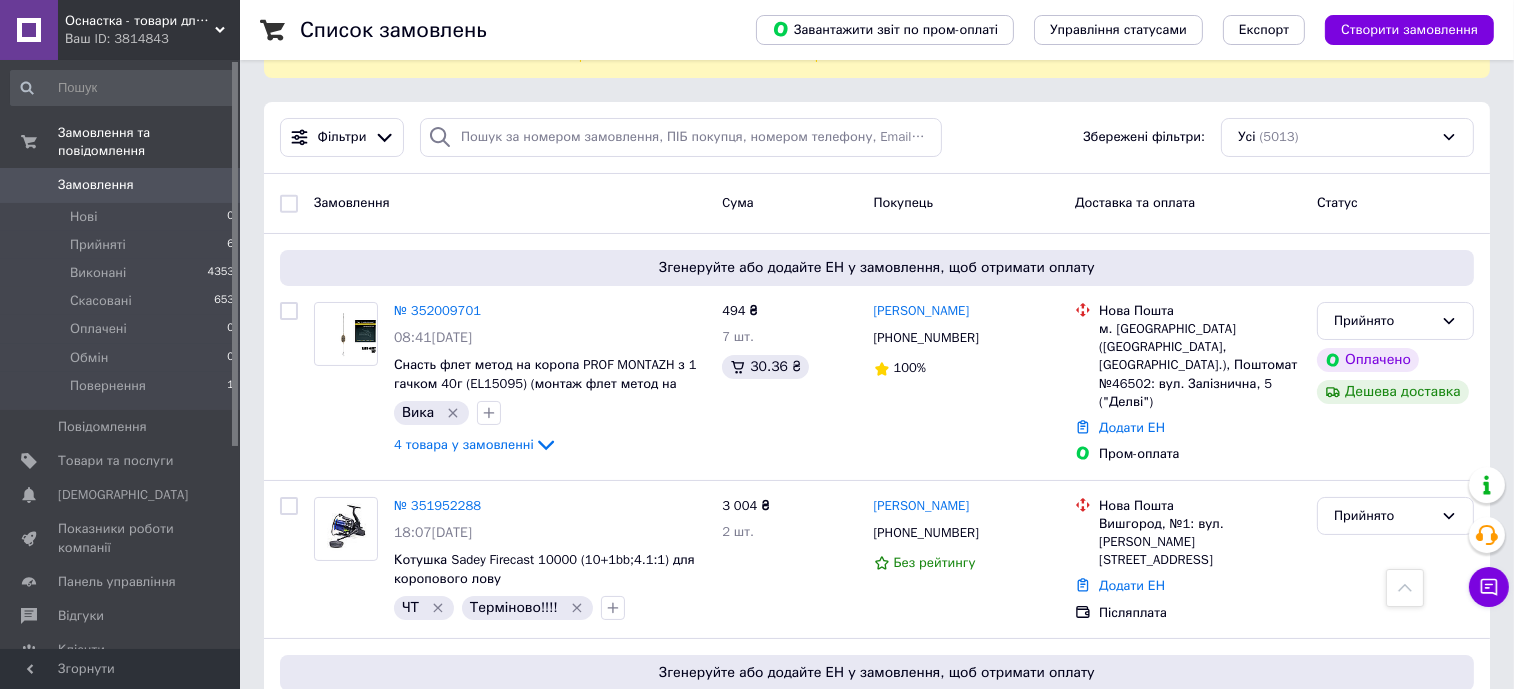 scroll, scrollTop: 0, scrollLeft: 0, axis: both 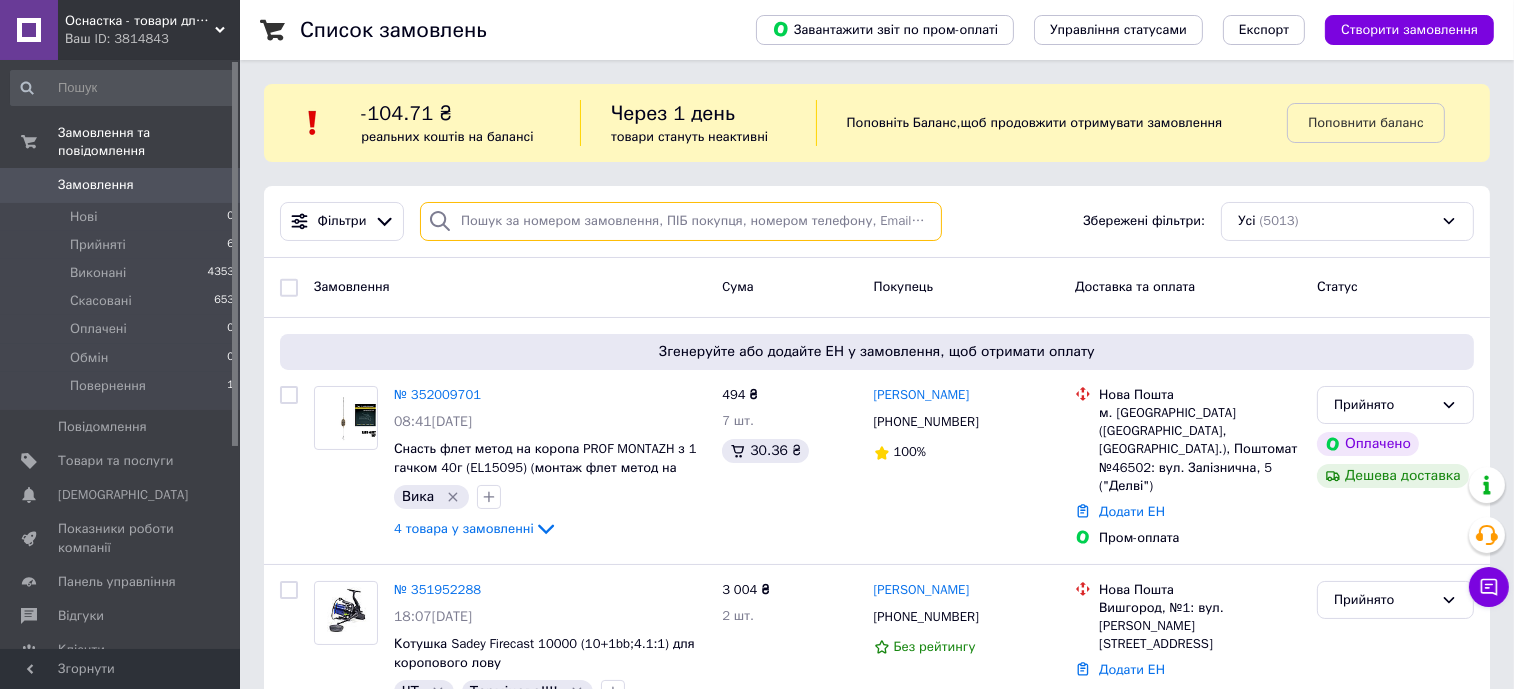 click at bounding box center (681, 221) 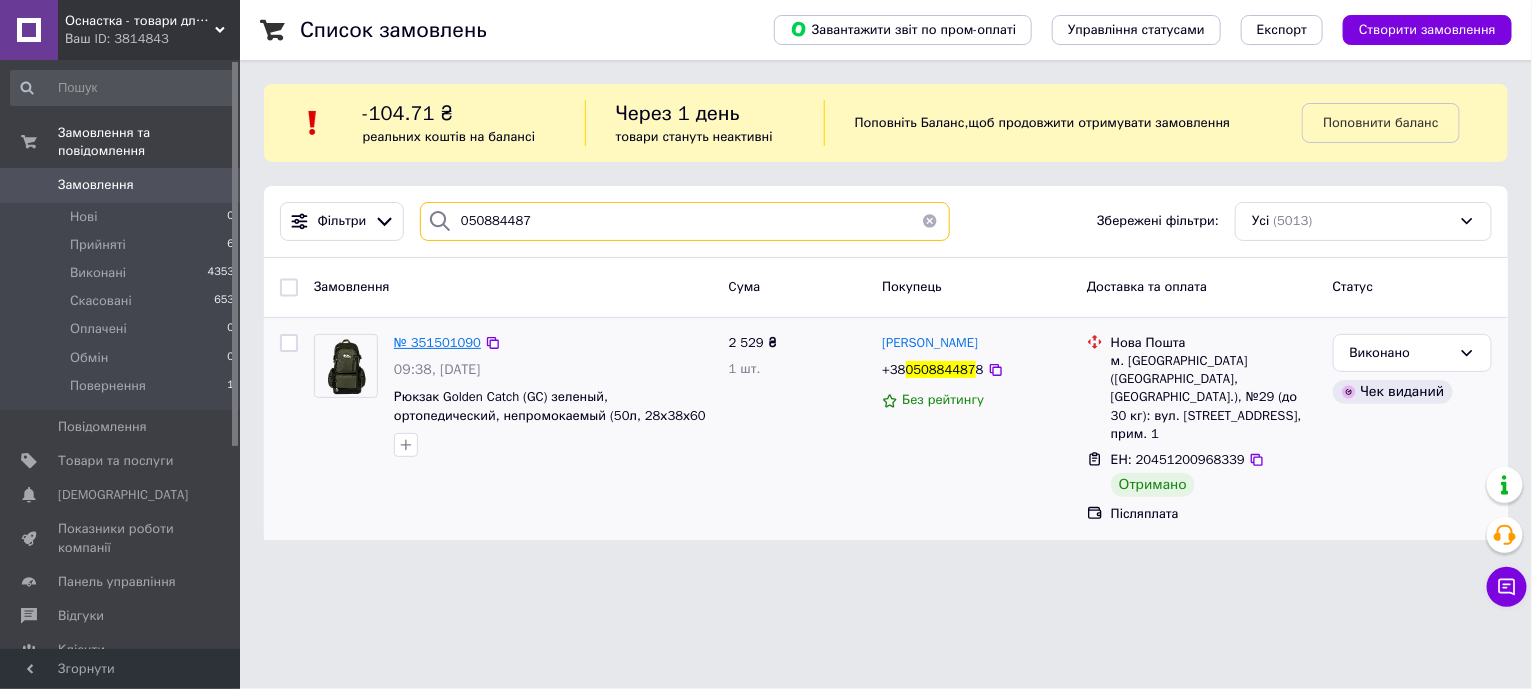 type on "050884487" 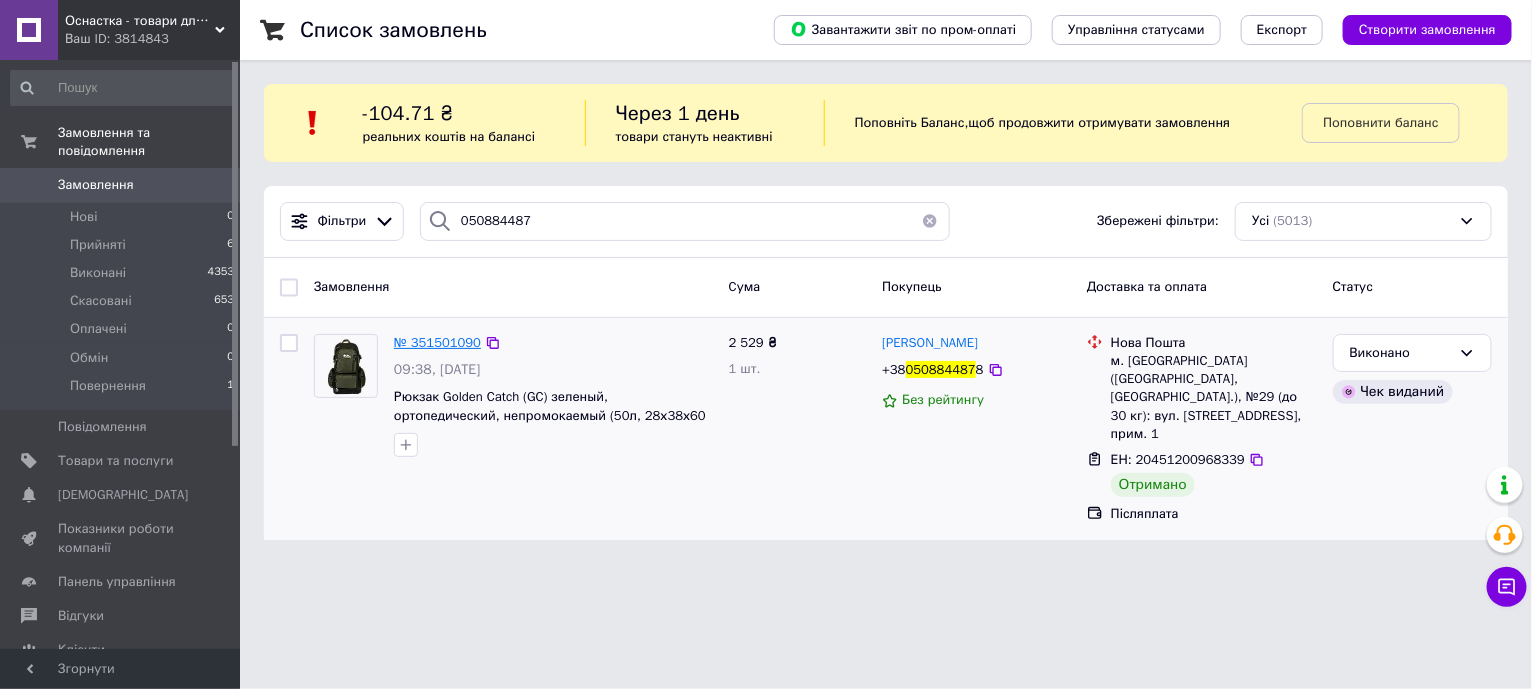 click on "№ 351501090" at bounding box center [437, 342] 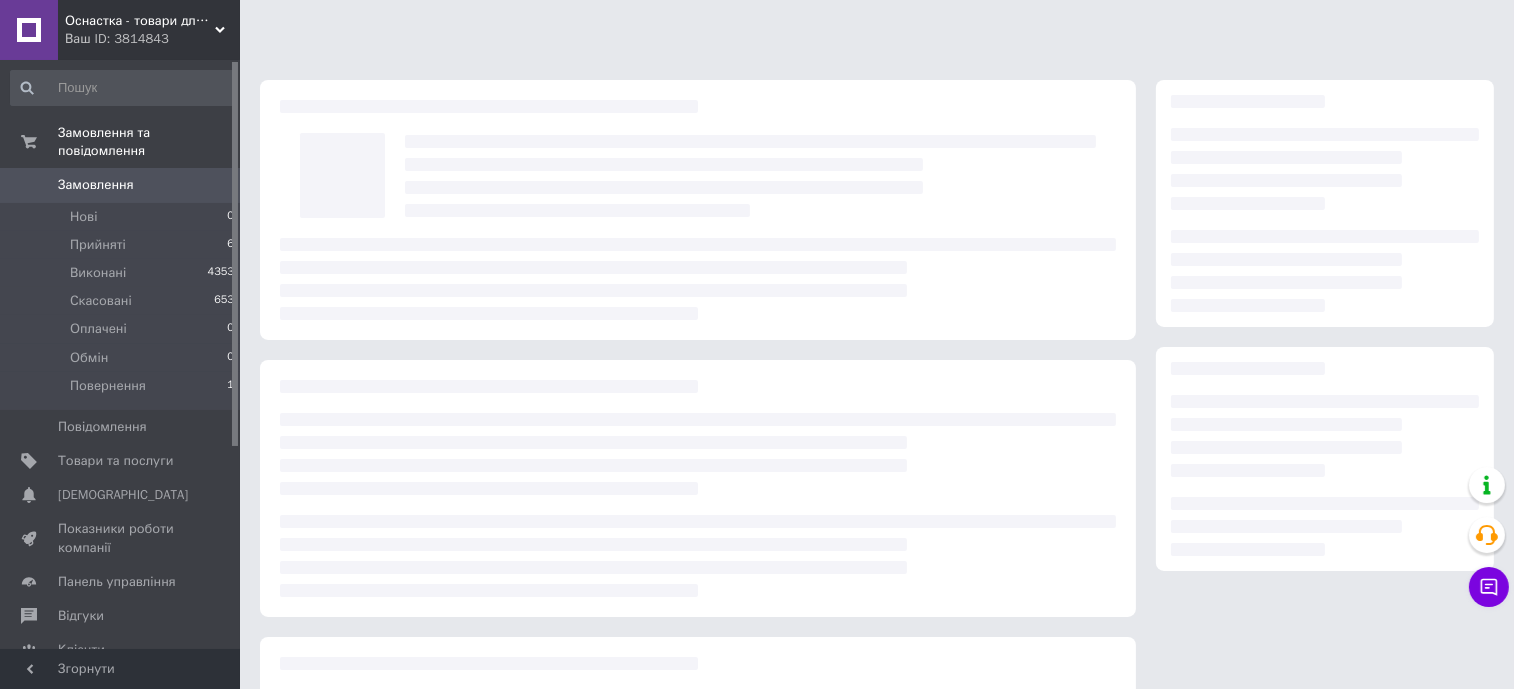 click at bounding box center [698, 210] 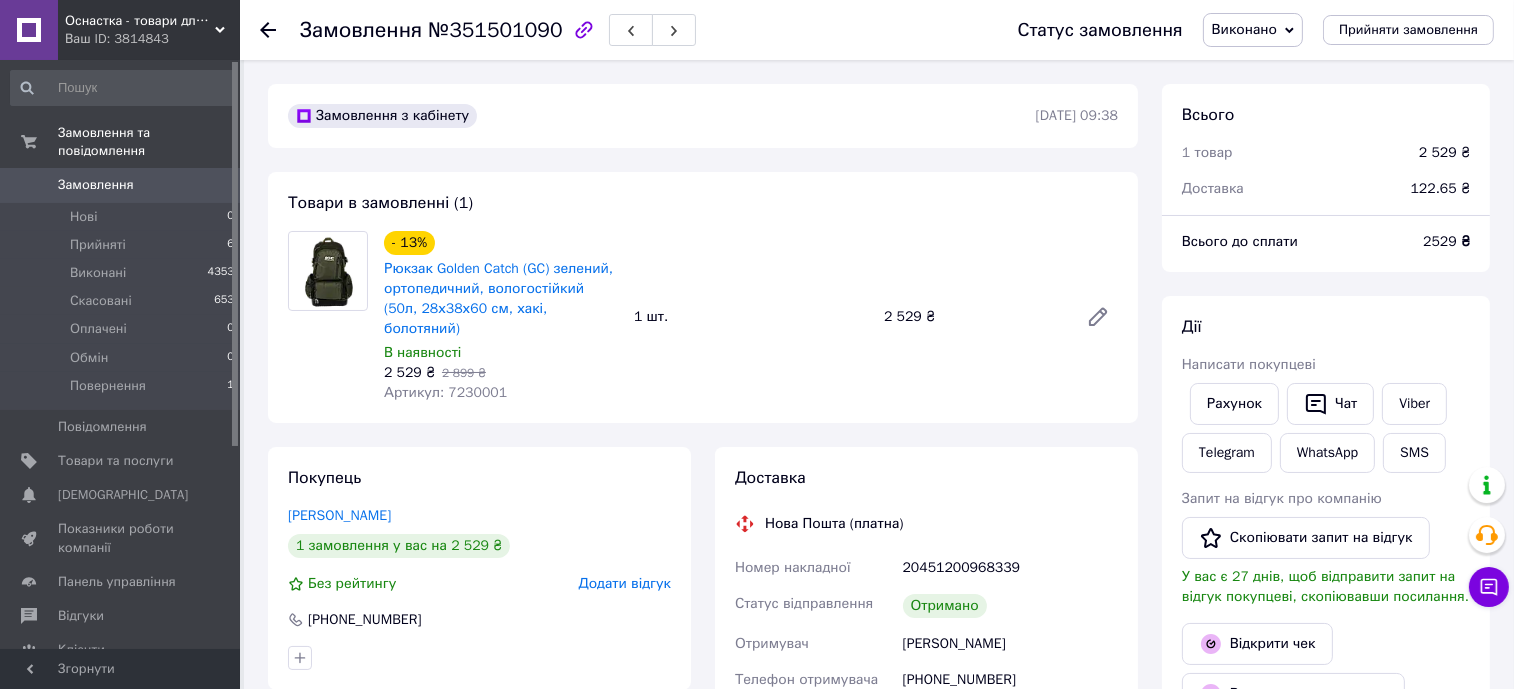 scroll, scrollTop: 68, scrollLeft: 0, axis: vertical 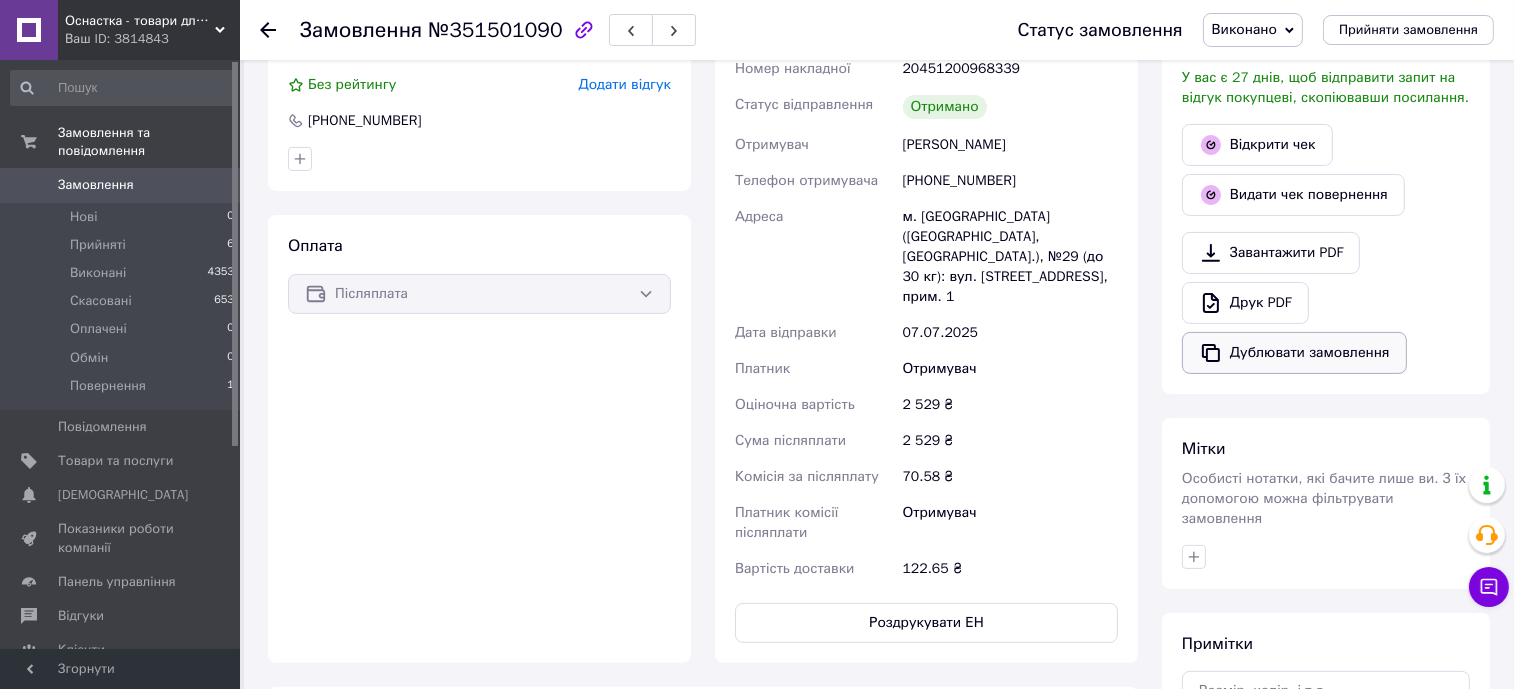 click on "Дублювати замовлення" at bounding box center [1294, 353] 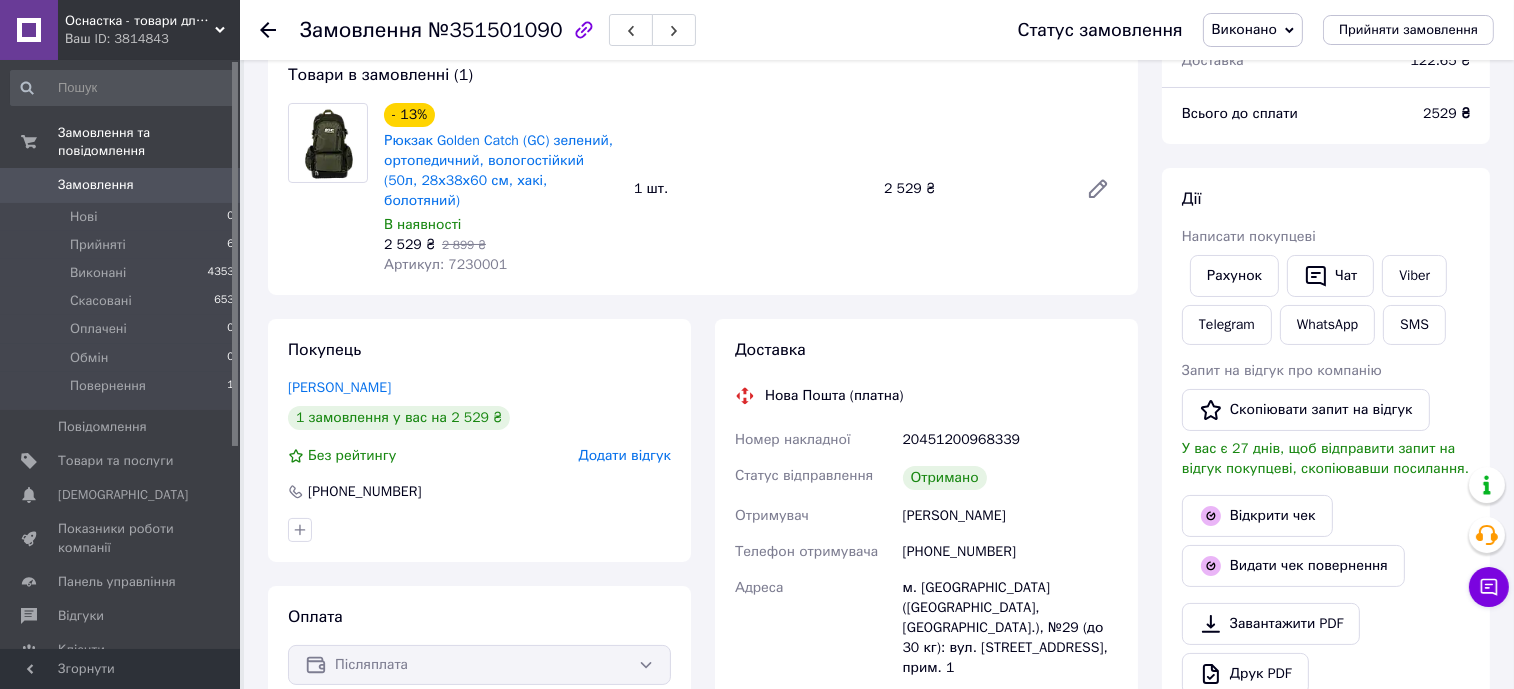 scroll, scrollTop: 0, scrollLeft: 0, axis: both 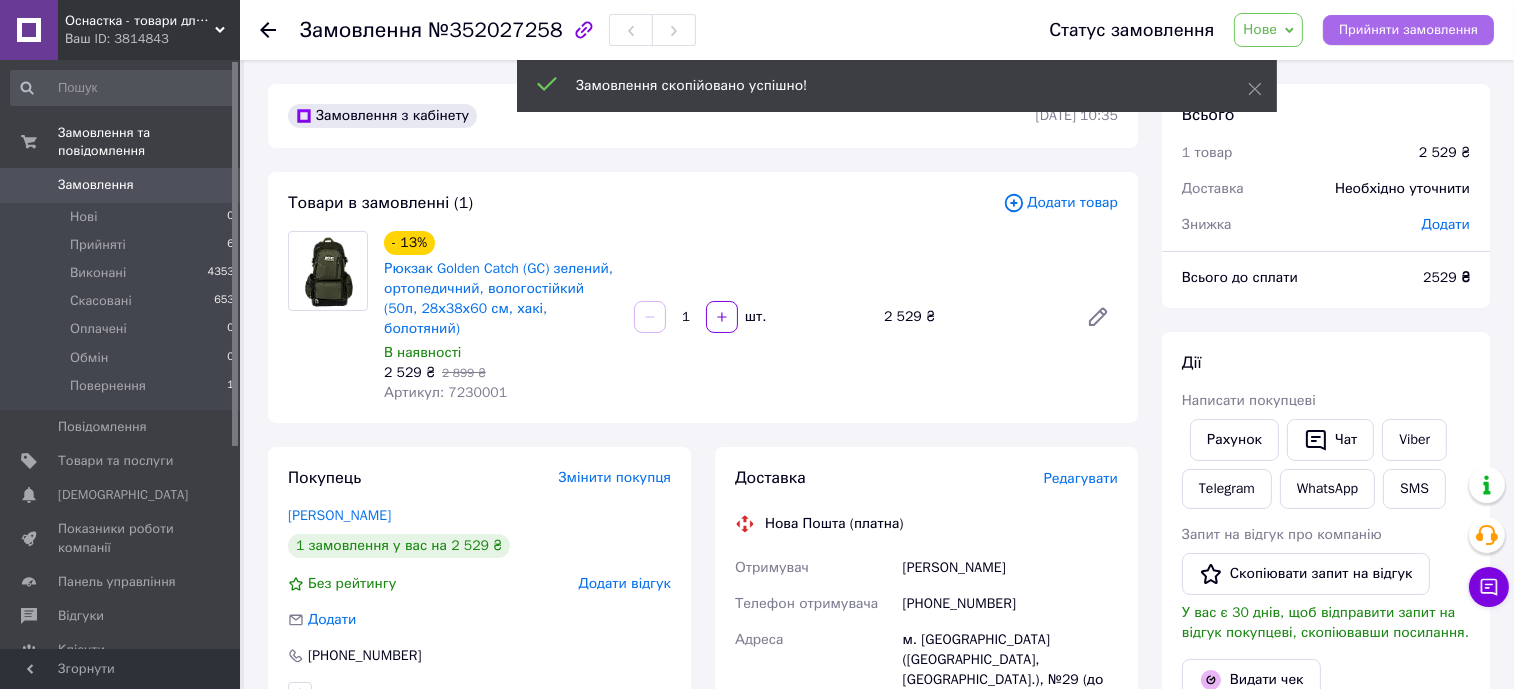 click on "Прийняти замовлення" at bounding box center [1408, 30] 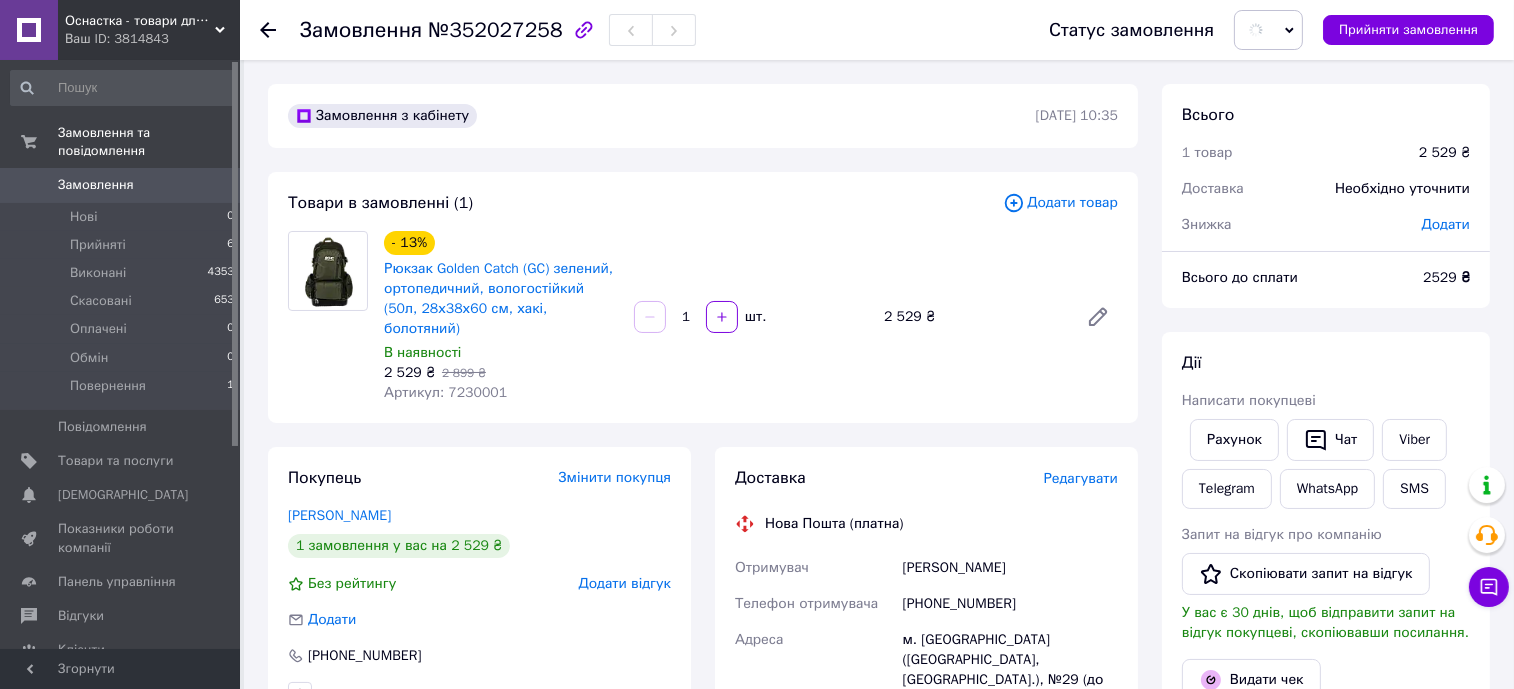 click on "Замовлення з кабінету [DATE] 10:35 Товари в замовленні (1) Додати товар - 13% Рюкзак Golden Catch (GC) зелений, ортопедичний, вологостійкий (50л, 28х38х60 см, хакі, болотяний) В наявності 2 529 ₴   2 899 ₴ Артикул: 7230001 1   шт. 2 529 ₴ Покупець Змінити покупця [PERSON_NAME] 1 замовлення у вас на 2 529 ₴ Без рейтингу   Додати відгук Додати [PHONE_NUMBER] Оплата Післяплата Доставка Редагувати Нова Пошта (платна) Отримувач [PERSON_NAME] Телефон отримувача [PHONE_NUMBER] [GEOGRAPHIC_DATA] м. [GEOGRAPHIC_DATA] ([GEOGRAPHIC_DATA], [GEOGRAPHIC_DATA].), №29 (до 30 кг): вул. [STREET_ADDRESS], прим. 1 Дата відправки [DATE] 2 529 ₴" at bounding box center (703, 727) 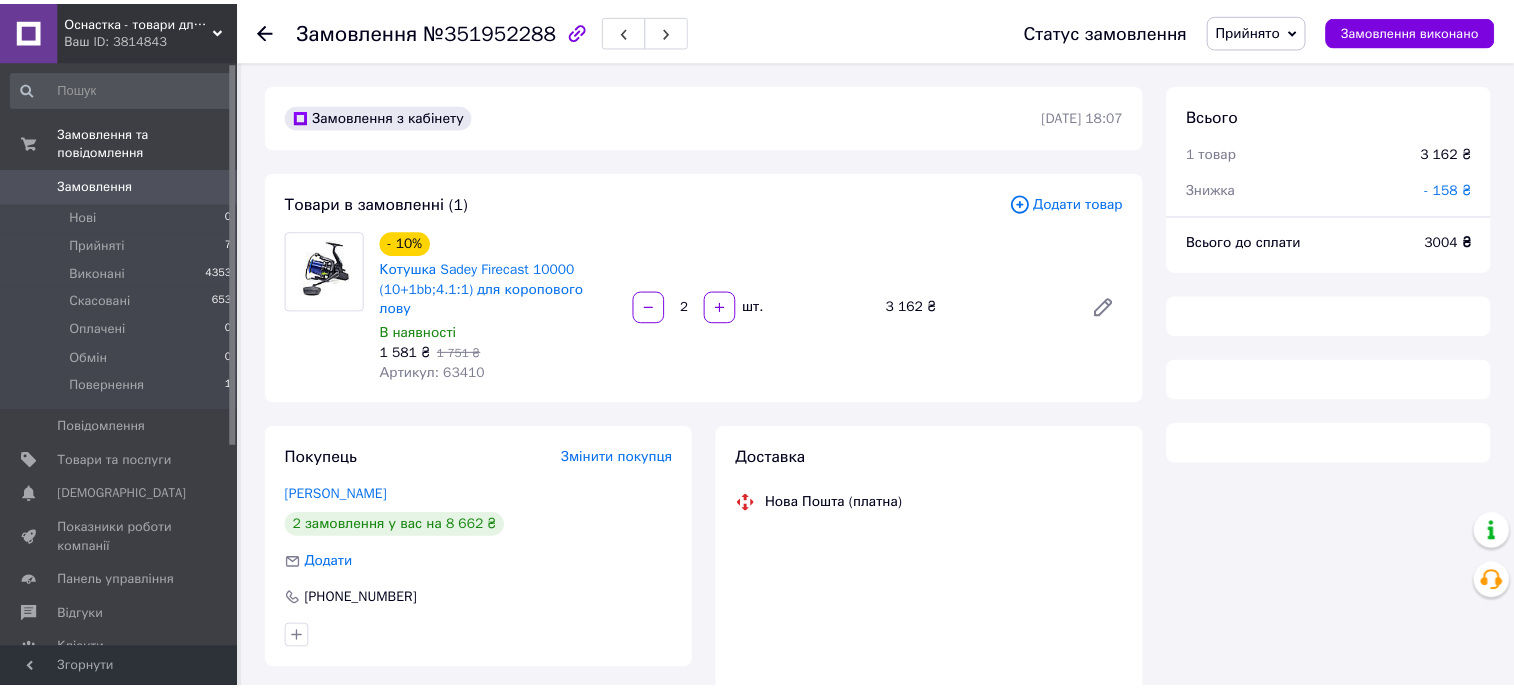 scroll, scrollTop: 0, scrollLeft: 0, axis: both 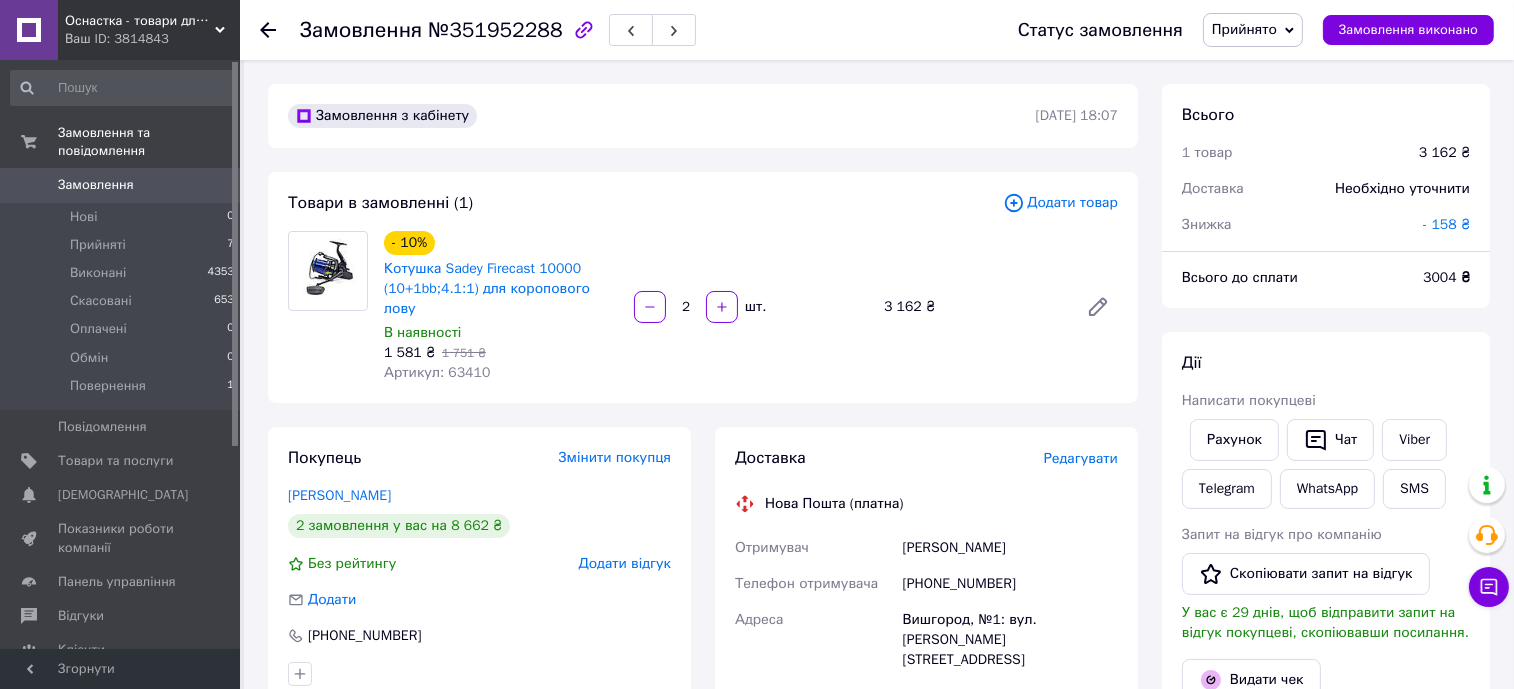 click on "Замовлення" at bounding box center [96, 185] 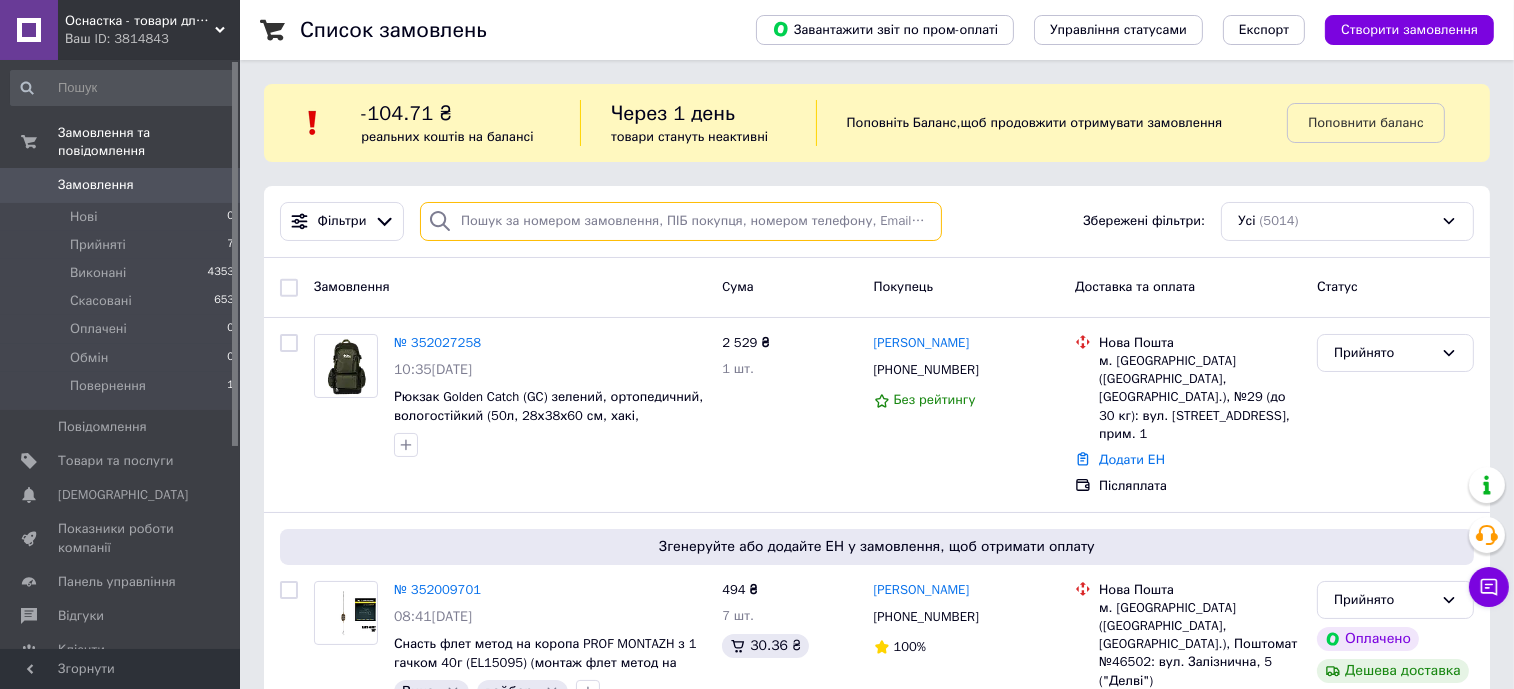 click at bounding box center [681, 221] 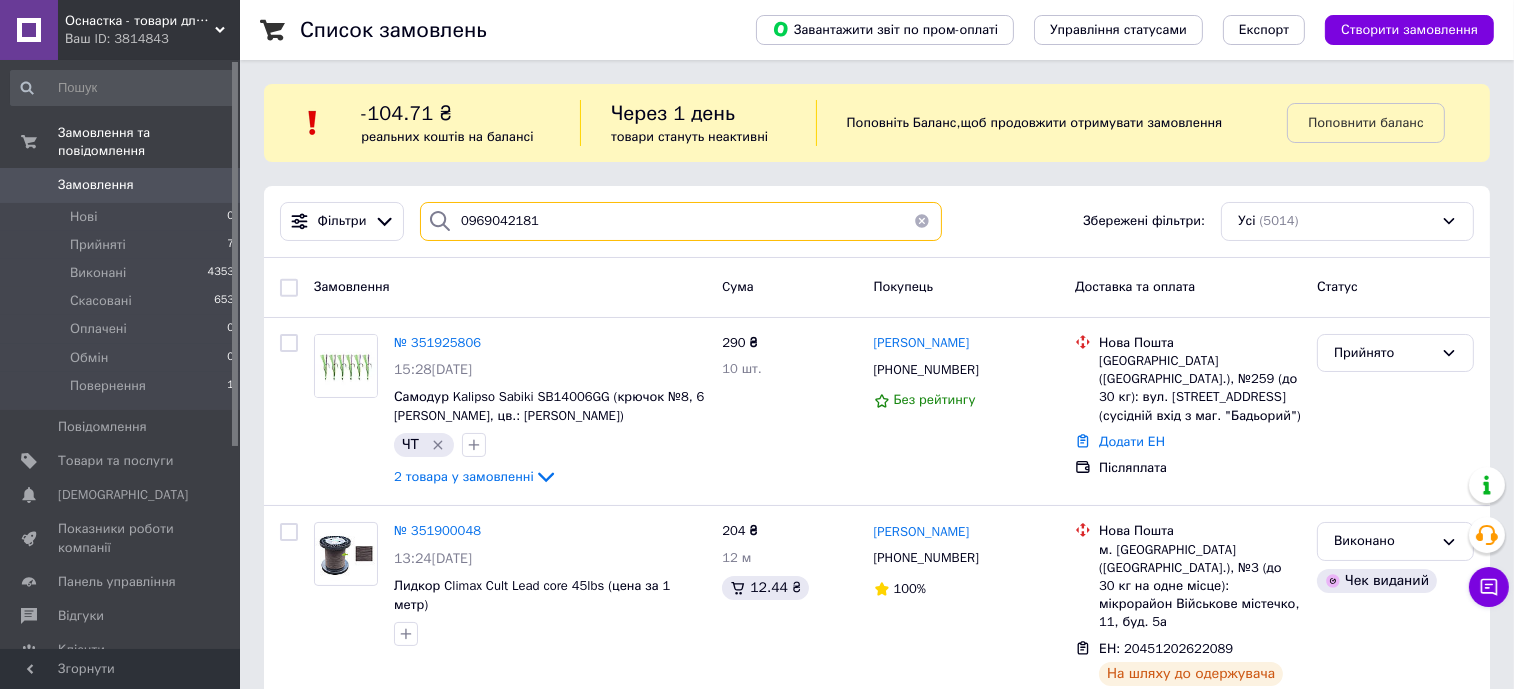 drag, startPoint x: 550, startPoint y: 221, endPoint x: 447, endPoint y: 223, distance: 103.01942 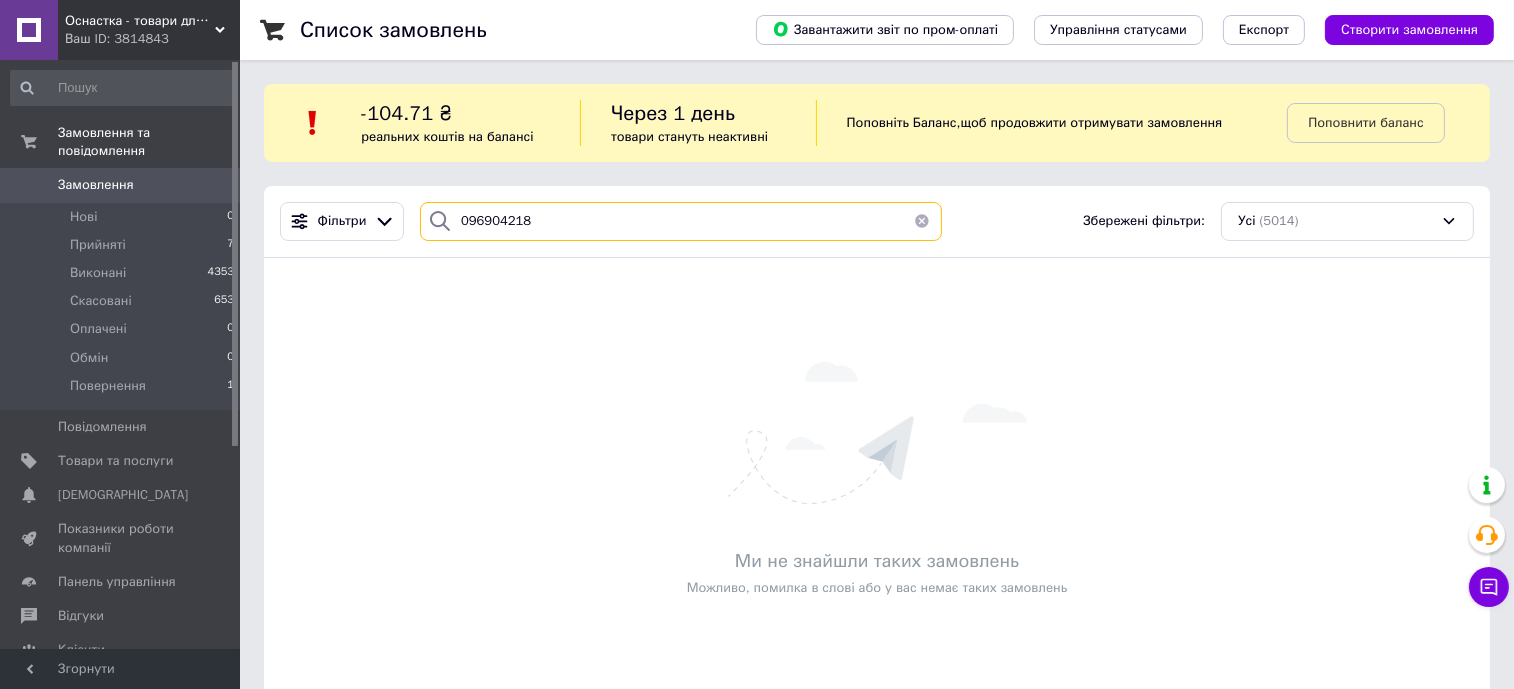 drag, startPoint x: 541, startPoint y: 220, endPoint x: 417, endPoint y: 220, distance: 124 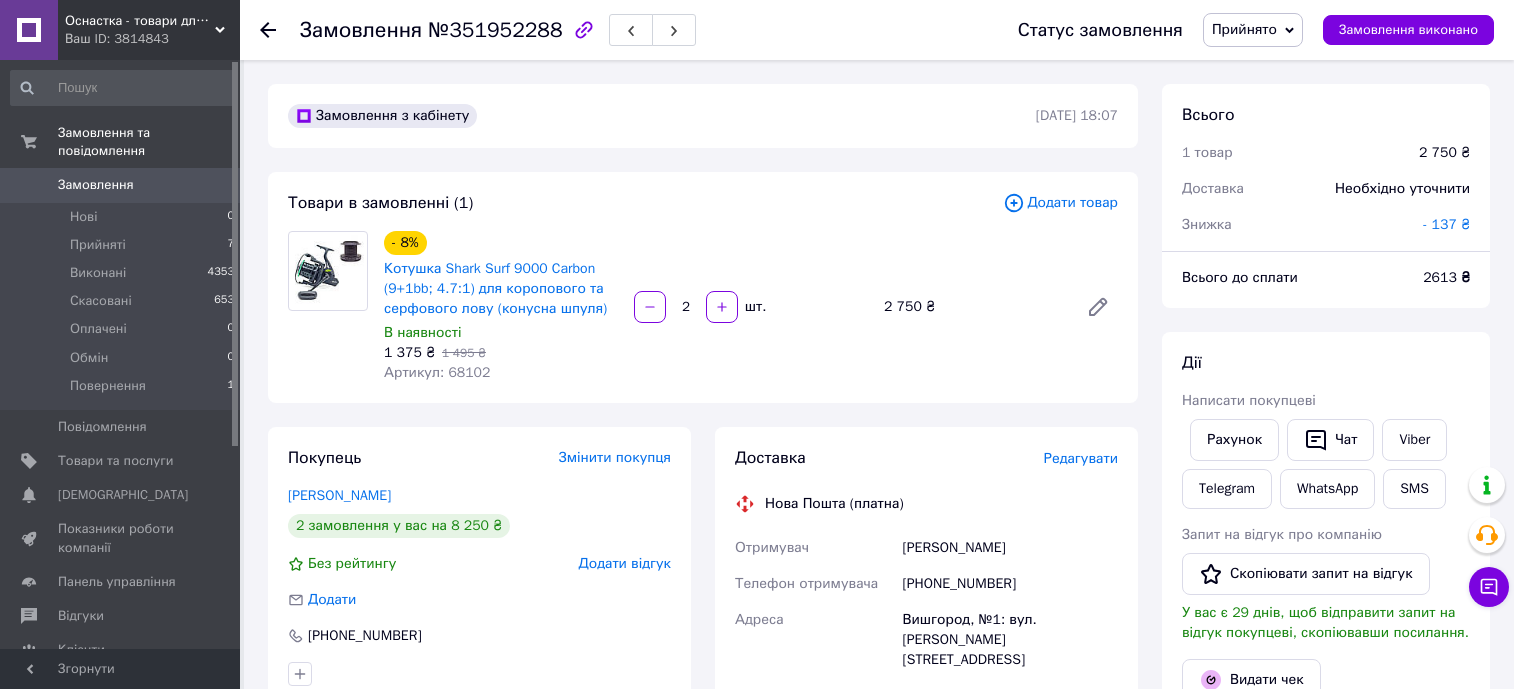 scroll, scrollTop: 0, scrollLeft: 0, axis: both 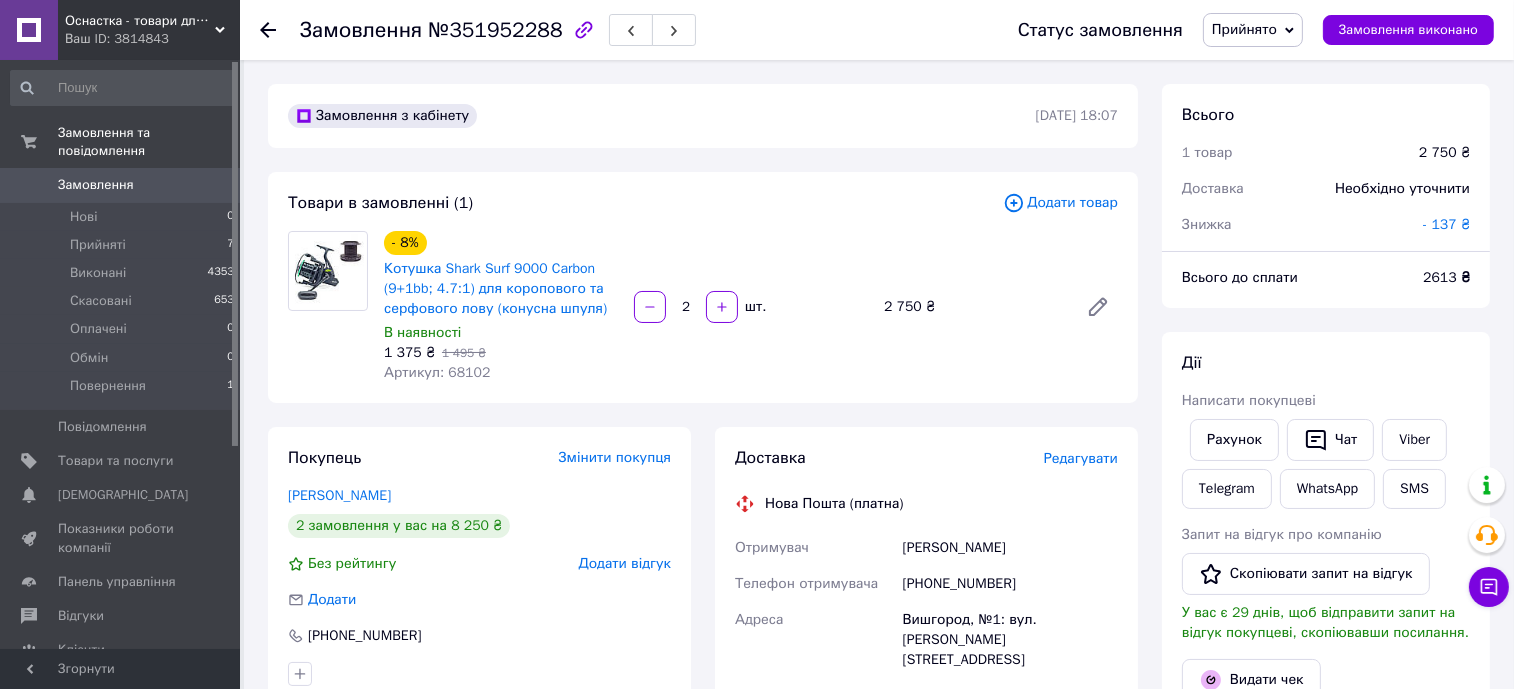 click on "Замовлення з кабінету [DATE] 18:07 Товари в замовленні (1) Додати товар - 8% Котушка Shark Surf 9000 Carbon (9+1bb; 4.7:1) для коропового та серфового лову (конусна шпуля) В наявності 1 375 ₴   1 495 ₴ Артикул: 68102 2   шт. 2 750 ₴ Покупець Змінити покупця [PERSON_NAME] 2 замовлення у вас на 8 250 ₴ Без рейтингу   Додати відгук Додати [PHONE_NUMBER] Оплата Оплата на рахунок Доставка Редагувати Нова Пошта (платна) Отримувач [PERSON_NAME] Телефон отримувача [PHONE_NUMBER] [GEOGRAPHIC_DATA] Вишгород, №1: вул. [PERSON_NAME], 14 Дата відправки [DATE] Платник Отримувач Оціночна вартість 2 613 ₴ Передати номер або <" at bounding box center [703, 893] 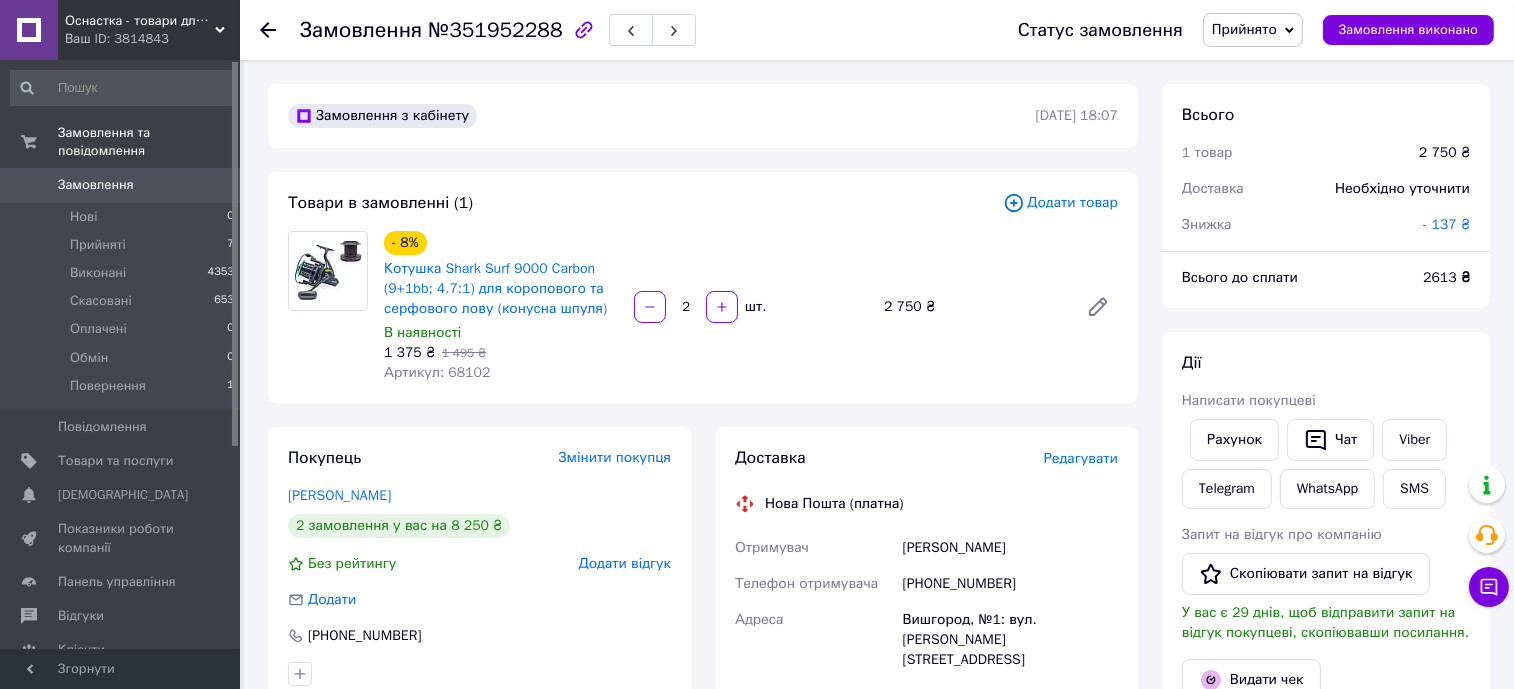 click on "Товари в замовленні (1) Додати товар - 8% Котушка Shark Surf 9000 Carbon (9+1bb; 4.7:1) для коропового та серфового лову (конусна шпуля) В наявності 1 375 ₴   1 495 ₴ Артикул: 68102 2   шт. 2 750 ₴" at bounding box center [703, 287] 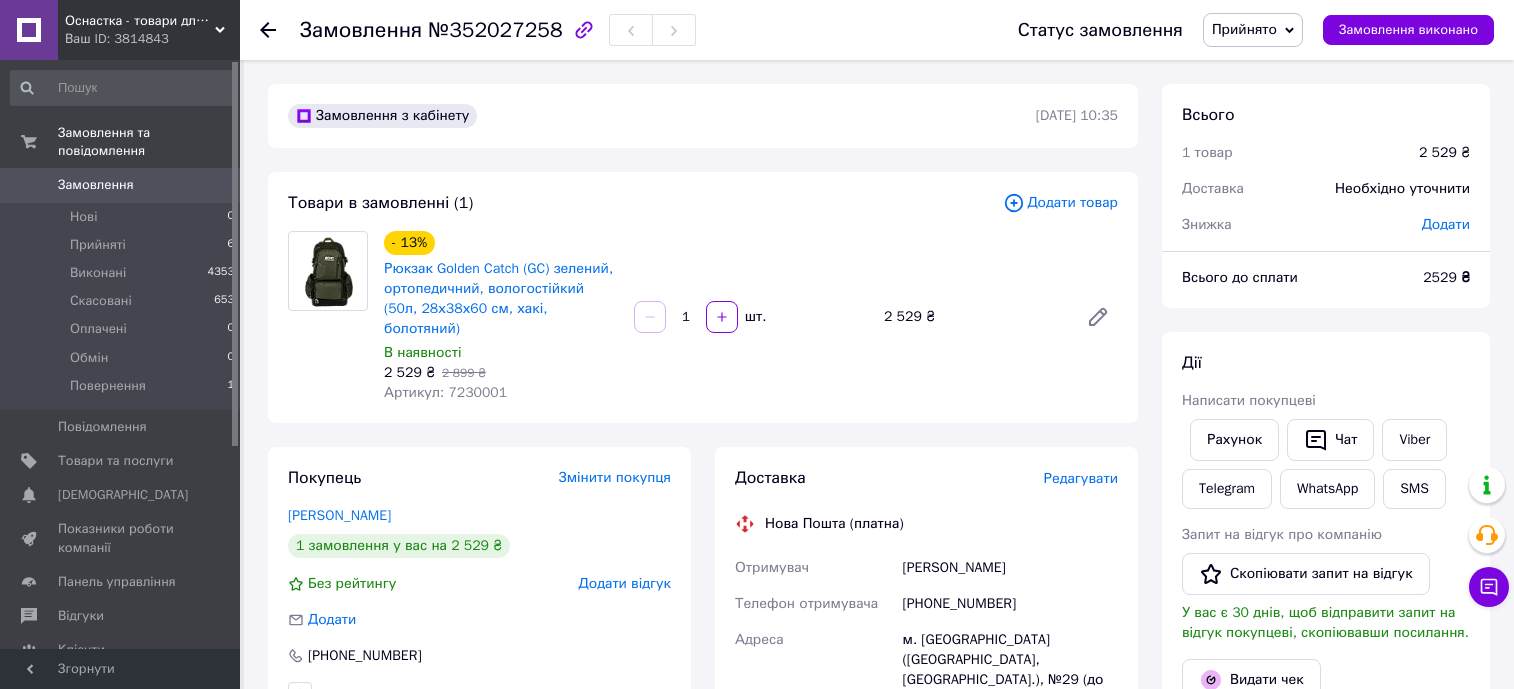 scroll, scrollTop: 0, scrollLeft: 0, axis: both 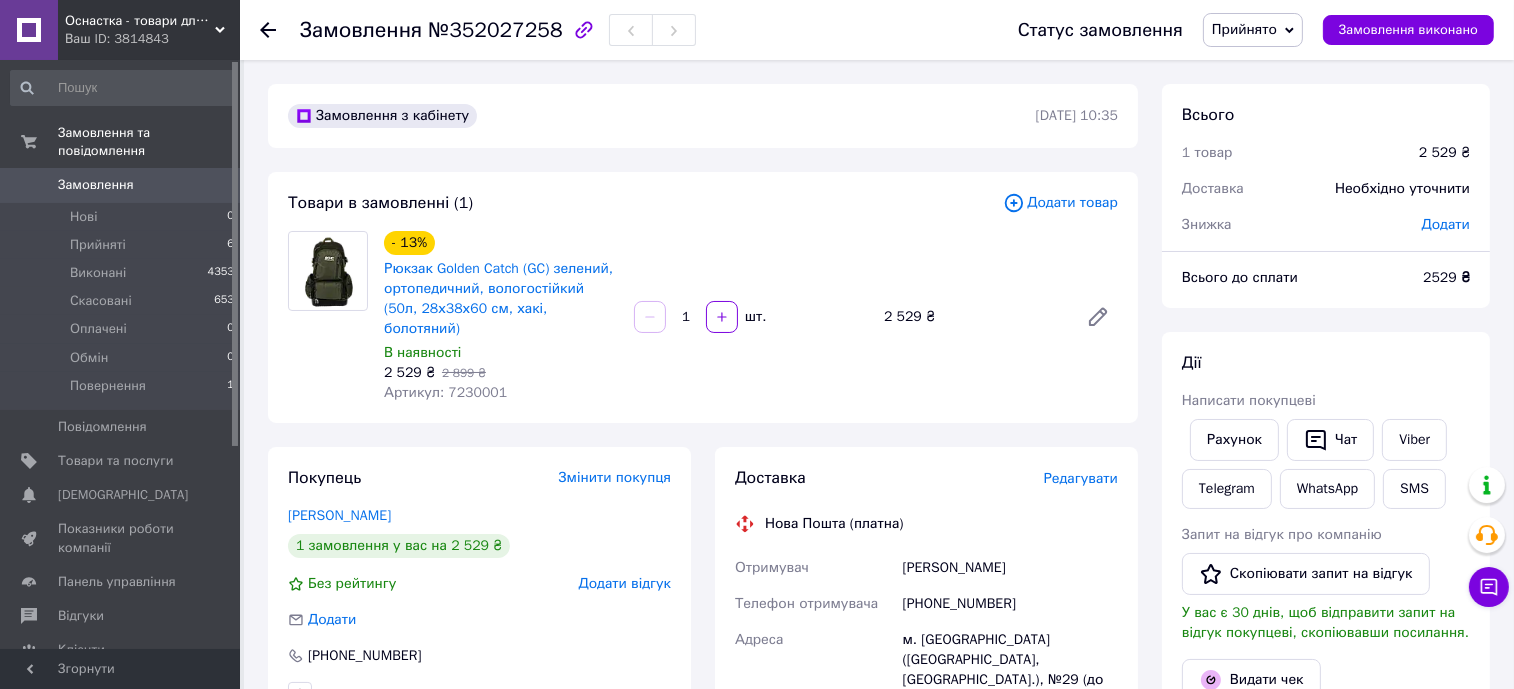 click on "Замовлення з кабінету 10.07.2025 | 10:35 Товари в замовленні (1) Додати товар - 13% Рюкзак Golden Catch (GC) зелений, ортопедичний, вологостійкий (50л, 28х38х60 см, хакі, болотяний) В наявності 2 529 ₴   2 899 ₴ Артикул: 7230001 1   шт. 2 529 ₴ Покупець Змінити покупця Богуславський Сергій 1 замовлення у вас на 2 529 ₴ Без рейтингу   Додати відгук Додати +380508844878 Оплата Післяплата Доставка Редагувати Нова Пошта (платна) Отримувач Богуславський Сергій Телефон отримувача +380508844878 Адреса м. Запоріжжя (Запорізька обл., Запорізький р-н.), №29 (до 30 кг): вул. Шкільна, 10, прим. 1 Дата відправки 07.07.2025 2 529 ₴" at bounding box center [703, 731] 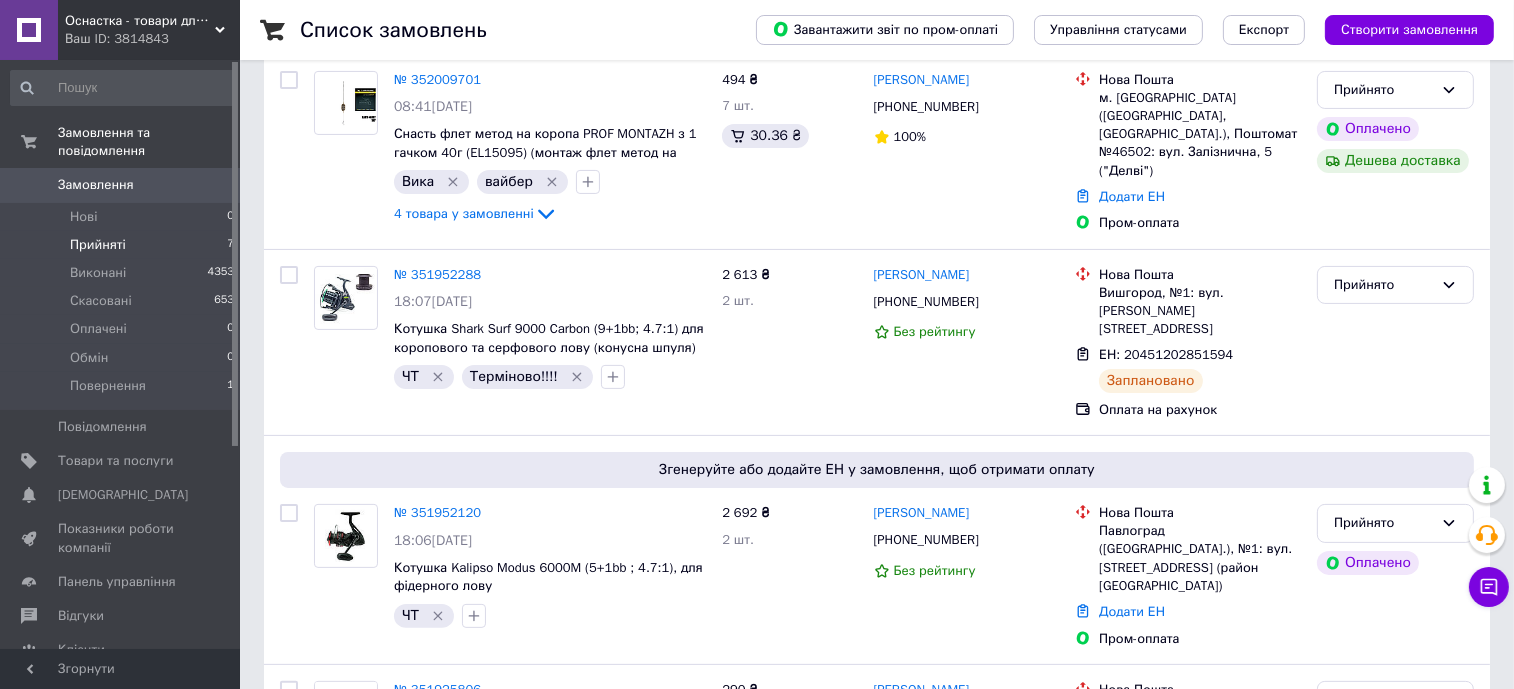 scroll, scrollTop: 625, scrollLeft: 0, axis: vertical 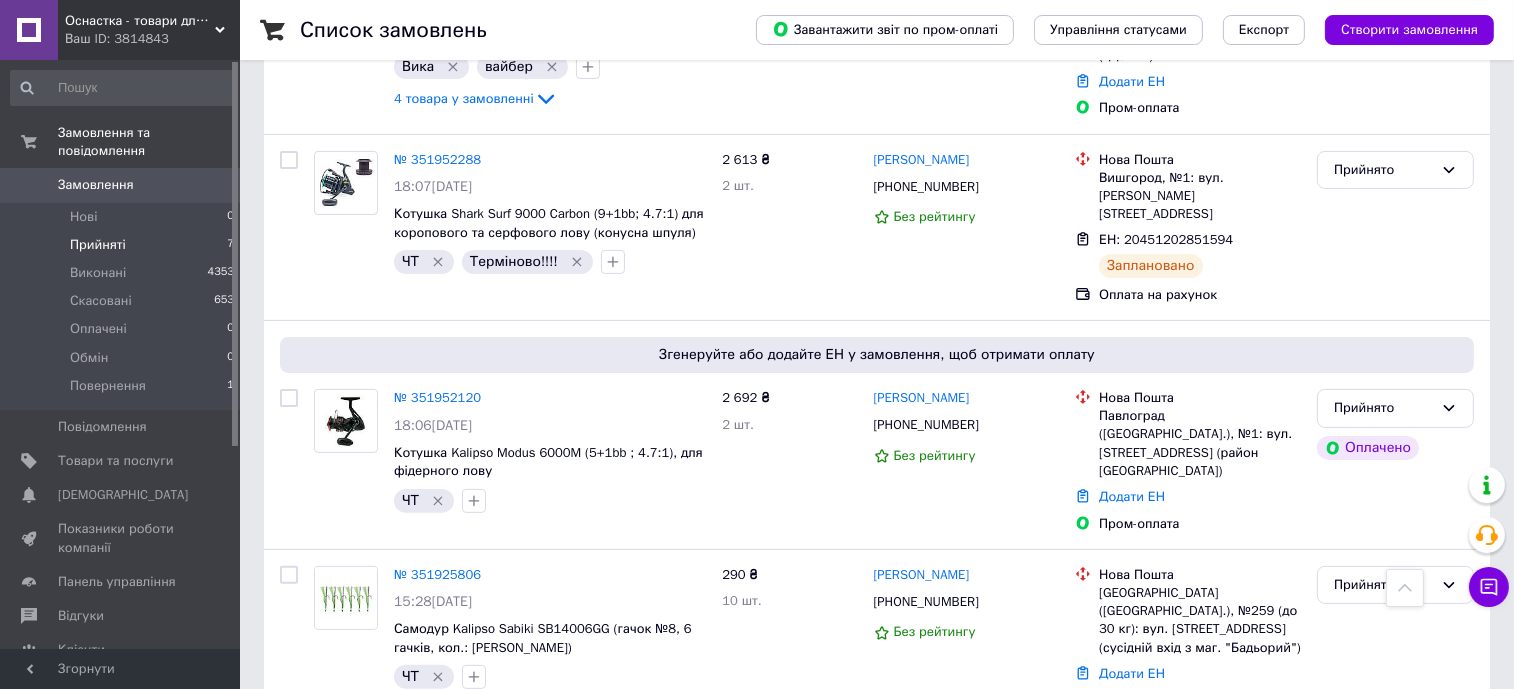click on "Прийняті 7" at bounding box center (123, 245) 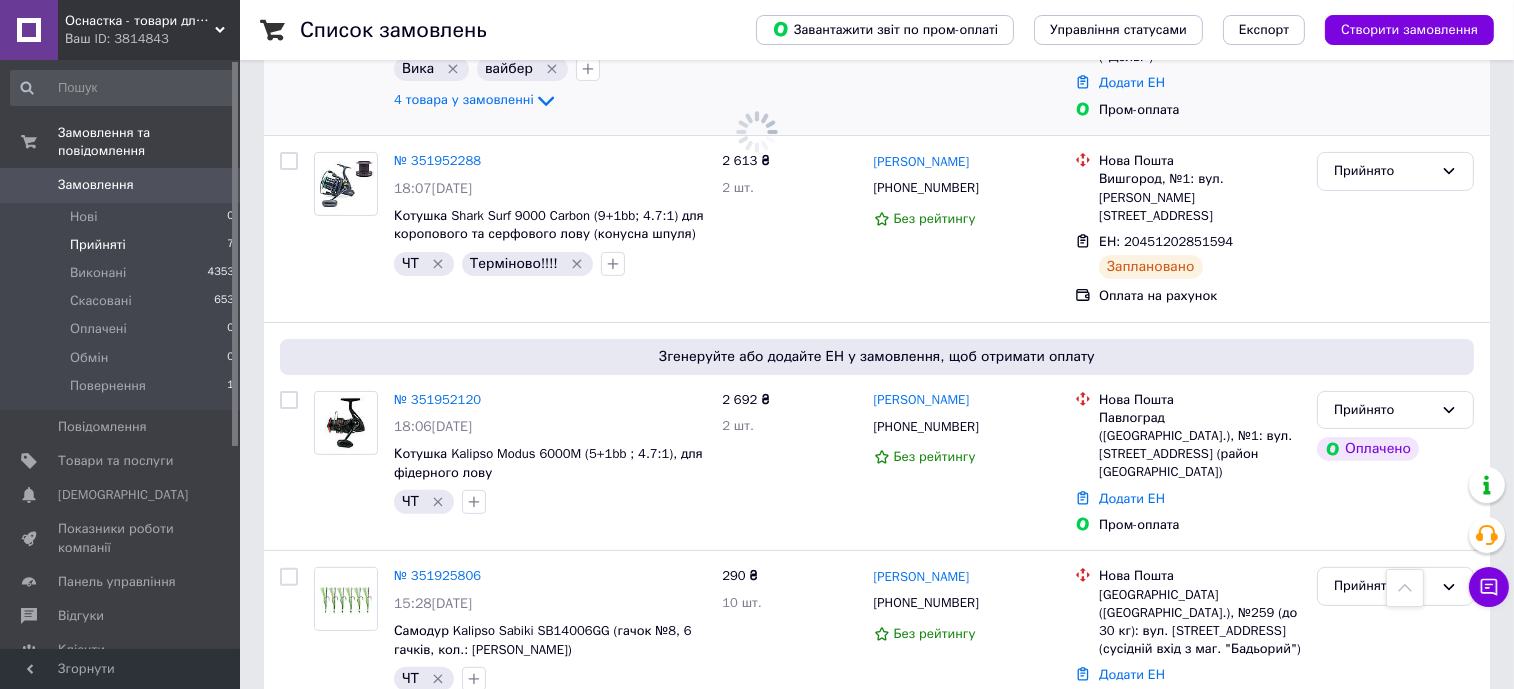scroll, scrollTop: 0, scrollLeft: 0, axis: both 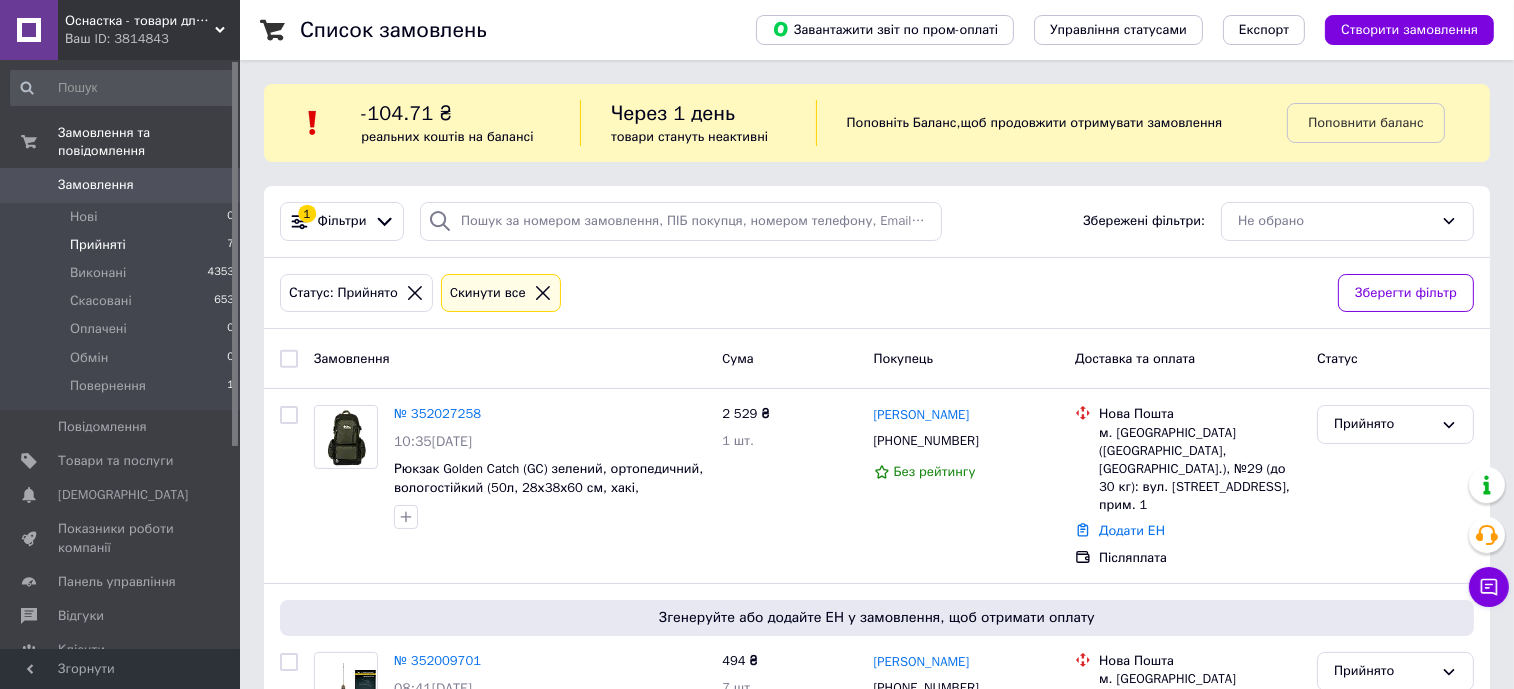 click 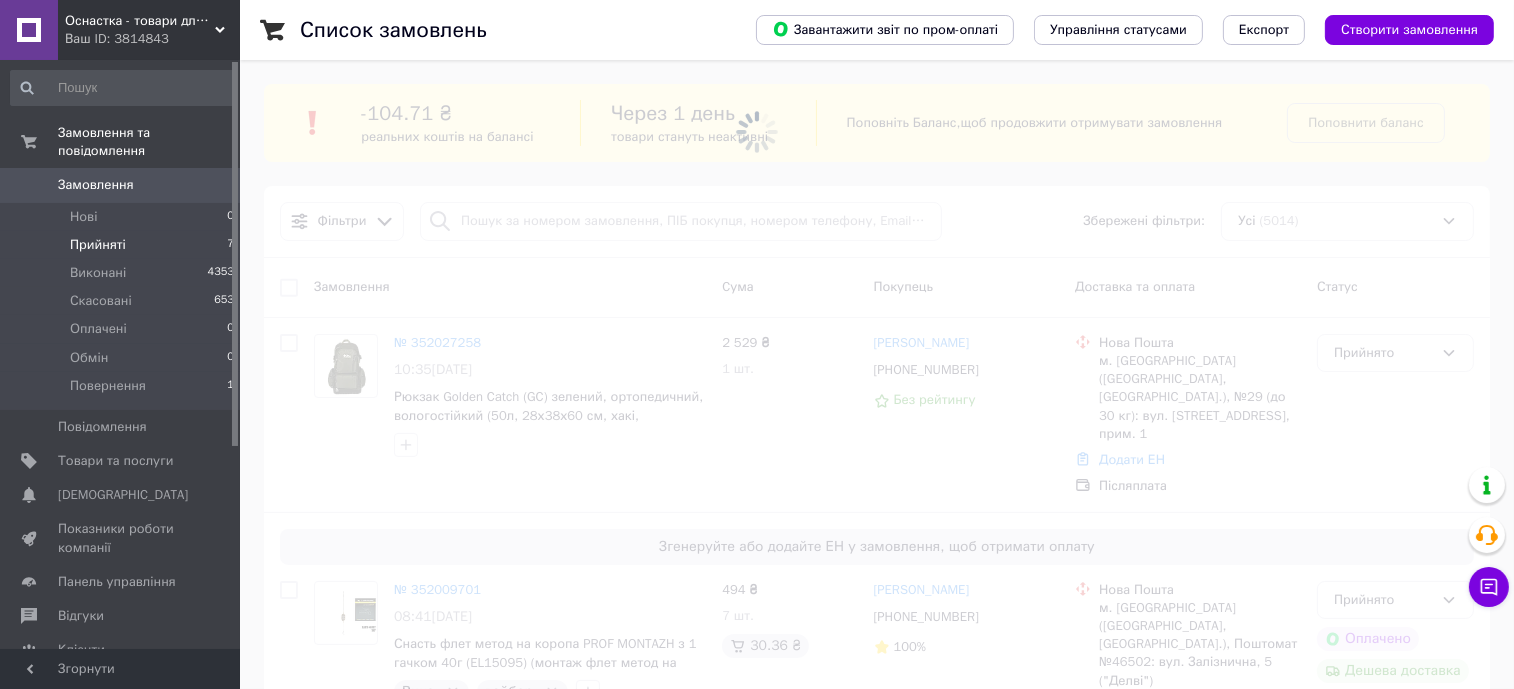 click at bounding box center [757, 132] 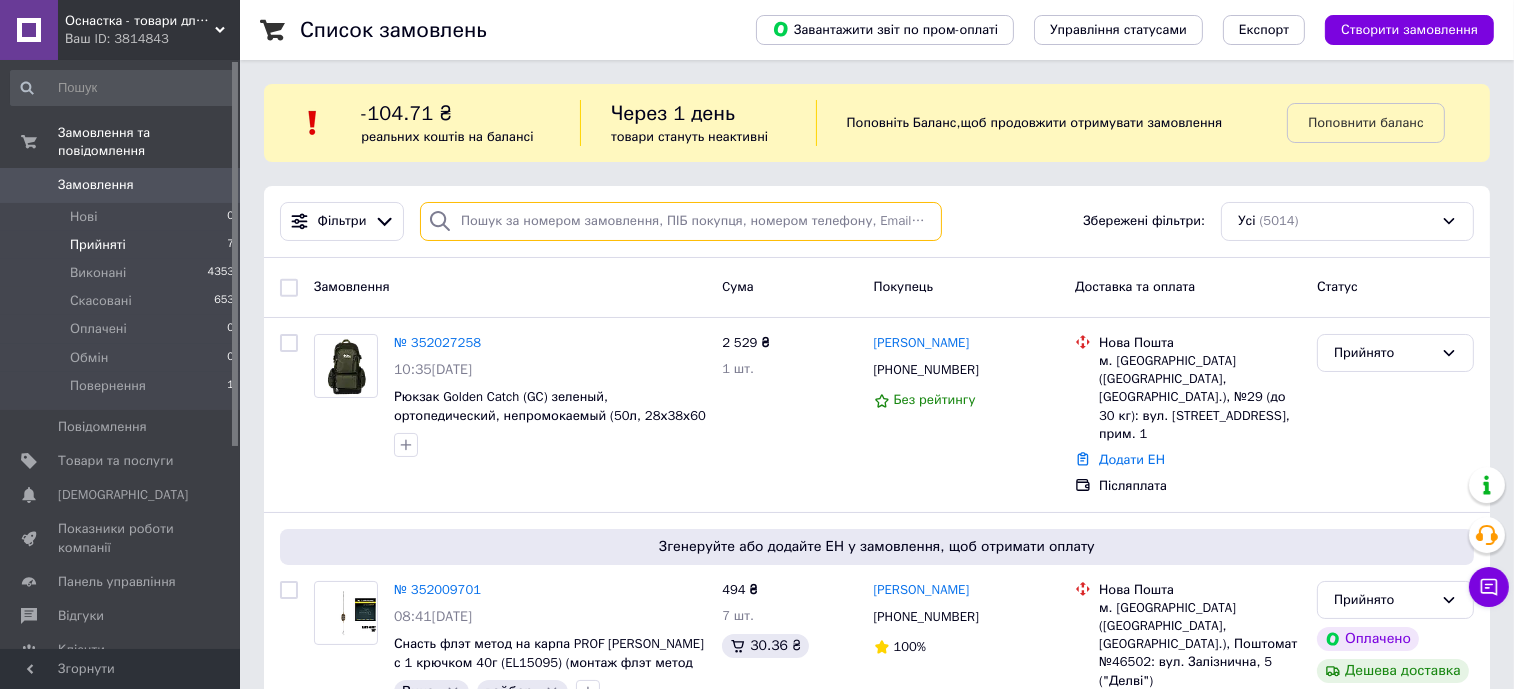 click at bounding box center [681, 221] 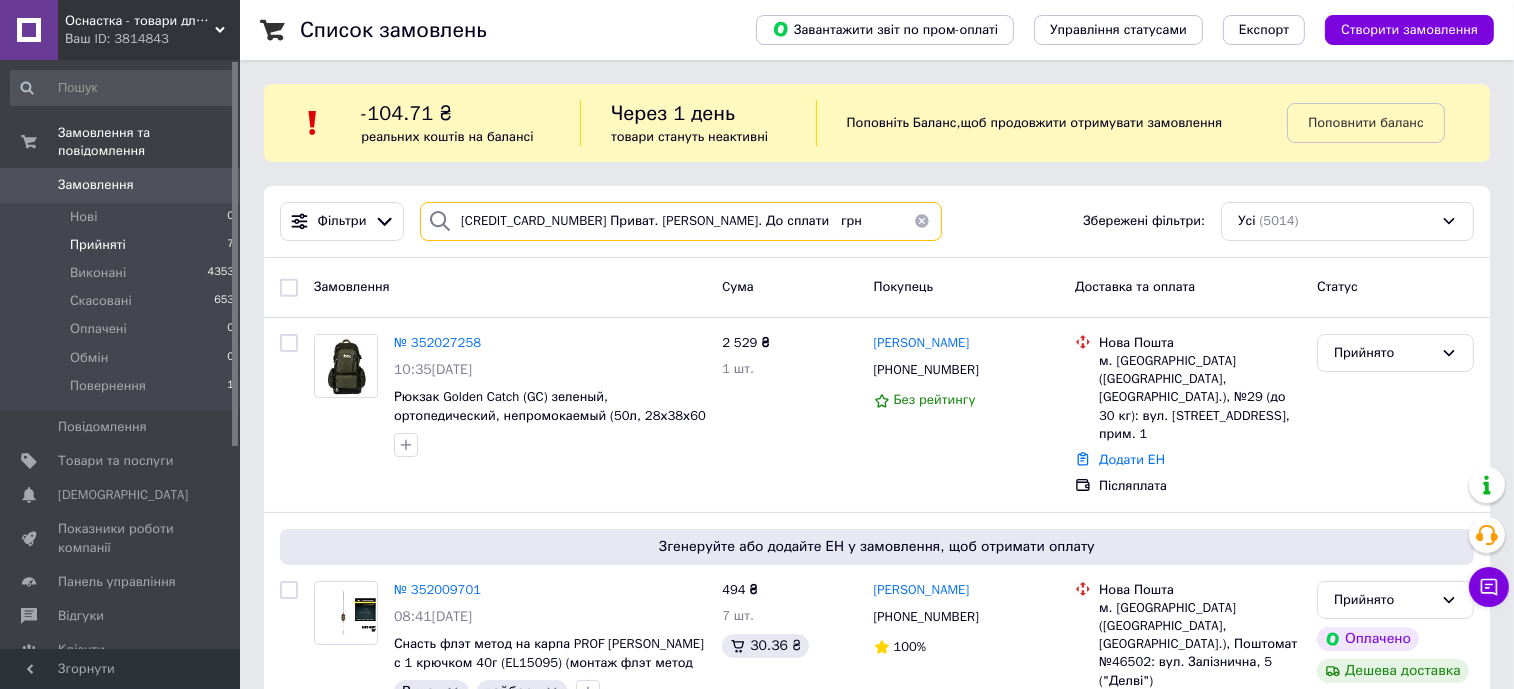 scroll, scrollTop: 0, scrollLeft: 12, axis: horizontal 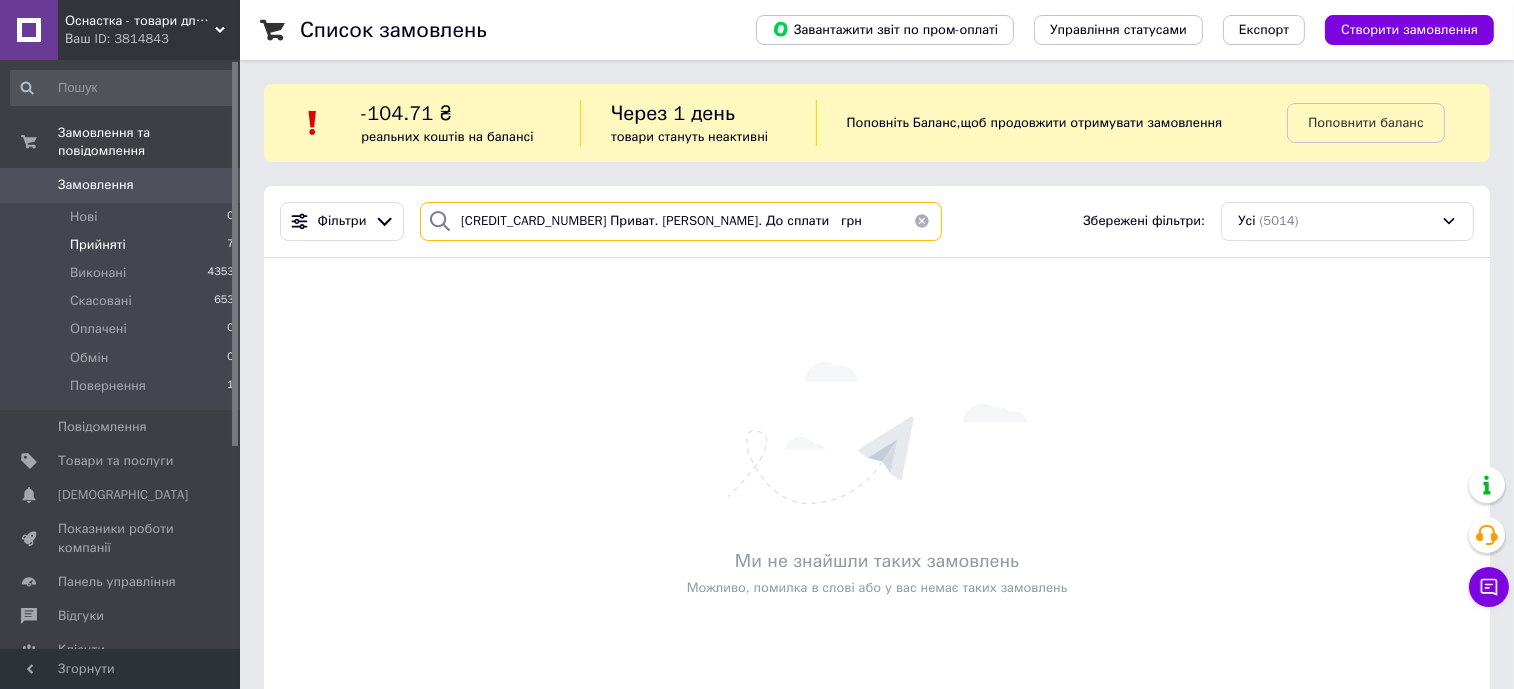 type on "4246001005035542 Приват. ФОП Олійник Юрій Леонідович. До сплати   грн" 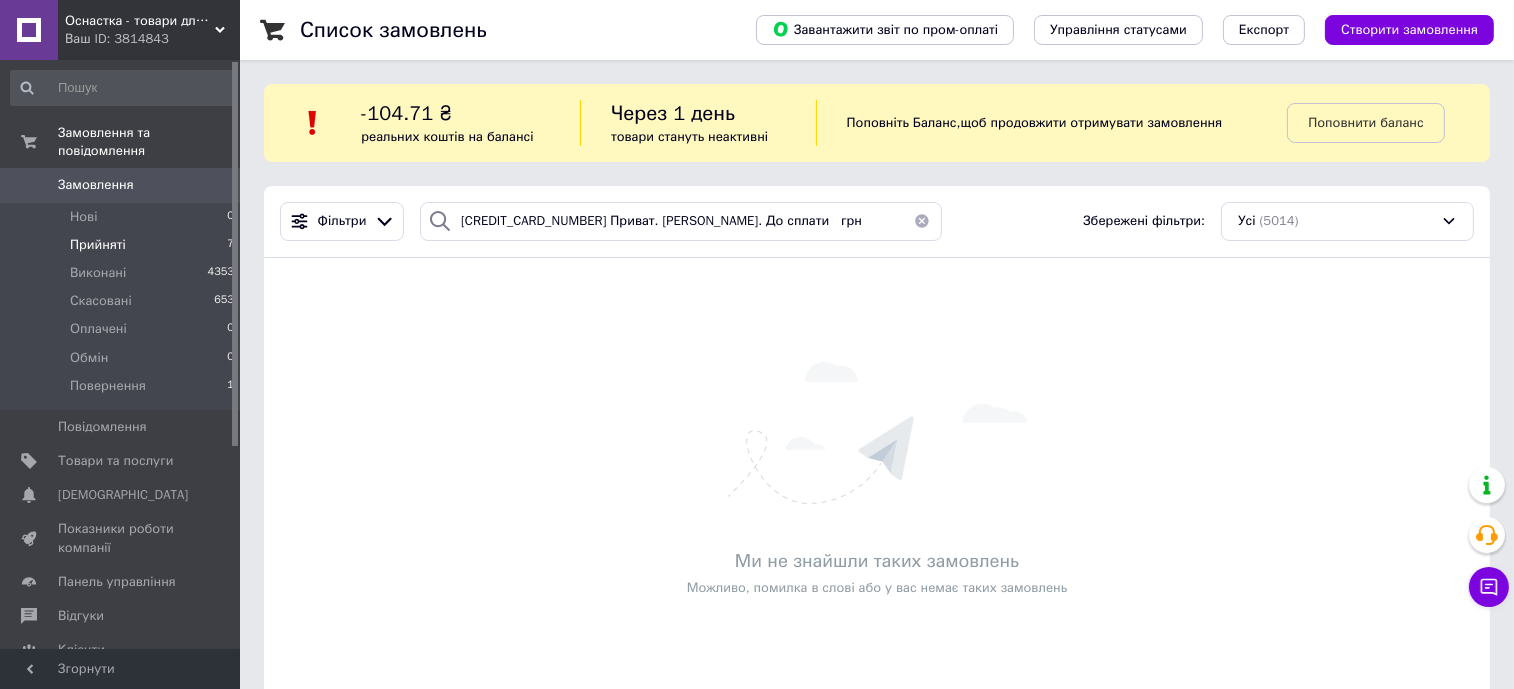 scroll, scrollTop: 0, scrollLeft: 0, axis: both 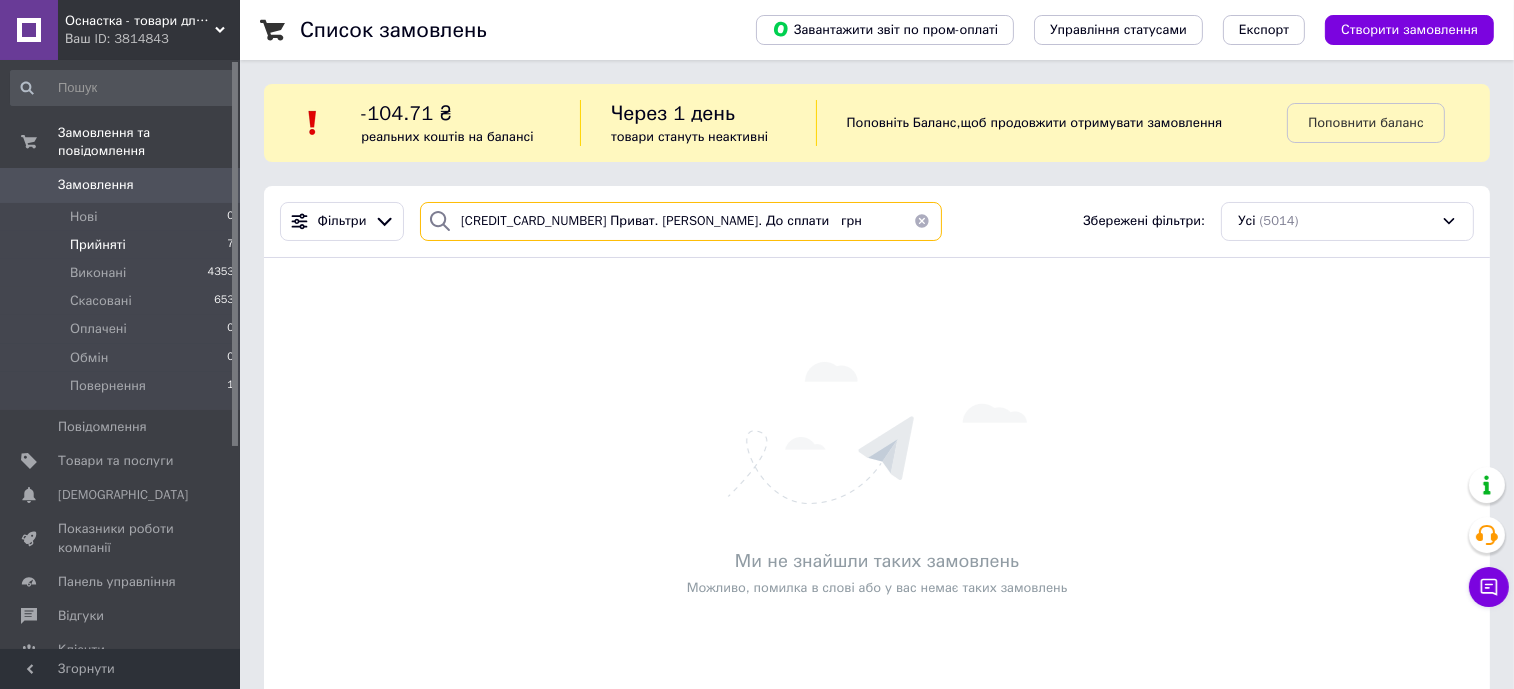 click on "4246001005035542 Приват. ФОП Олійник Юрій Леонідович. До сплати   грн" at bounding box center (681, 221) 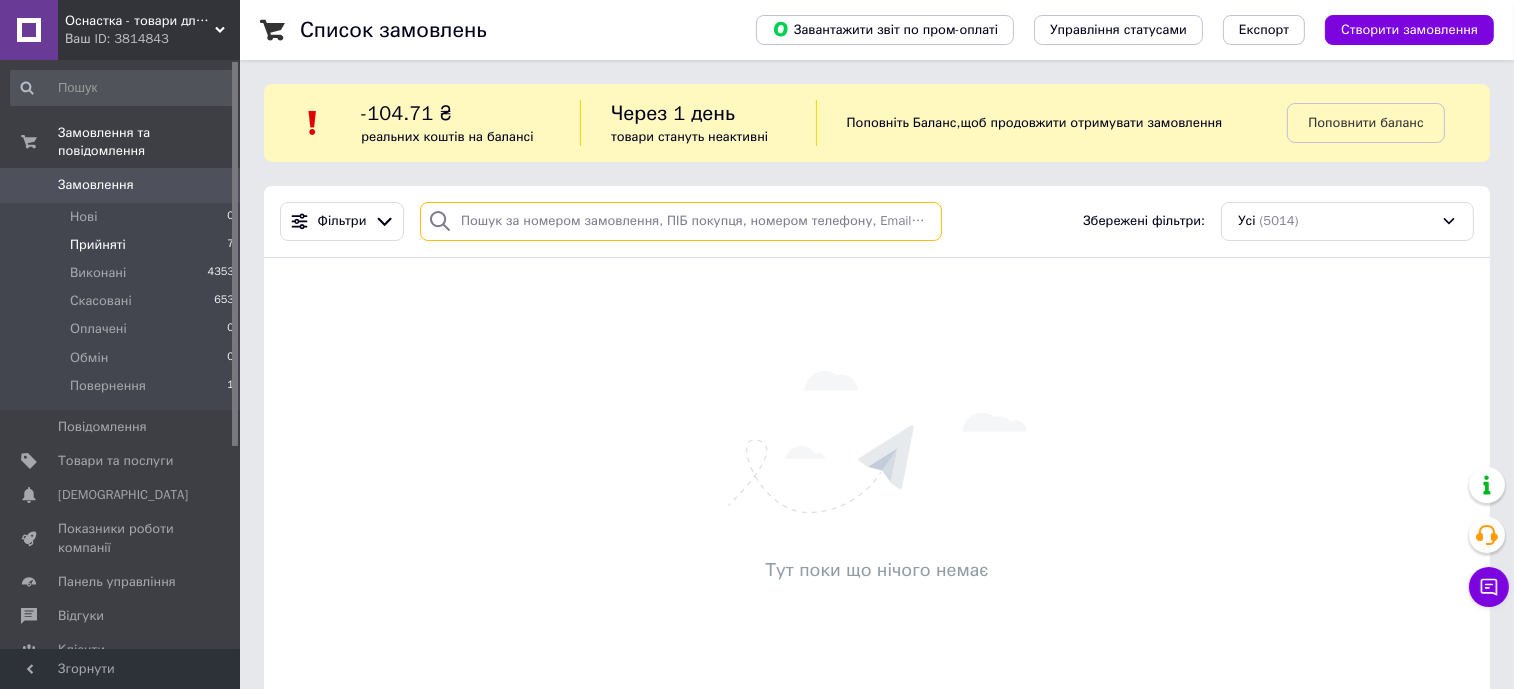 paste on "+380954370518" 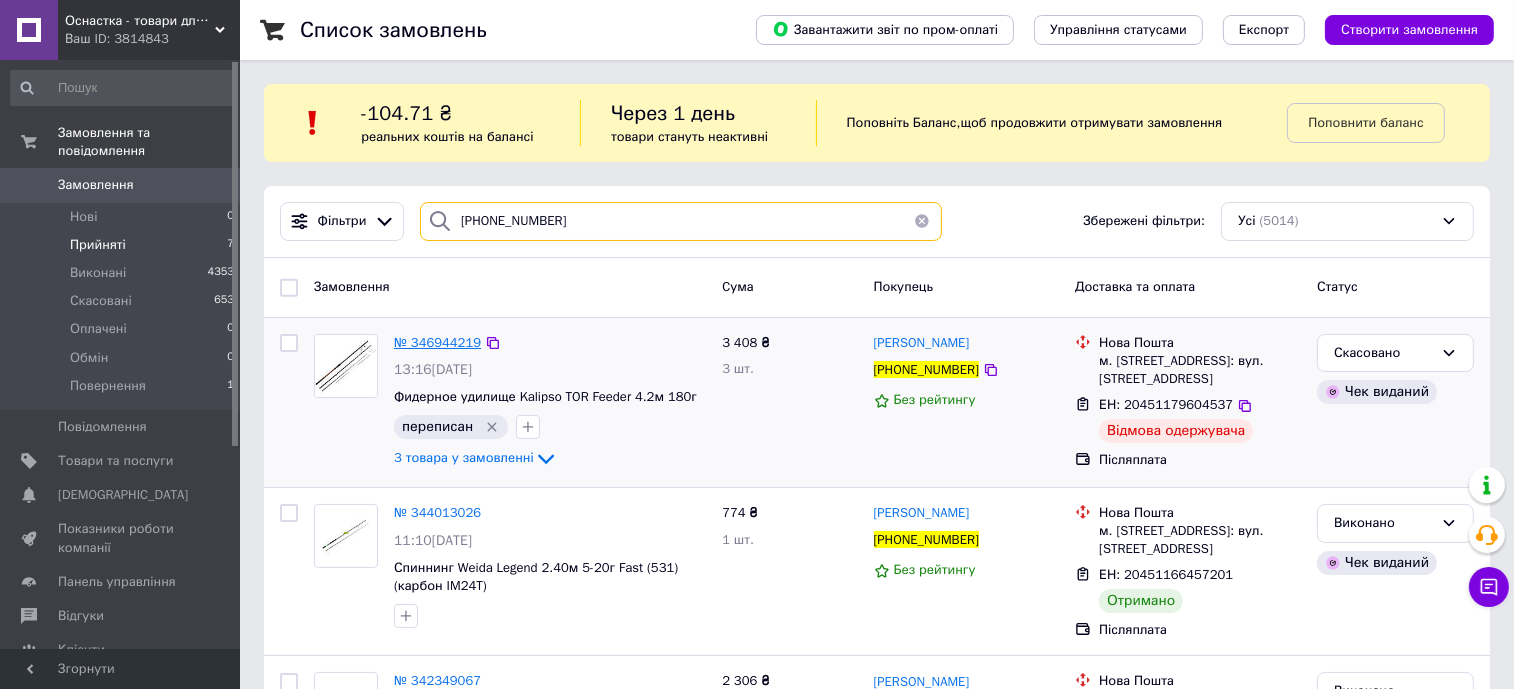 type on "+380954370518" 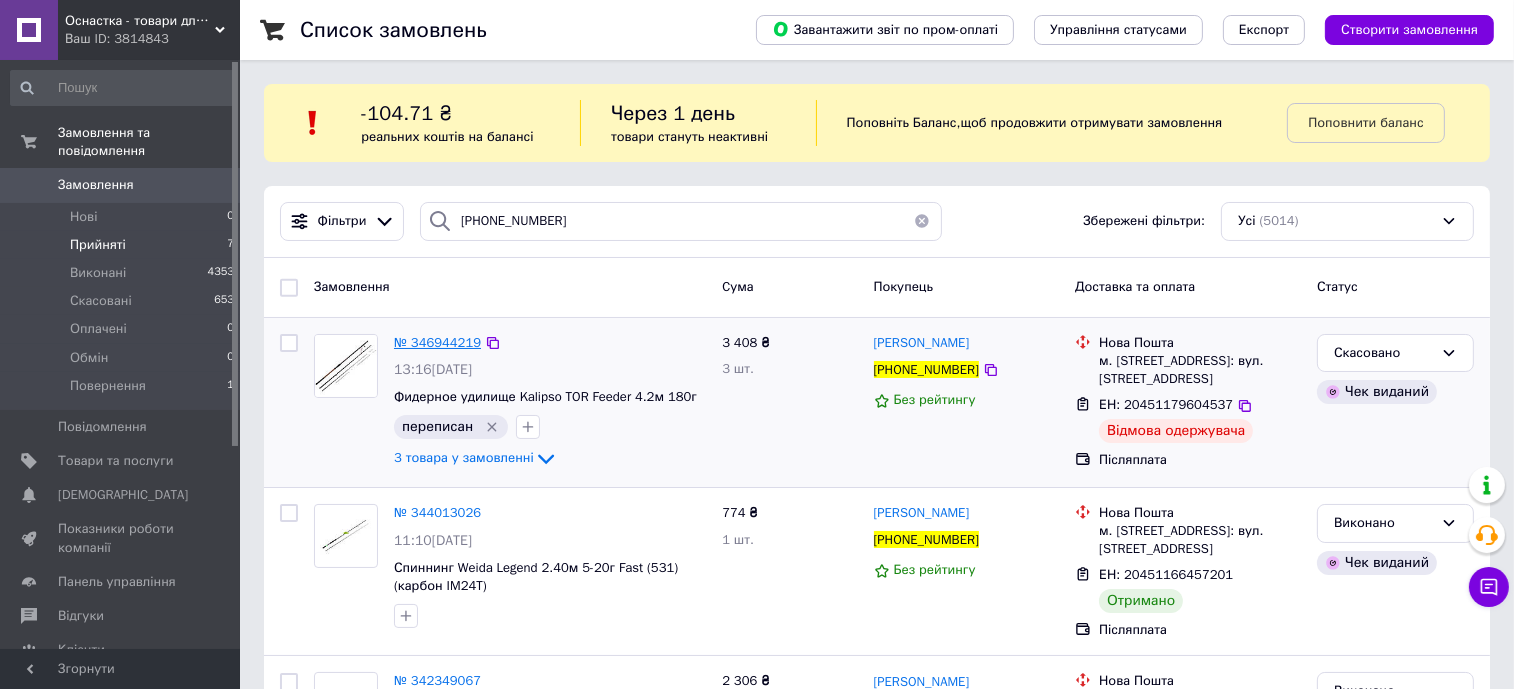 click on "№ 346944219" at bounding box center [437, 342] 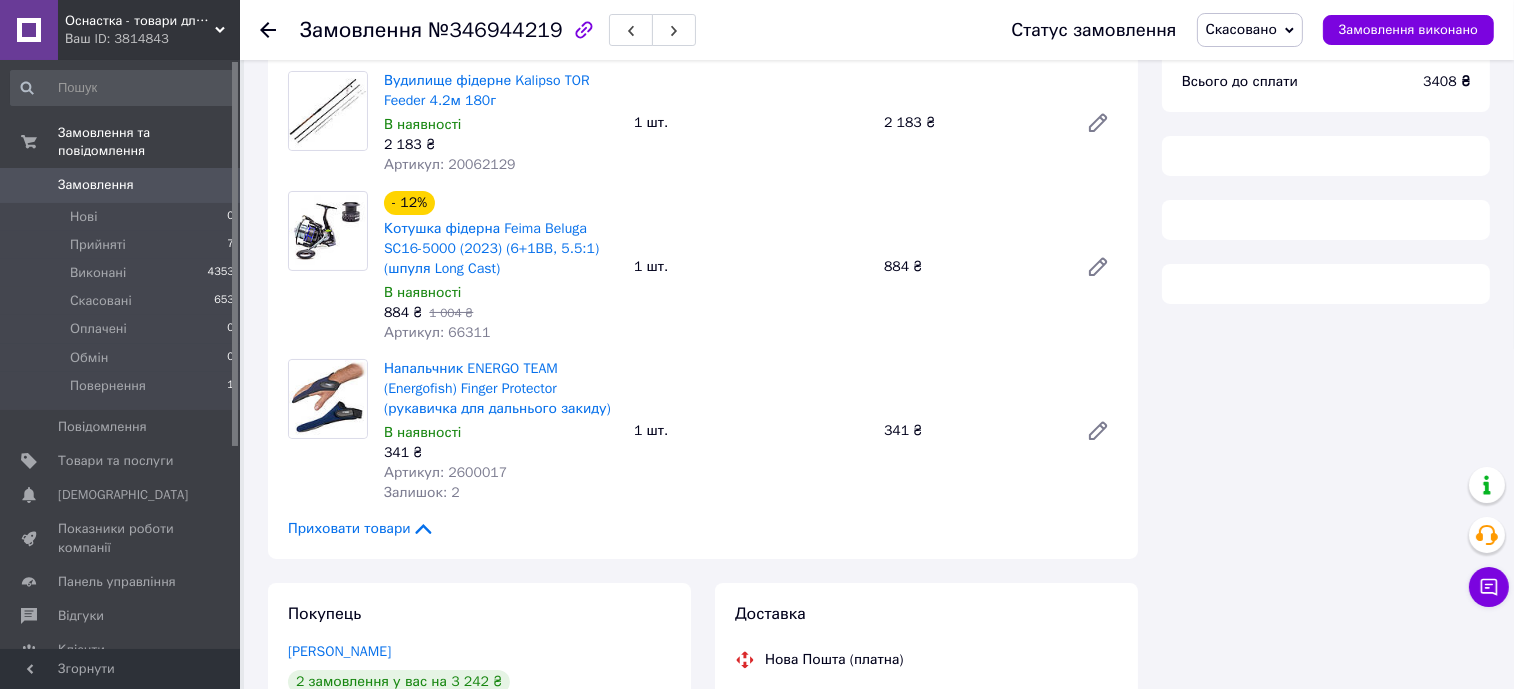 scroll, scrollTop: 492, scrollLeft: 0, axis: vertical 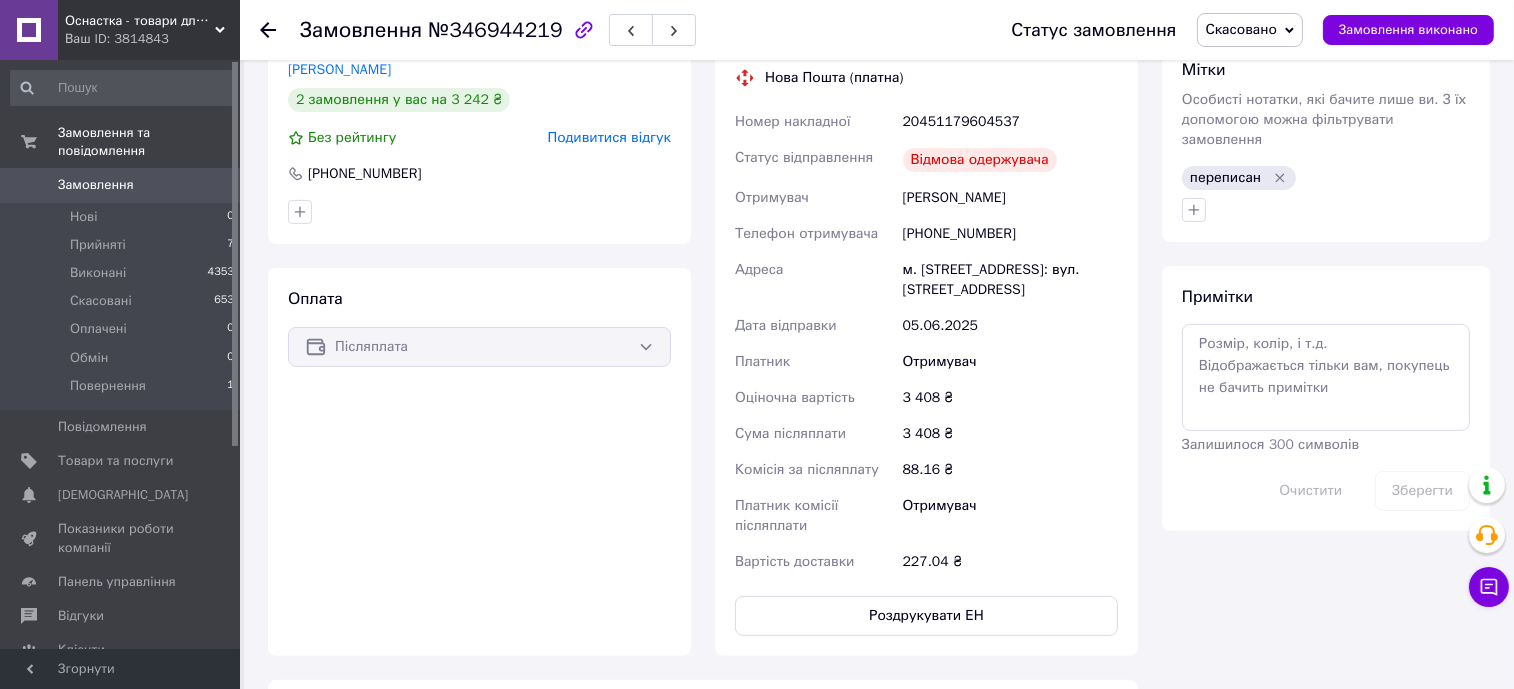 click on "Покупець Гармаш Анатолий 2 замовлення у вас на 3 242 ₴ Без рейтингу   Подивитися відгук +380954370518 Оплата Післяплата" at bounding box center [479, 328] 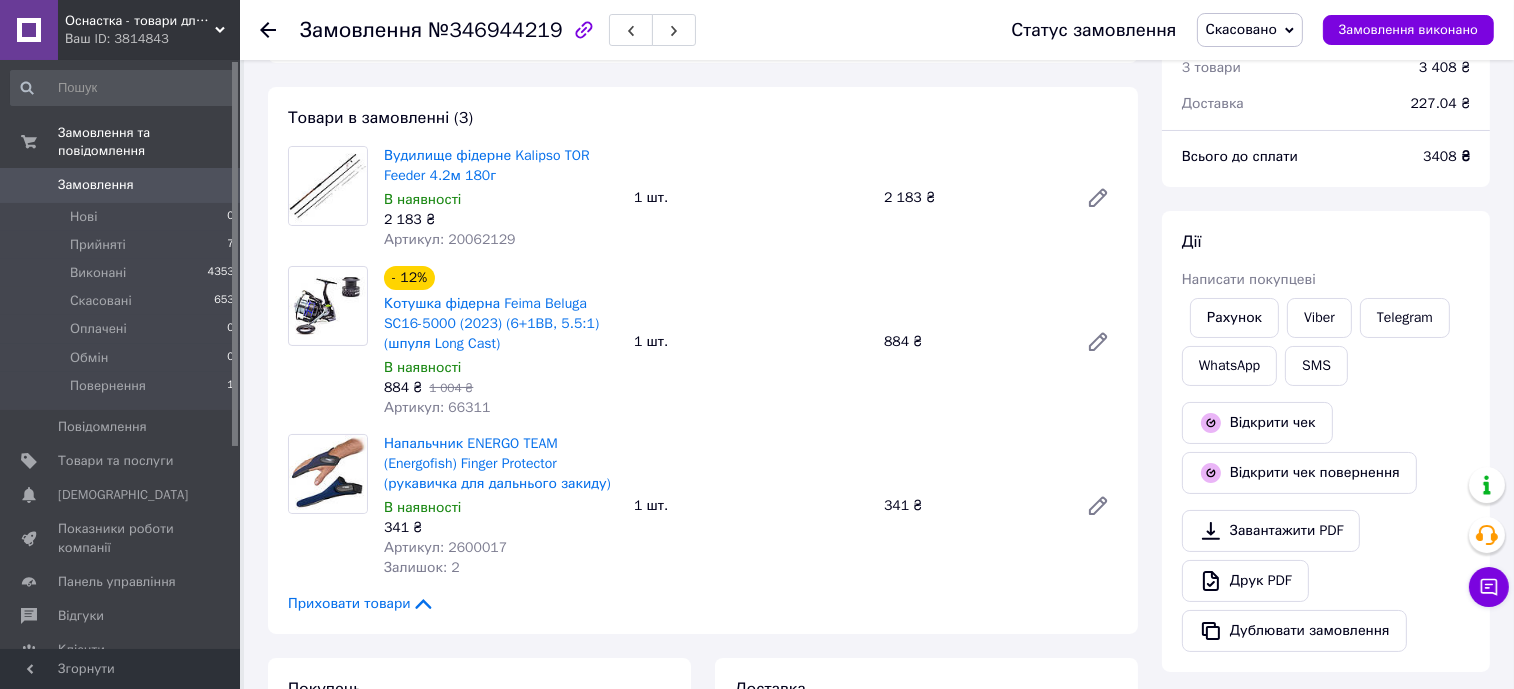 scroll, scrollTop: 0, scrollLeft: 0, axis: both 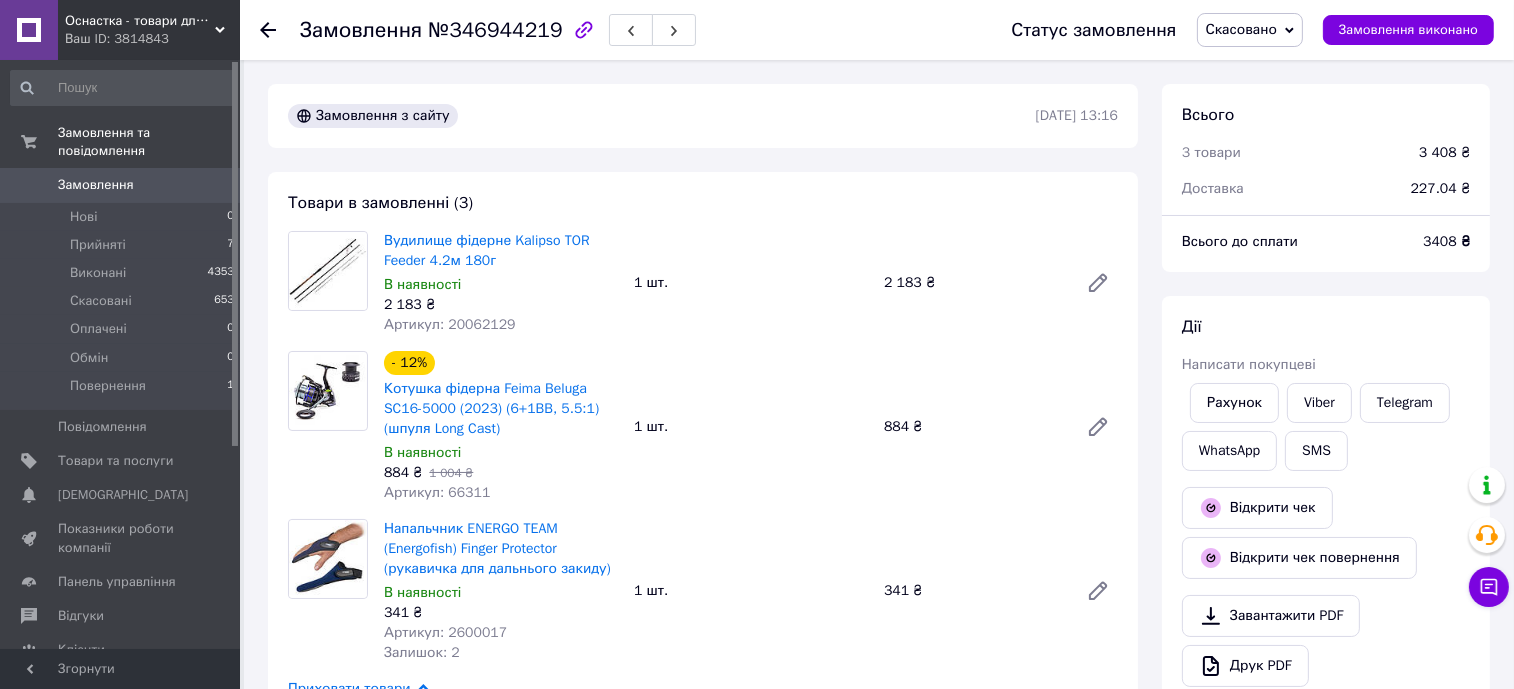 click on "Артикул: 20062129" at bounding box center [450, 324] 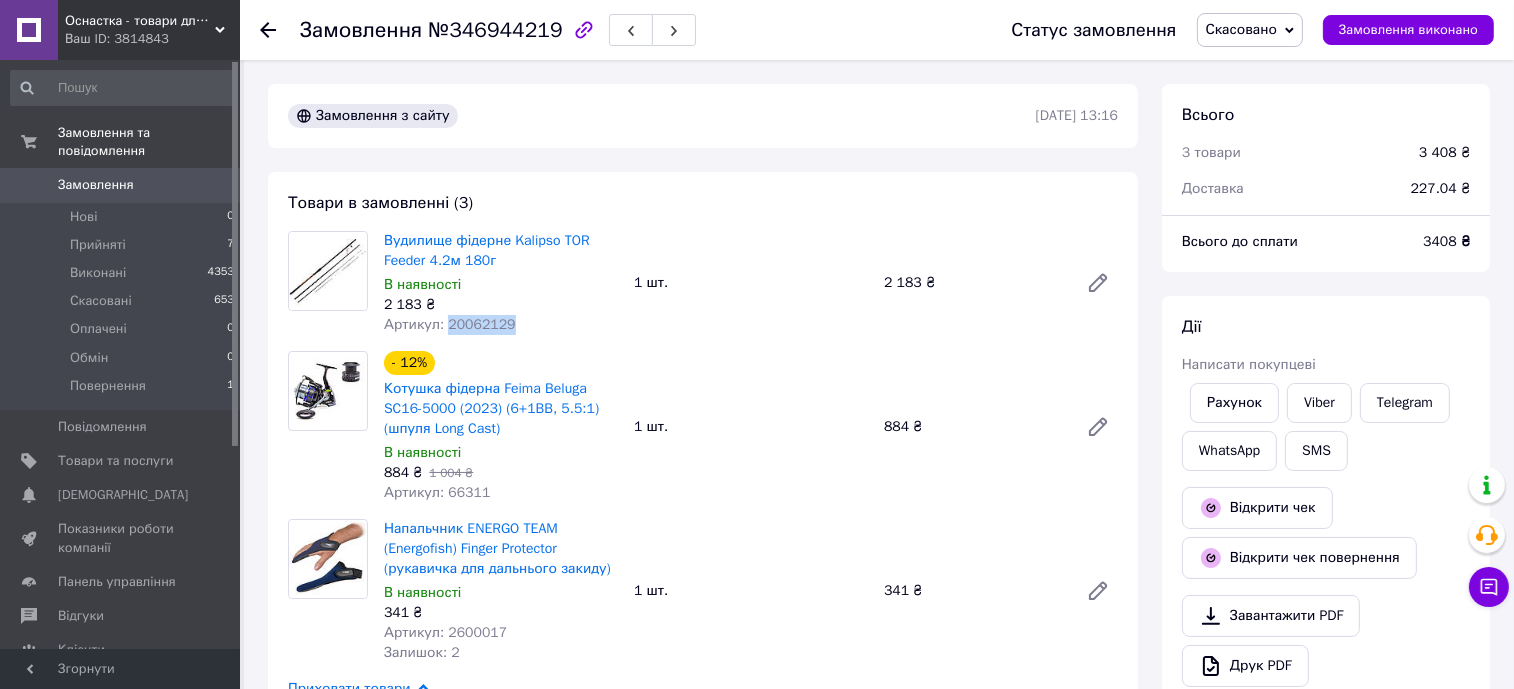 click on "Артикул: 20062129" at bounding box center [450, 324] 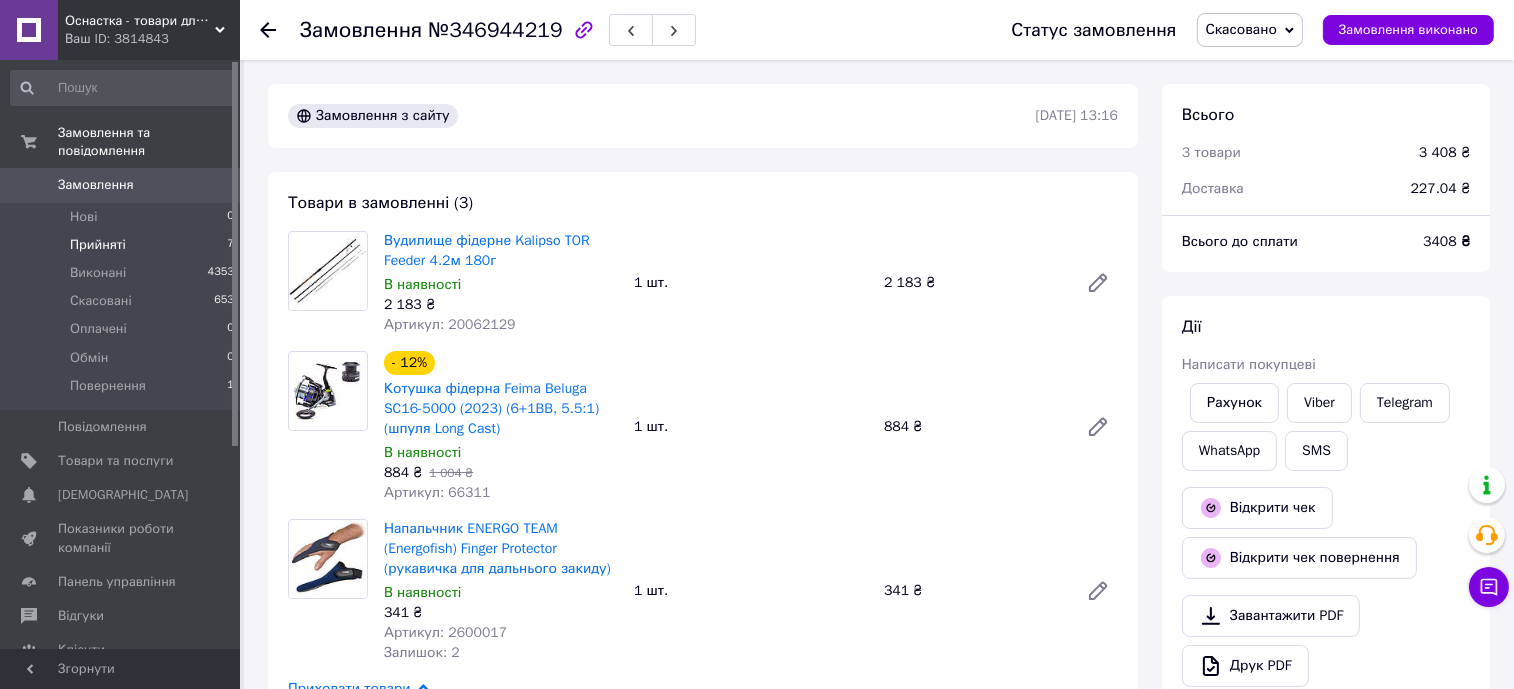 click on "Прийняті 7" at bounding box center (123, 245) 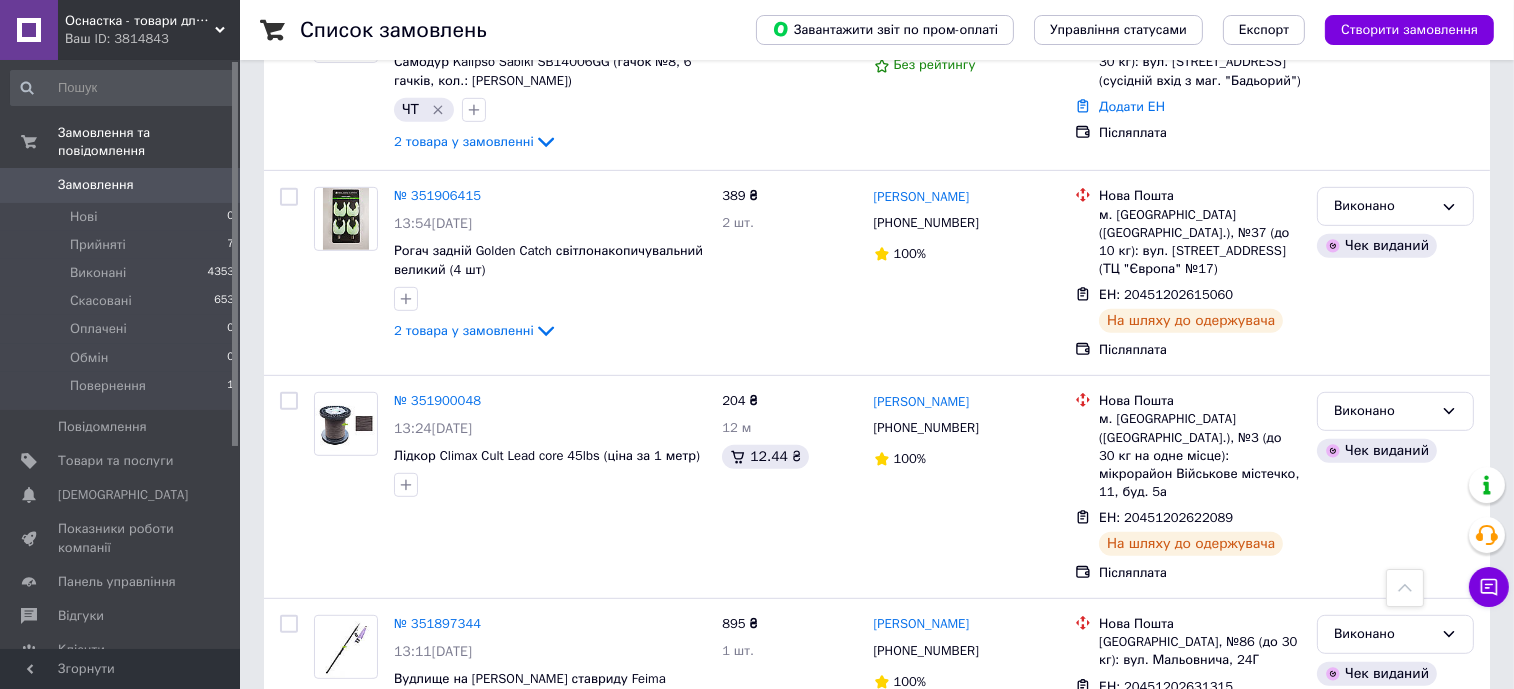 scroll, scrollTop: 1250, scrollLeft: 0, axis: vertical 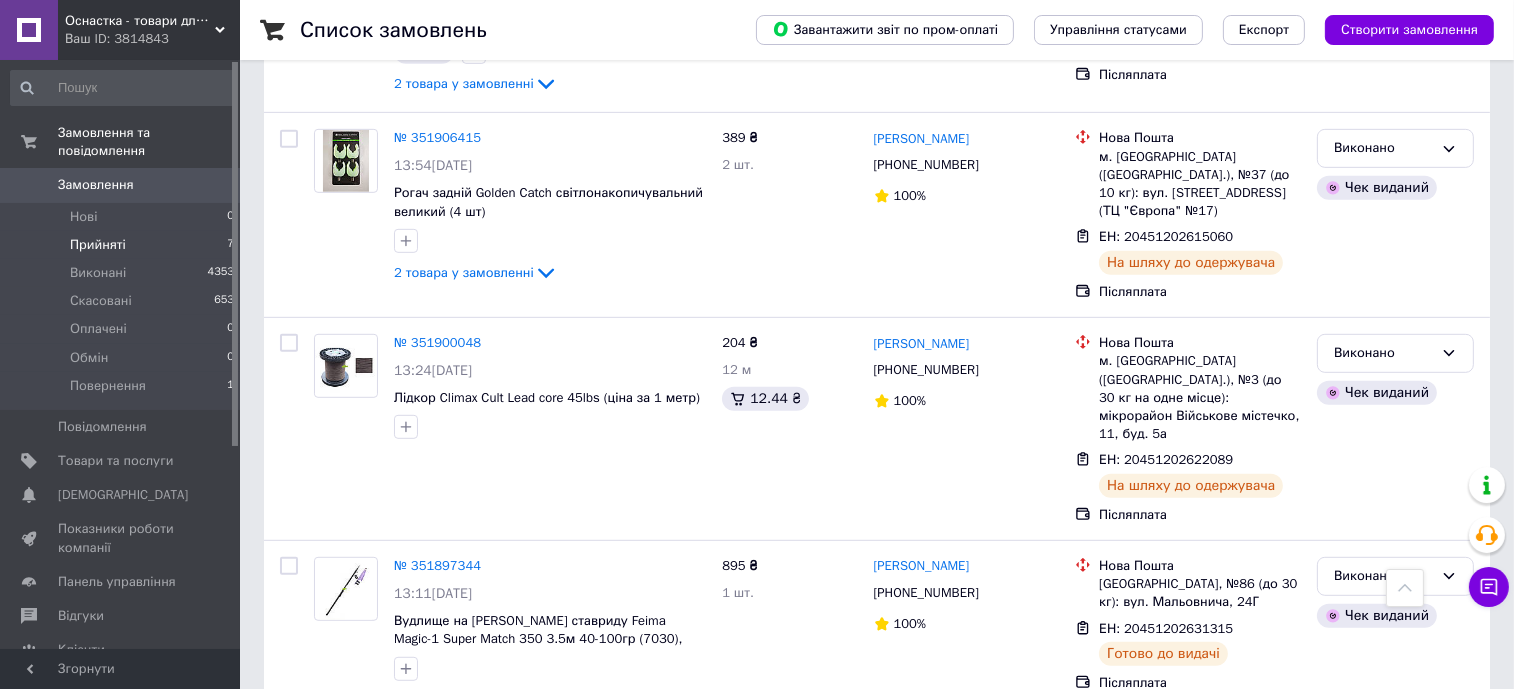 click on "Прийняті 7" at bounding box center [123, 245] 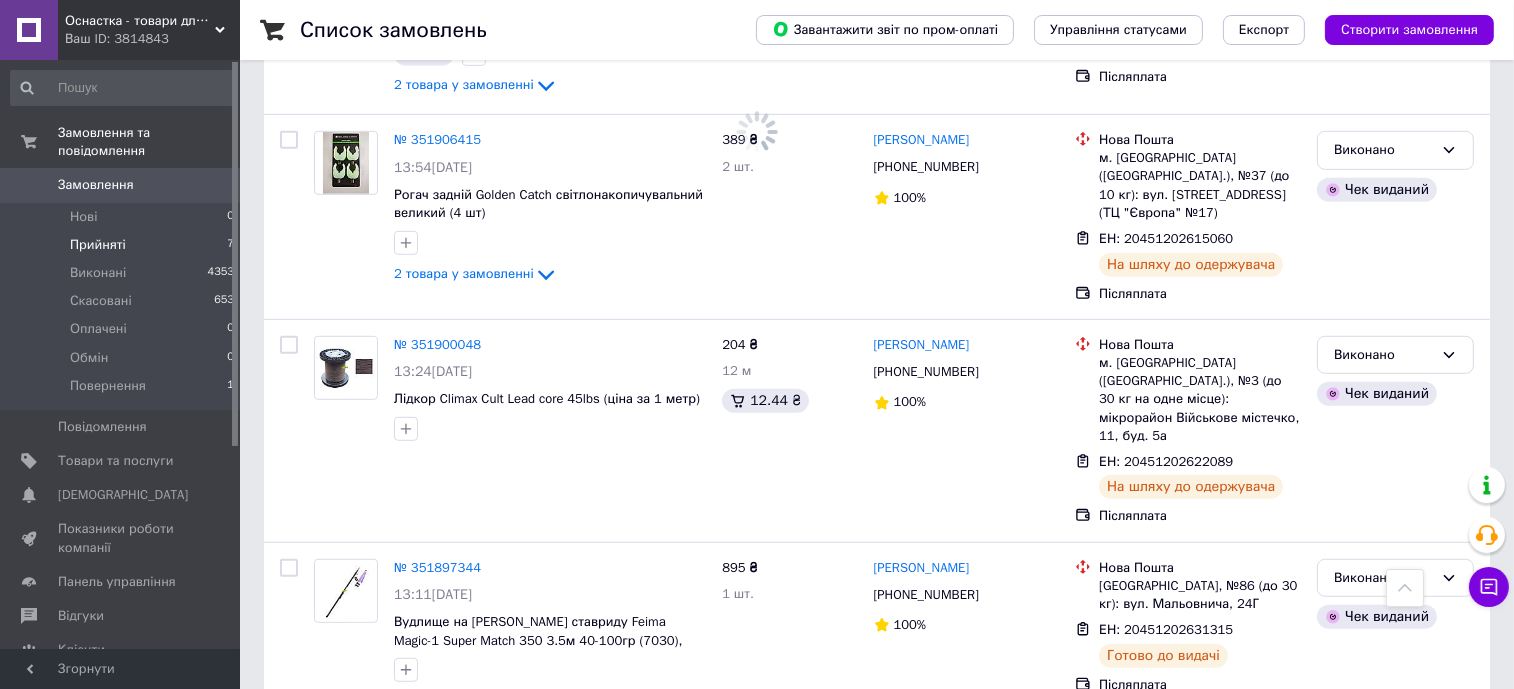 scroll, scrollTop: 0, scrollLeft: 0, axis: both 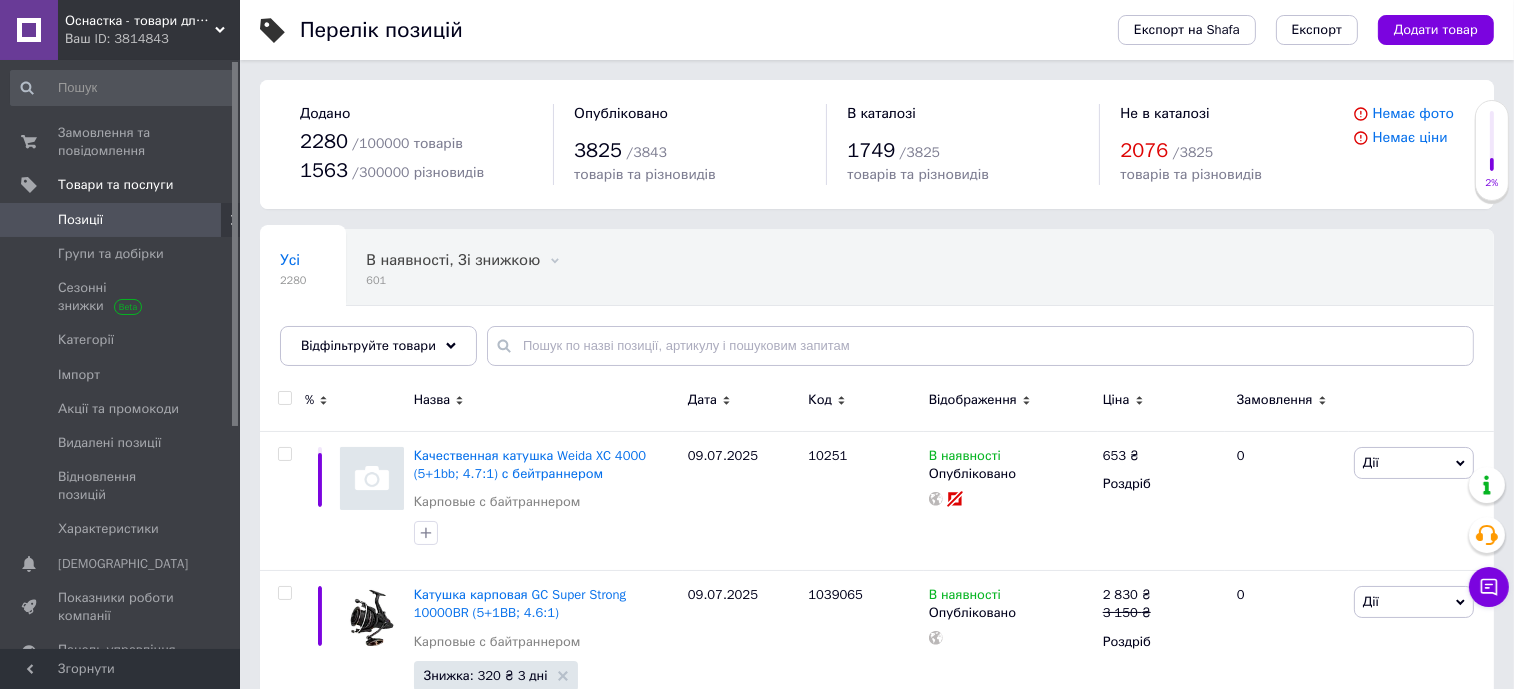 click on "Усі 2280 В наявності, Зі знижкою 601 Видалити Редагувати В наявності, Знижка за... 0 Видалити Редагувати Ok Відфільтровано...  Зберегти" at bounding box center (618, 306) 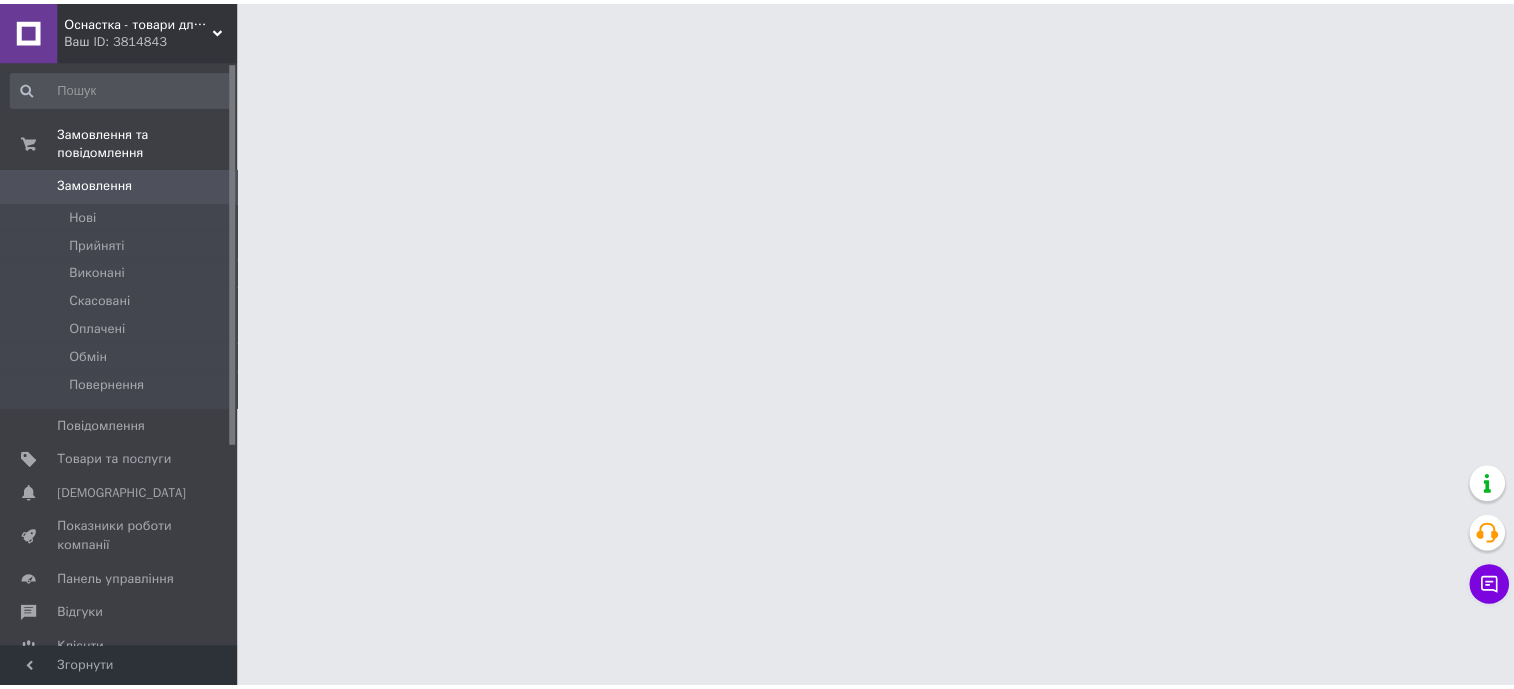 scroll, scrollTop: 0, scrollLeft: 0, axis: both 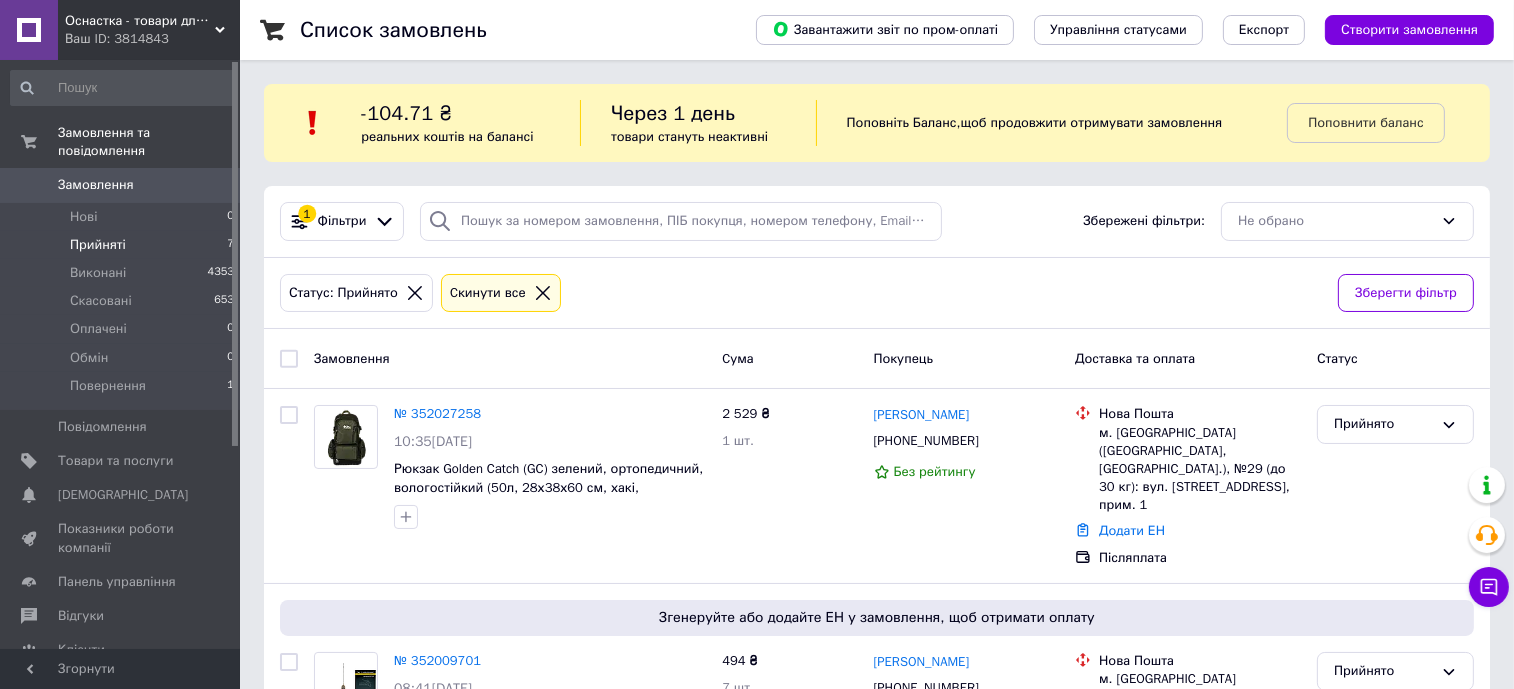 click 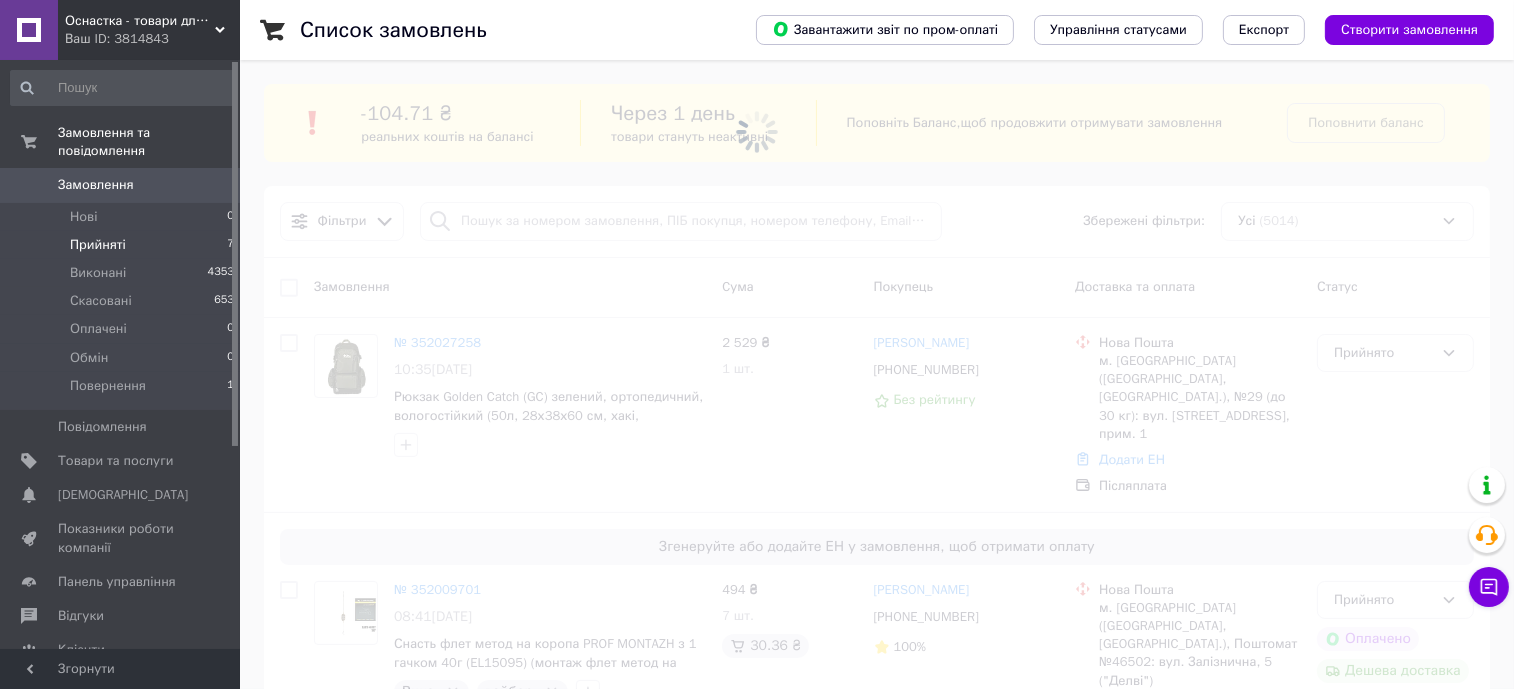 click at bounding box center (757, 132) 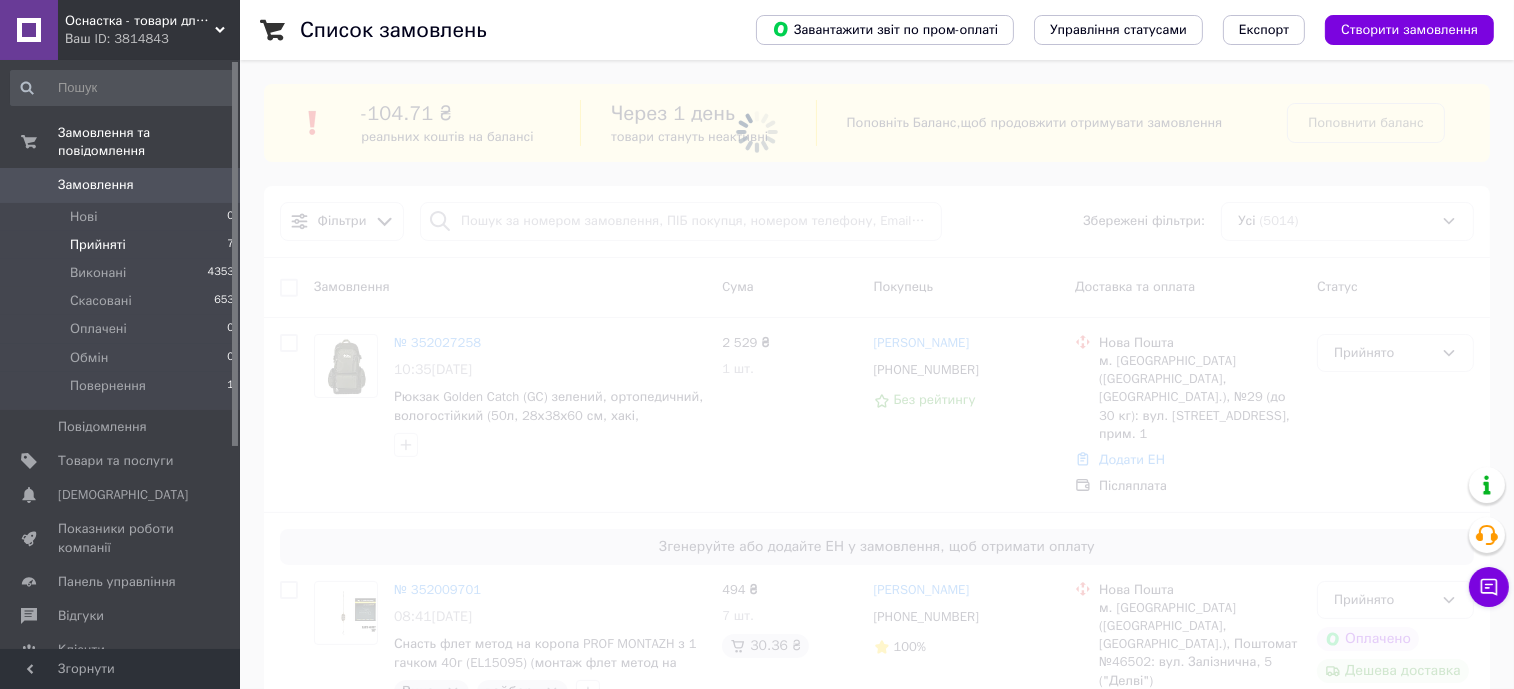 click at bounding box center (757, 132) 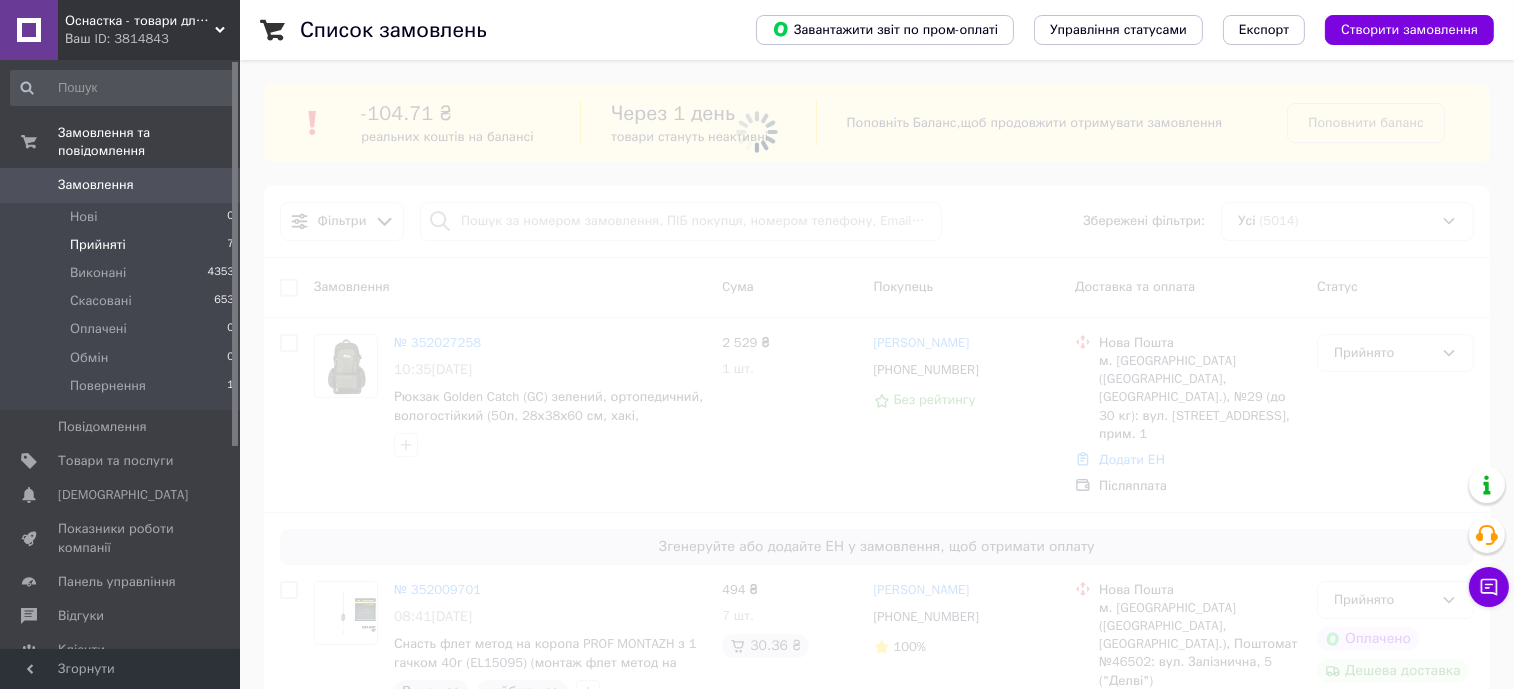 click at bounding box center (757, 132) 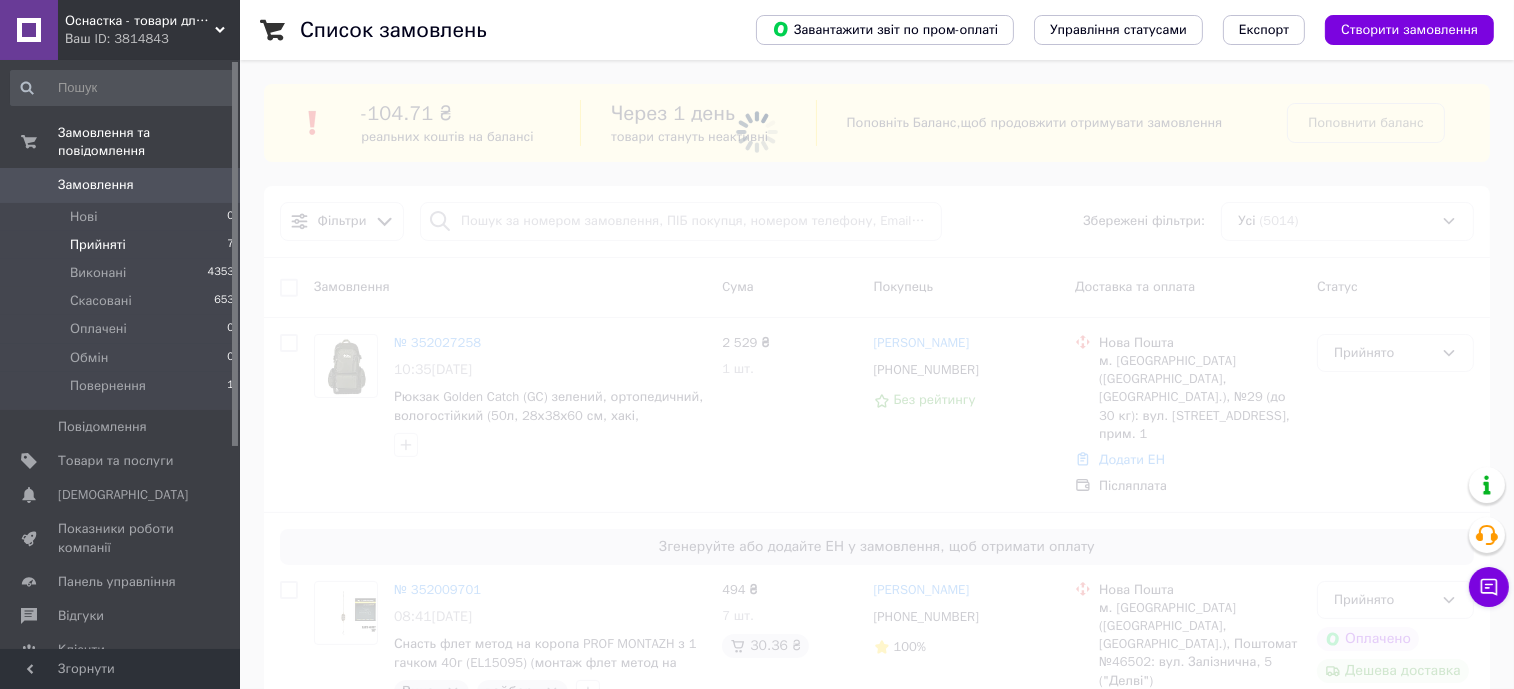 click at bounding box center (757, 132) 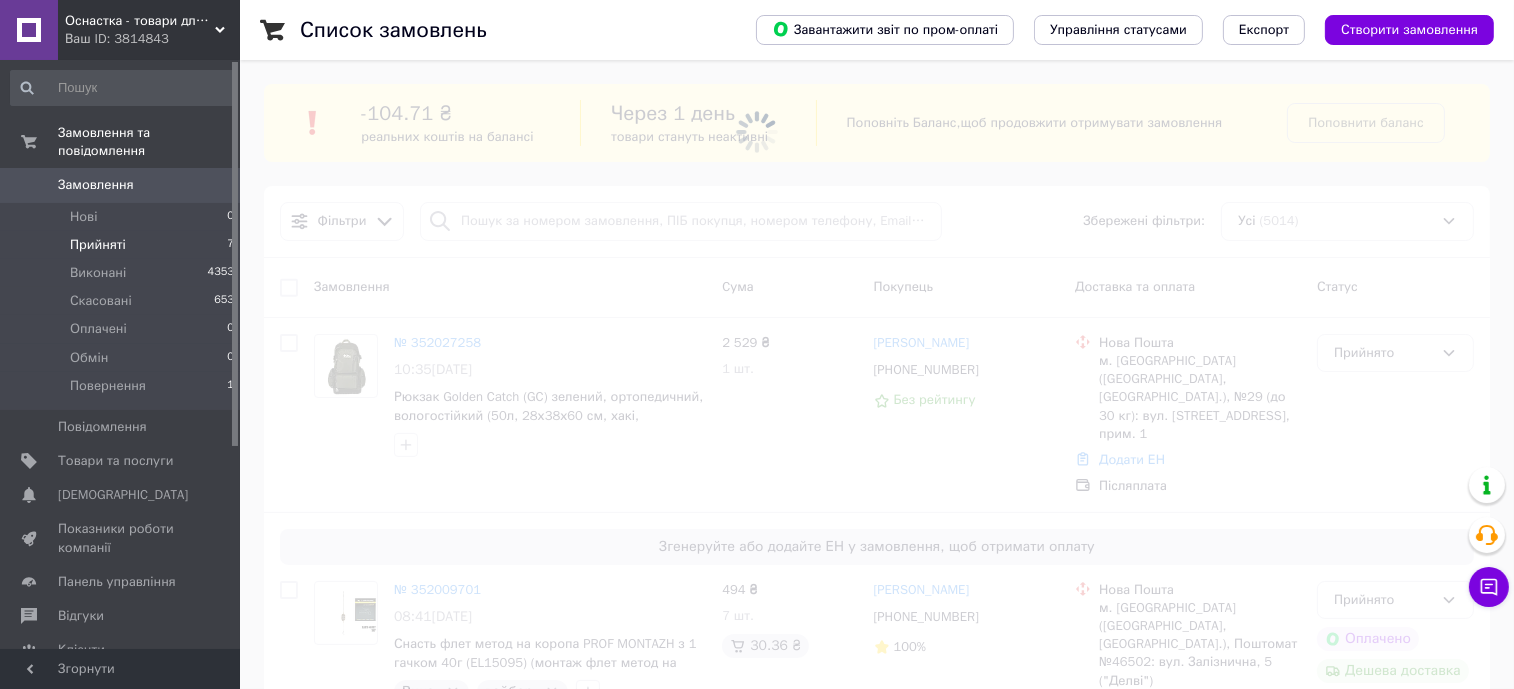click at bounding box center (757, 132) 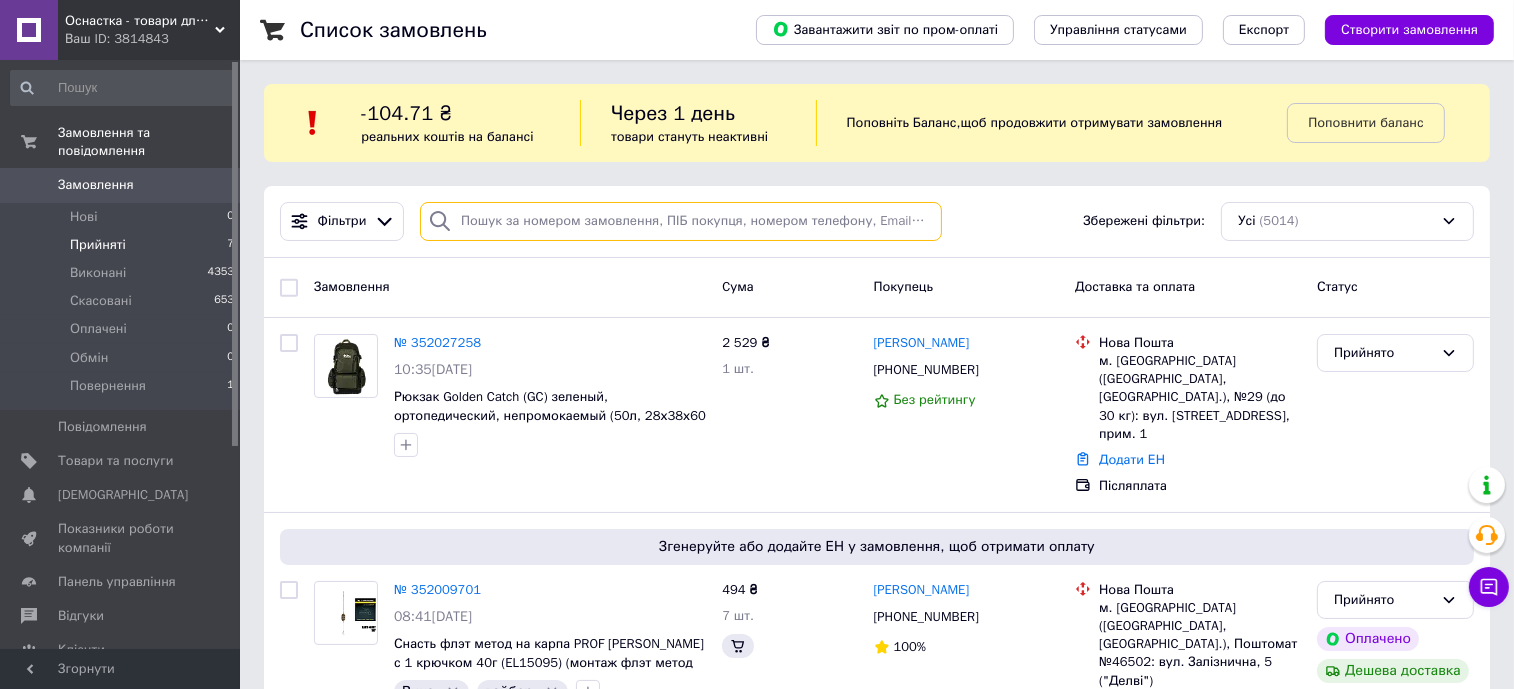 click at bounding box center [681, 221] 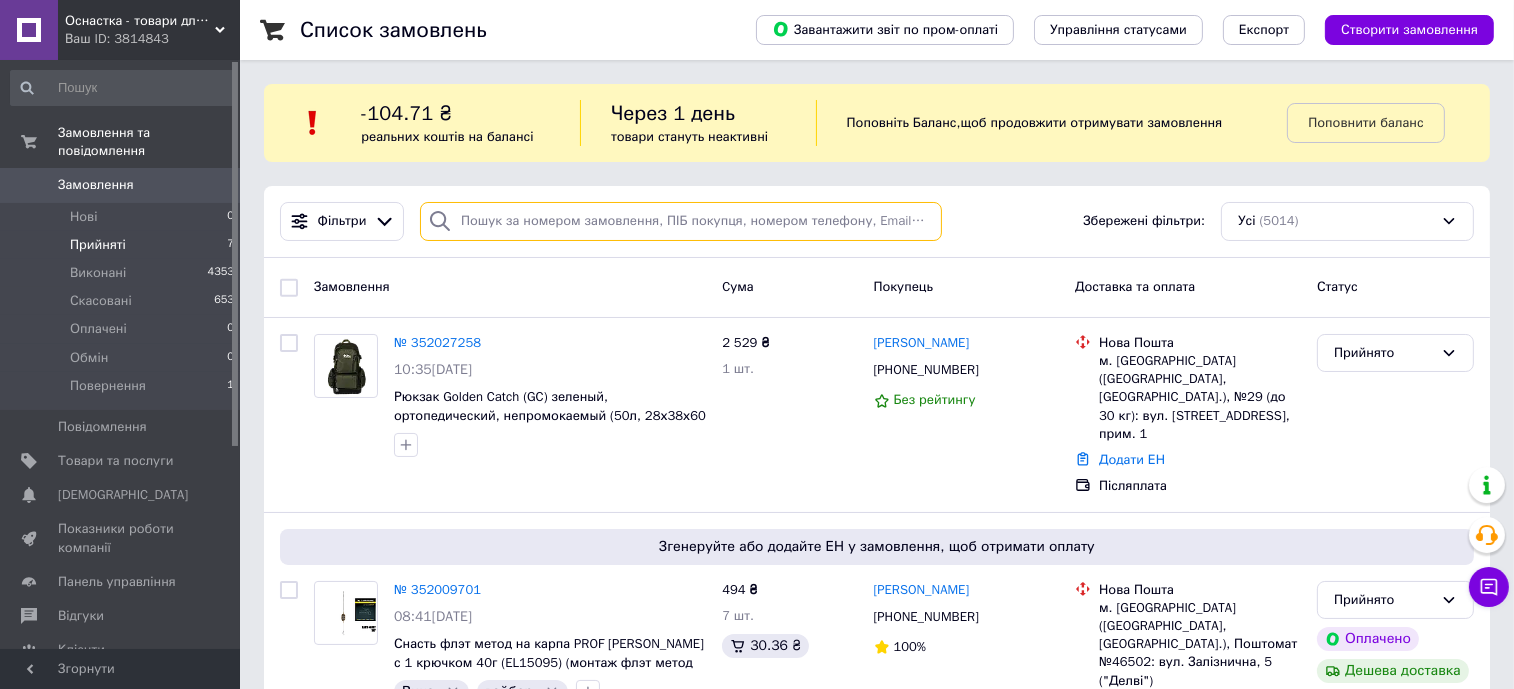 click at bounding box center (681, 221) 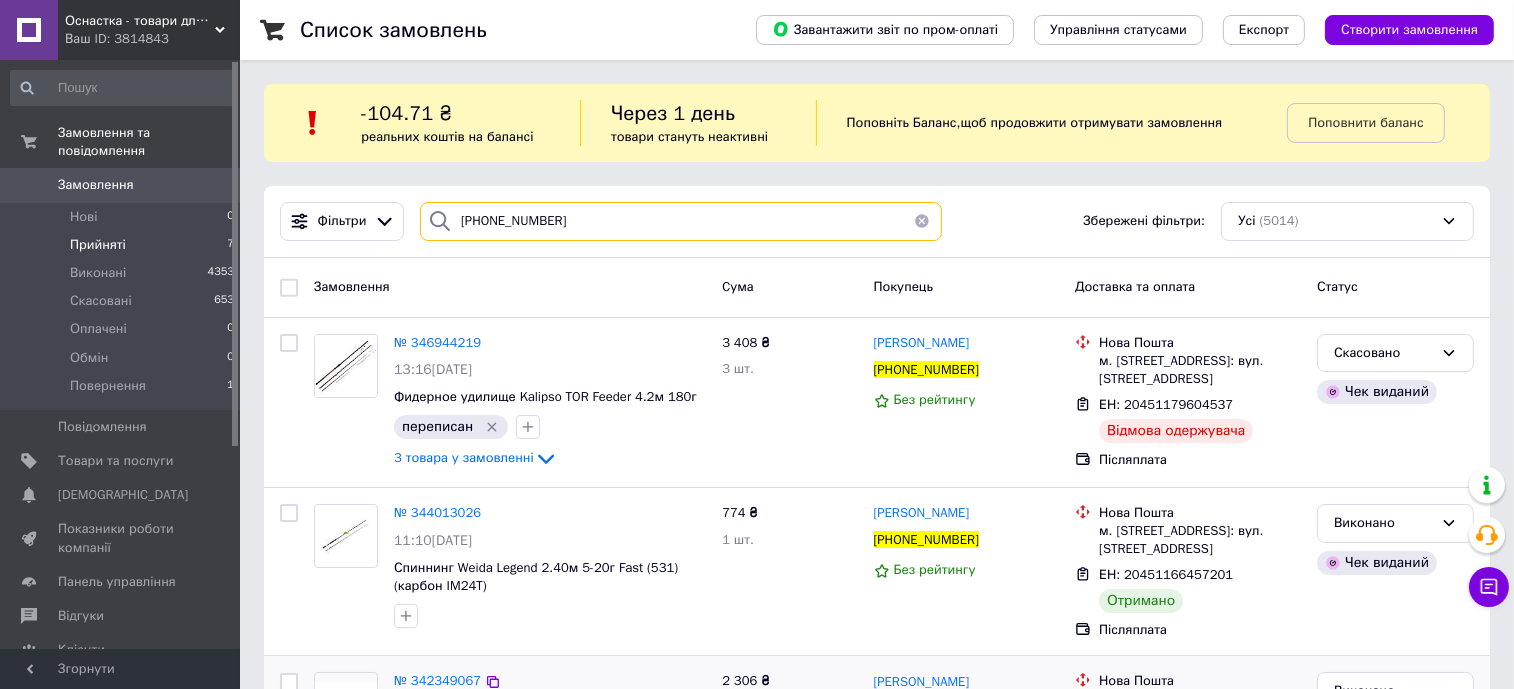 type on "[PHONE_NUMBER]" 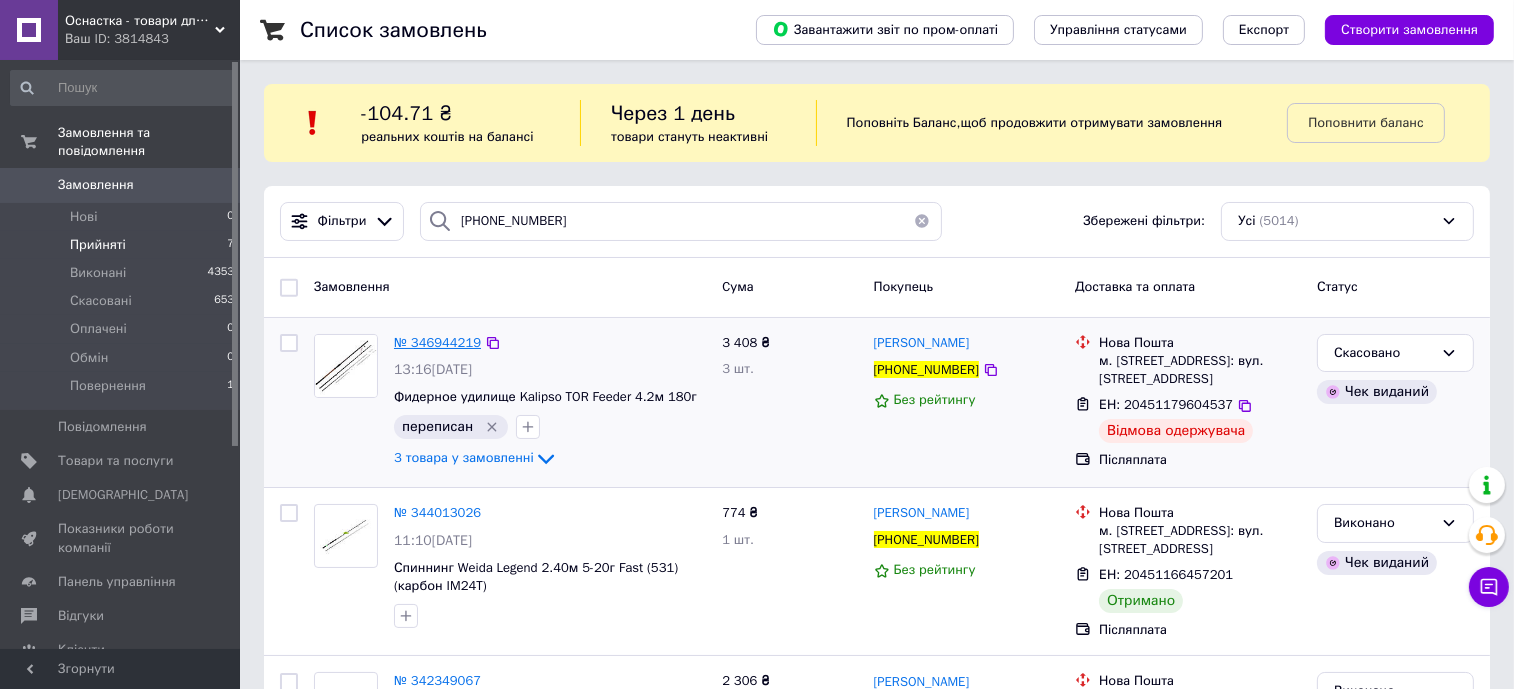 click on "№ 346944219" at bounding box center (437, 342) 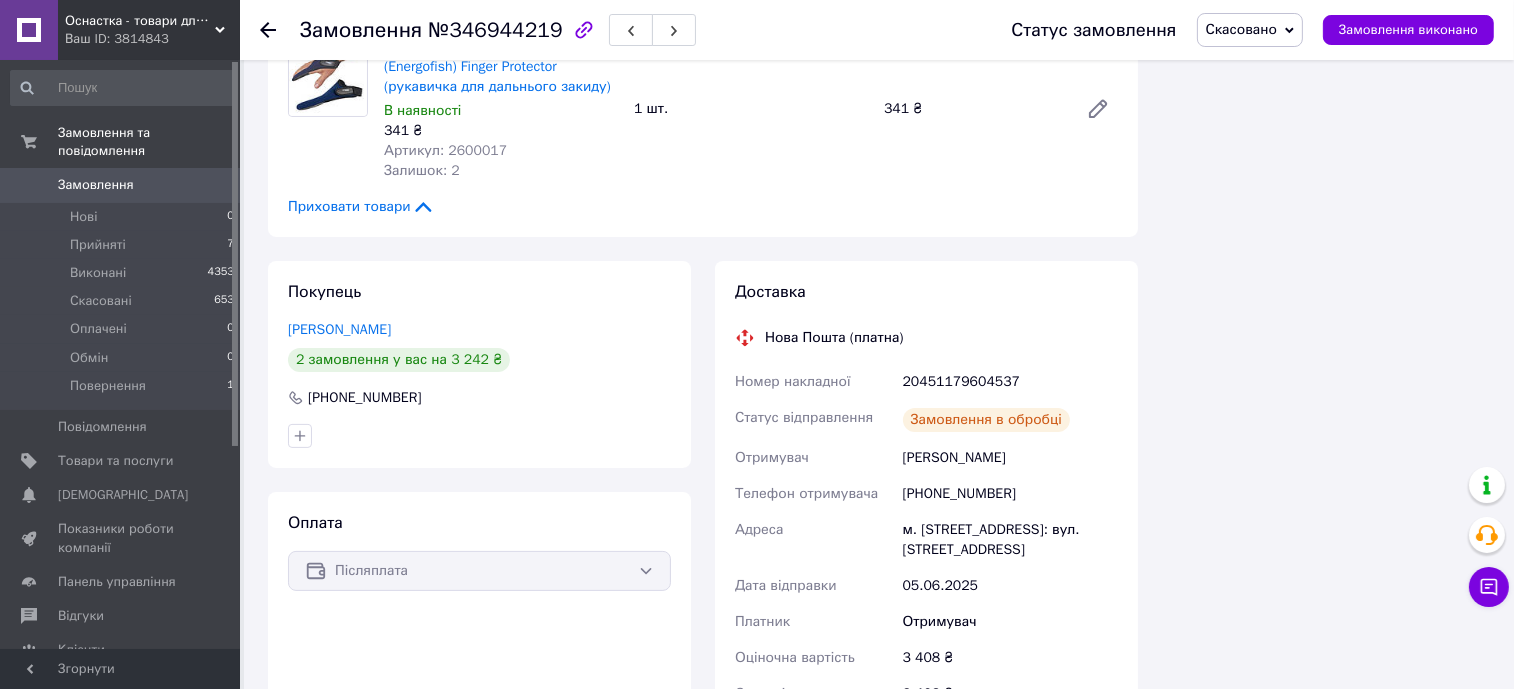 scroll, scrollTop: 617, scrollLeft: 0, axis: vertical 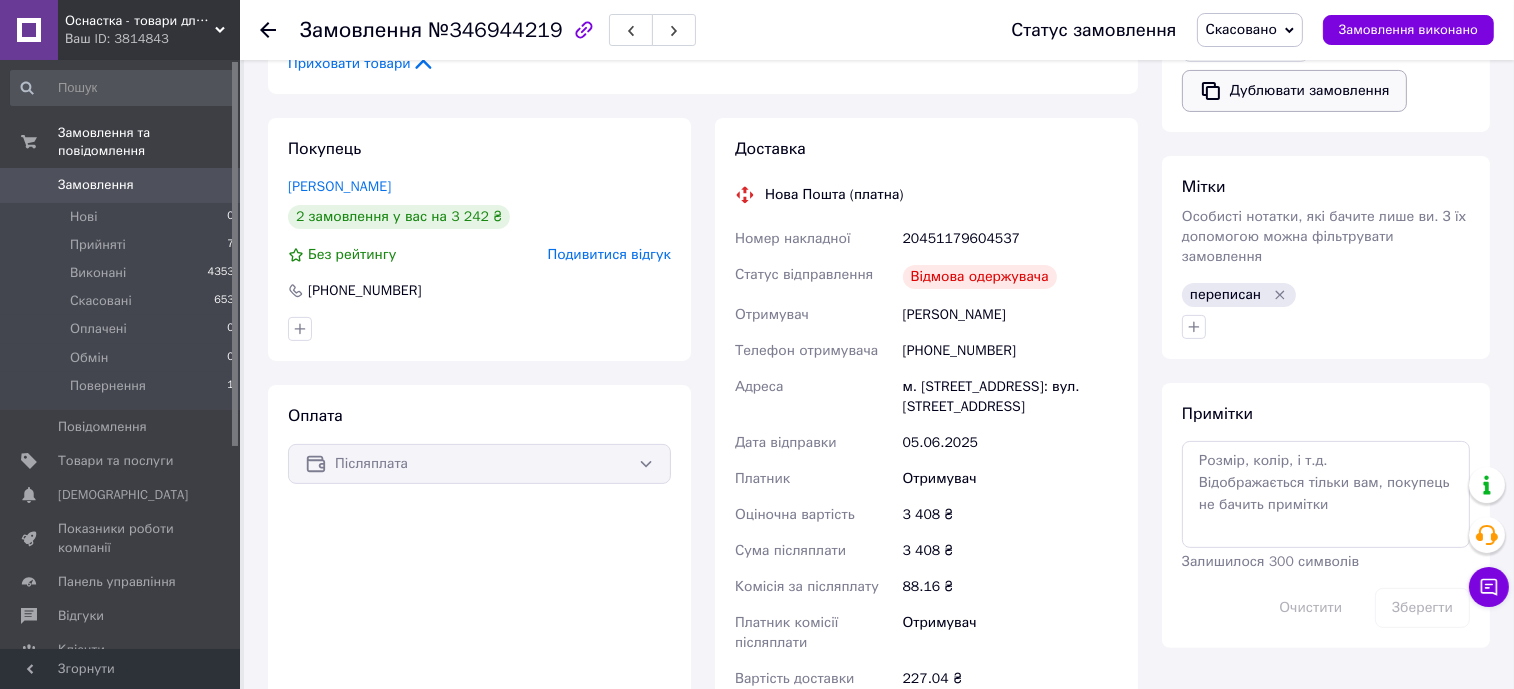click on "Дублювати замовлення" at bounding box center (1294, 91) 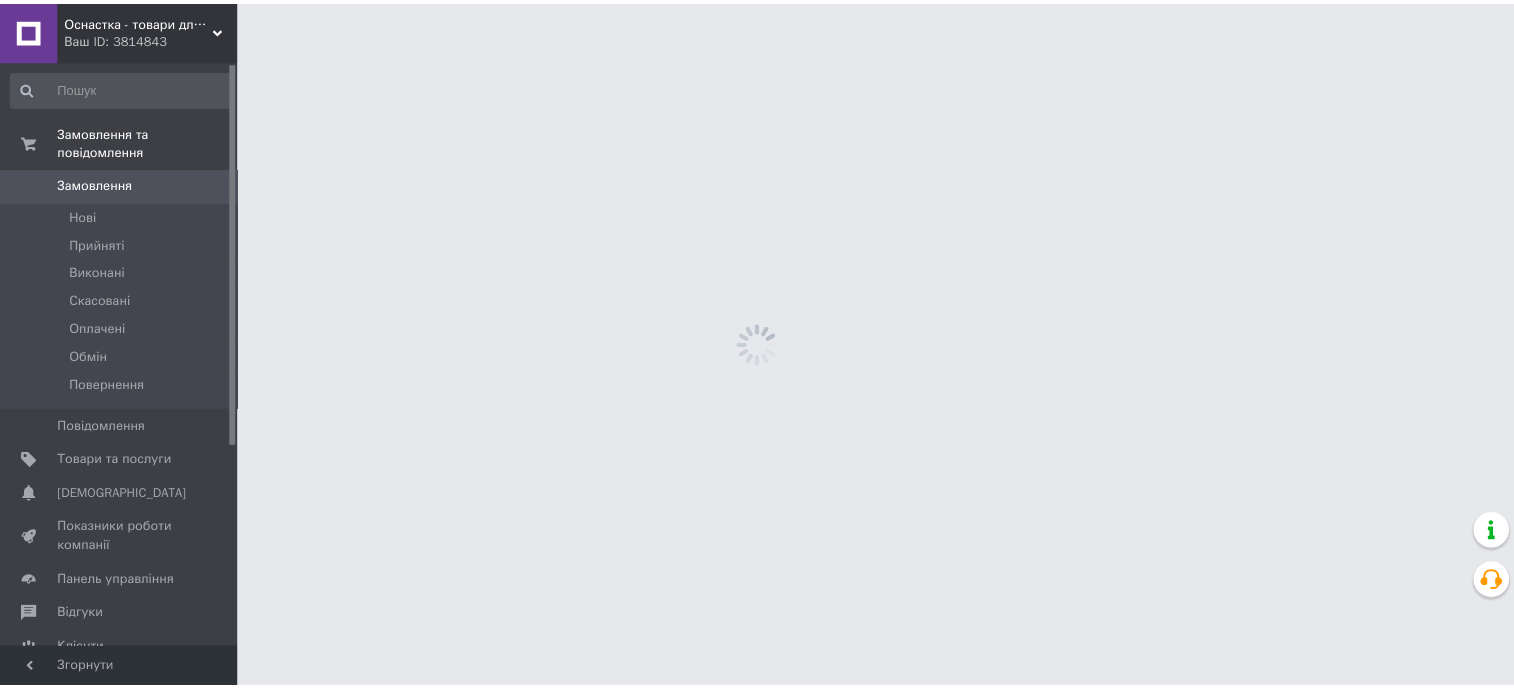 scroll, scrollTop: 0, scrollLeft: 0, axis: both 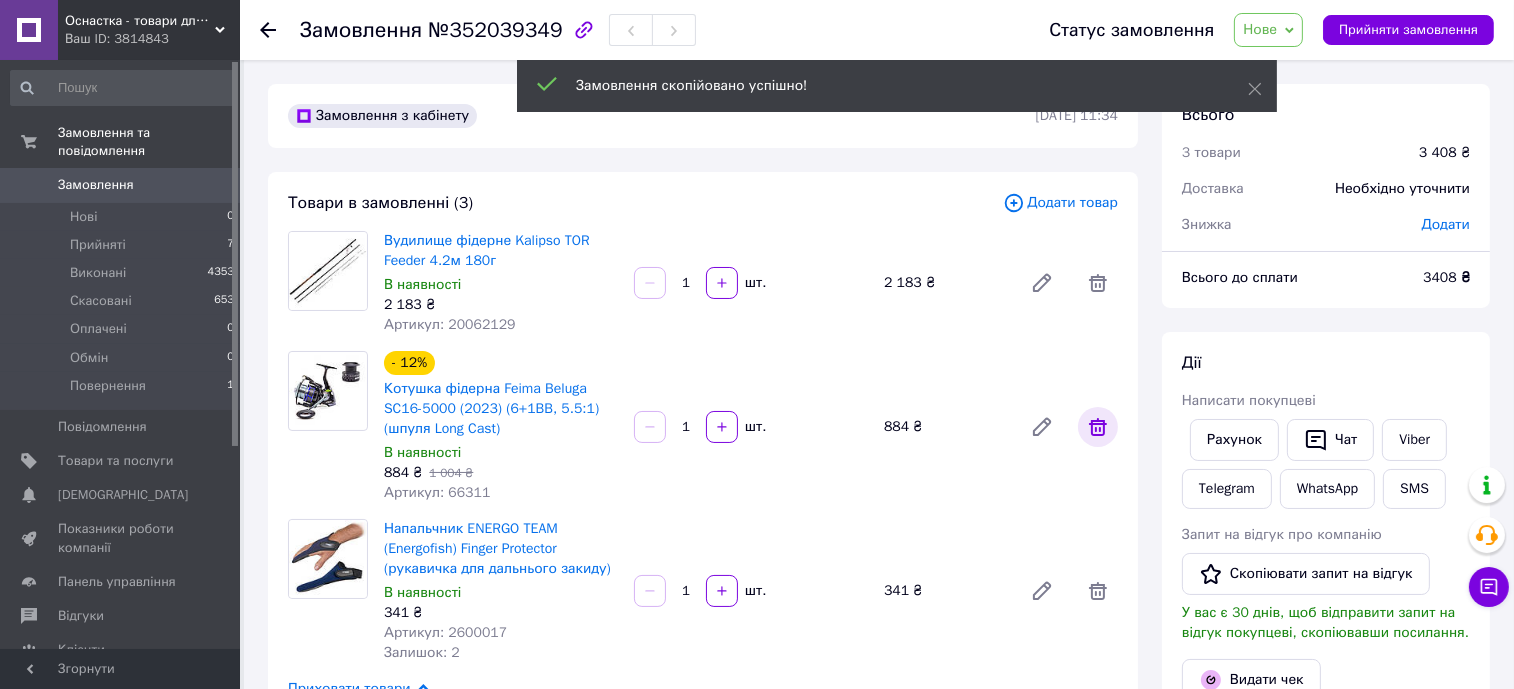 click 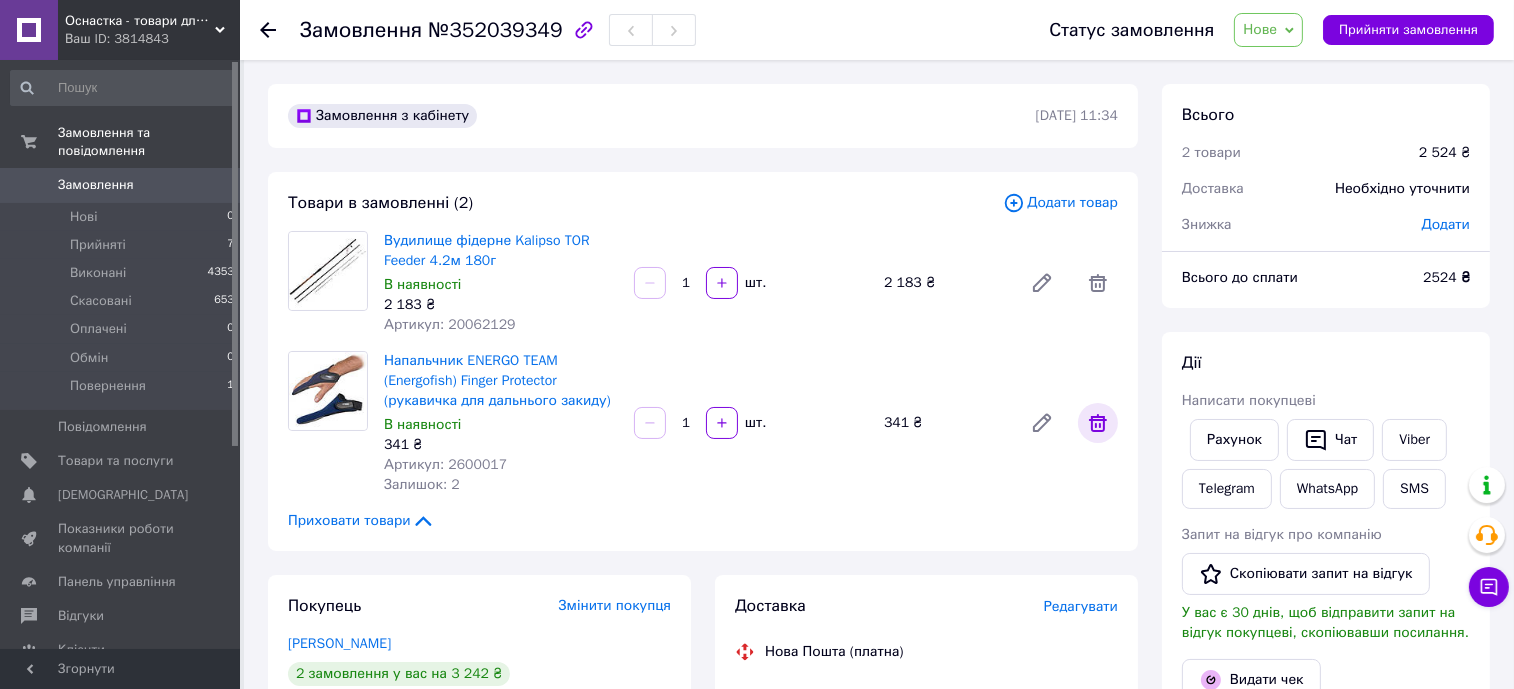 click 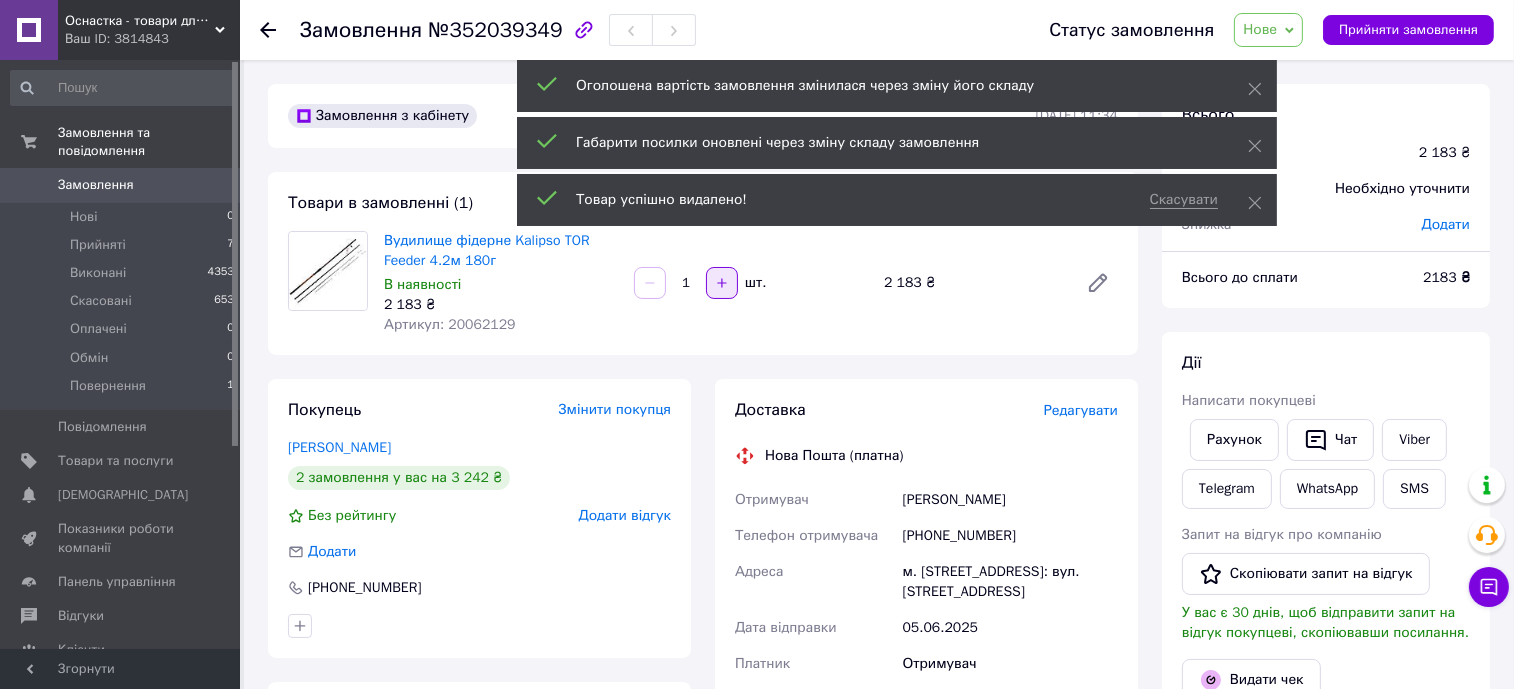 click 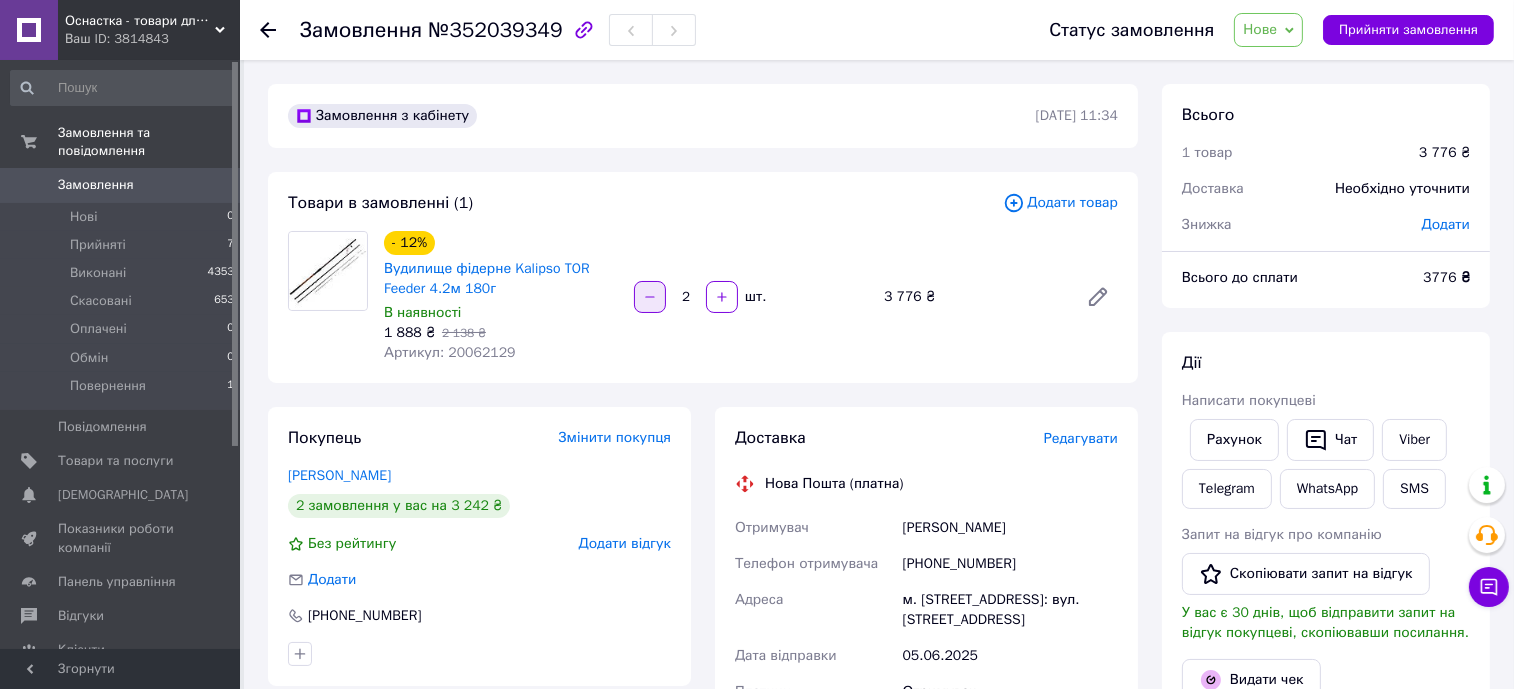 click at bounding box center (650, 297) 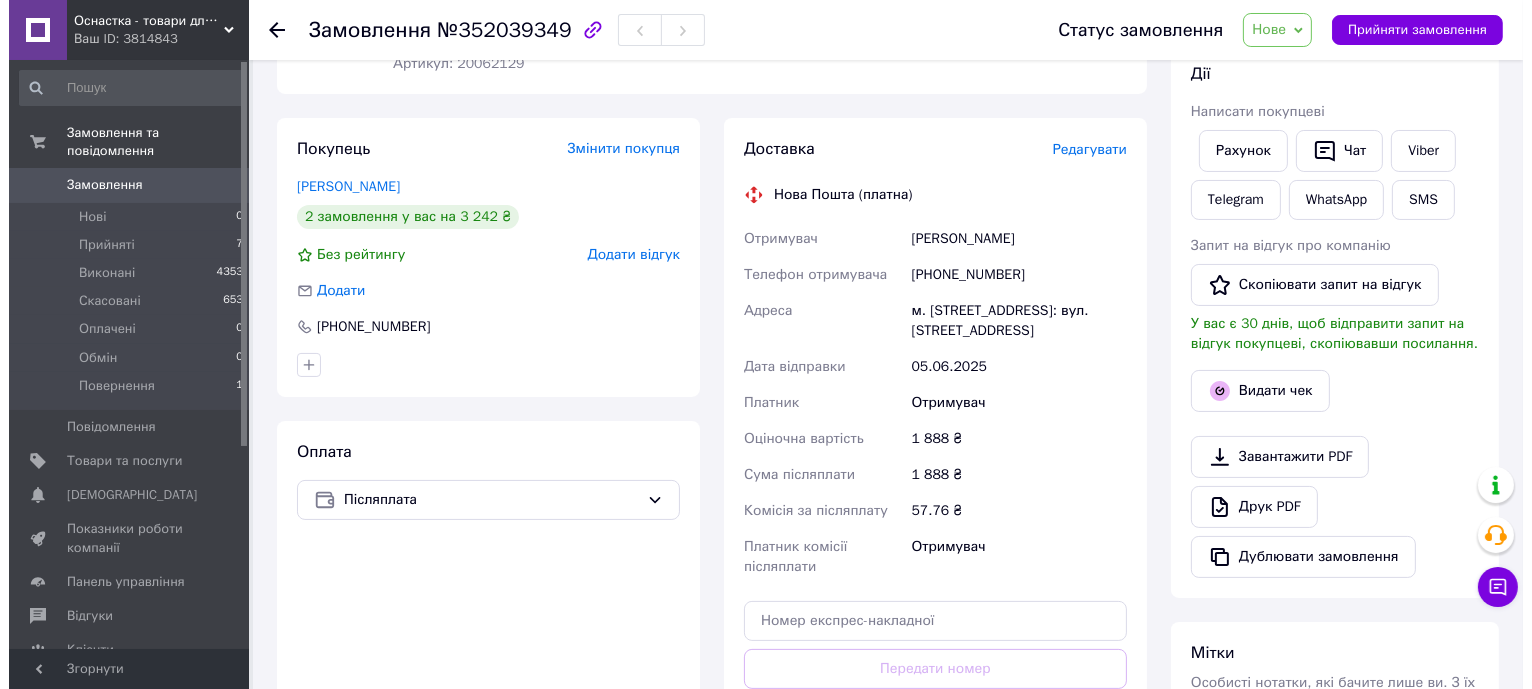 scroll, scrollTop: 249, scrollLeft: 0, axis: vertical 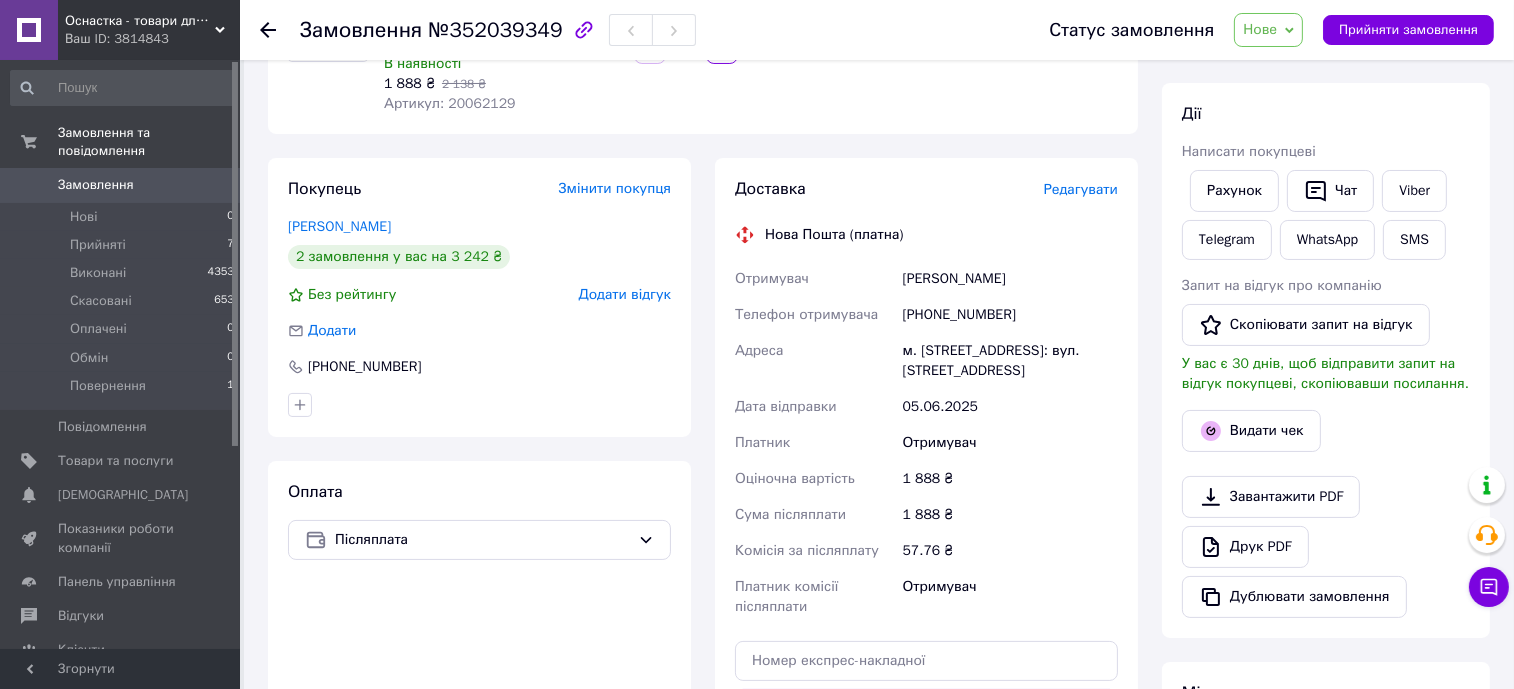 click on "Редагувати" at bounding box center [1081, 189] 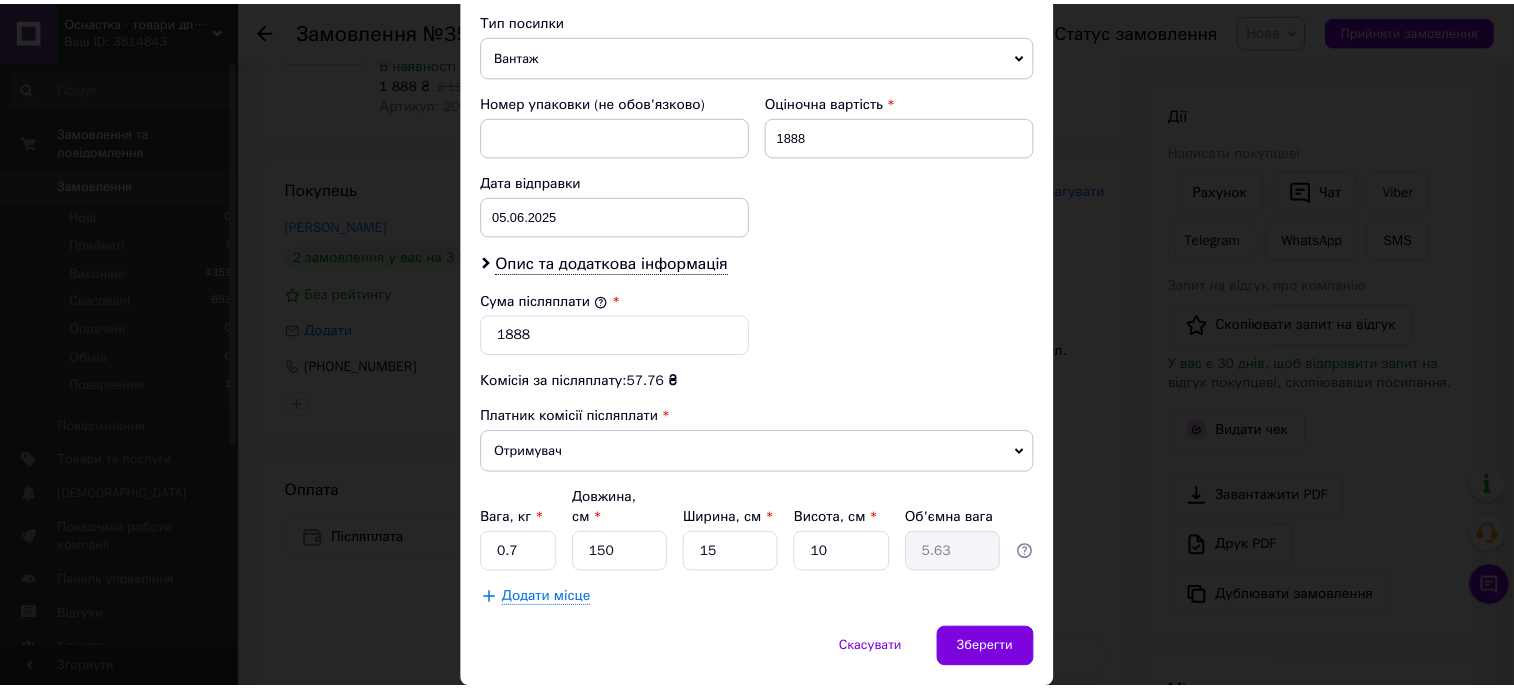 scroll, scrollTop: 830, scrollLeft: 0, axis: vertical 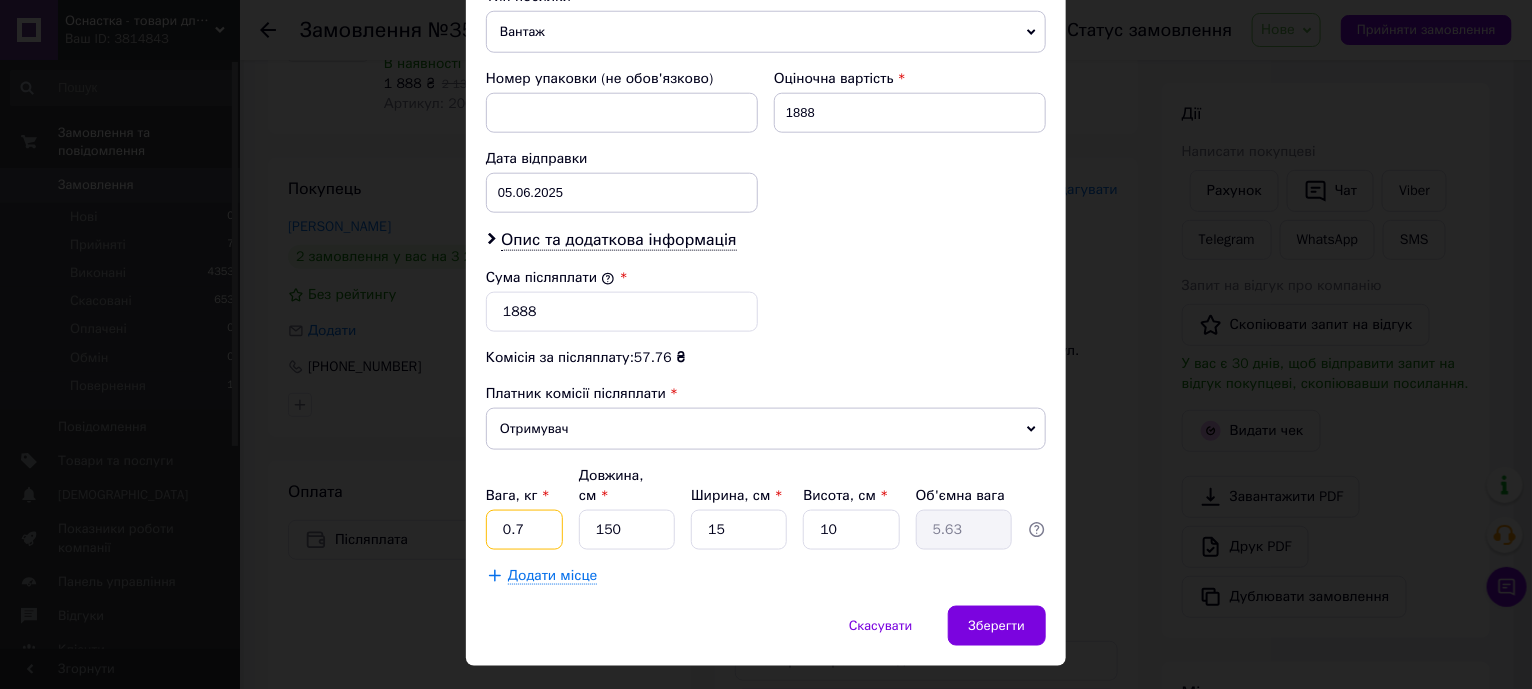 drag, startPoint x: 531, startPoint y: 485, endPoint x: 497, endPoint y: 485, distance: 34 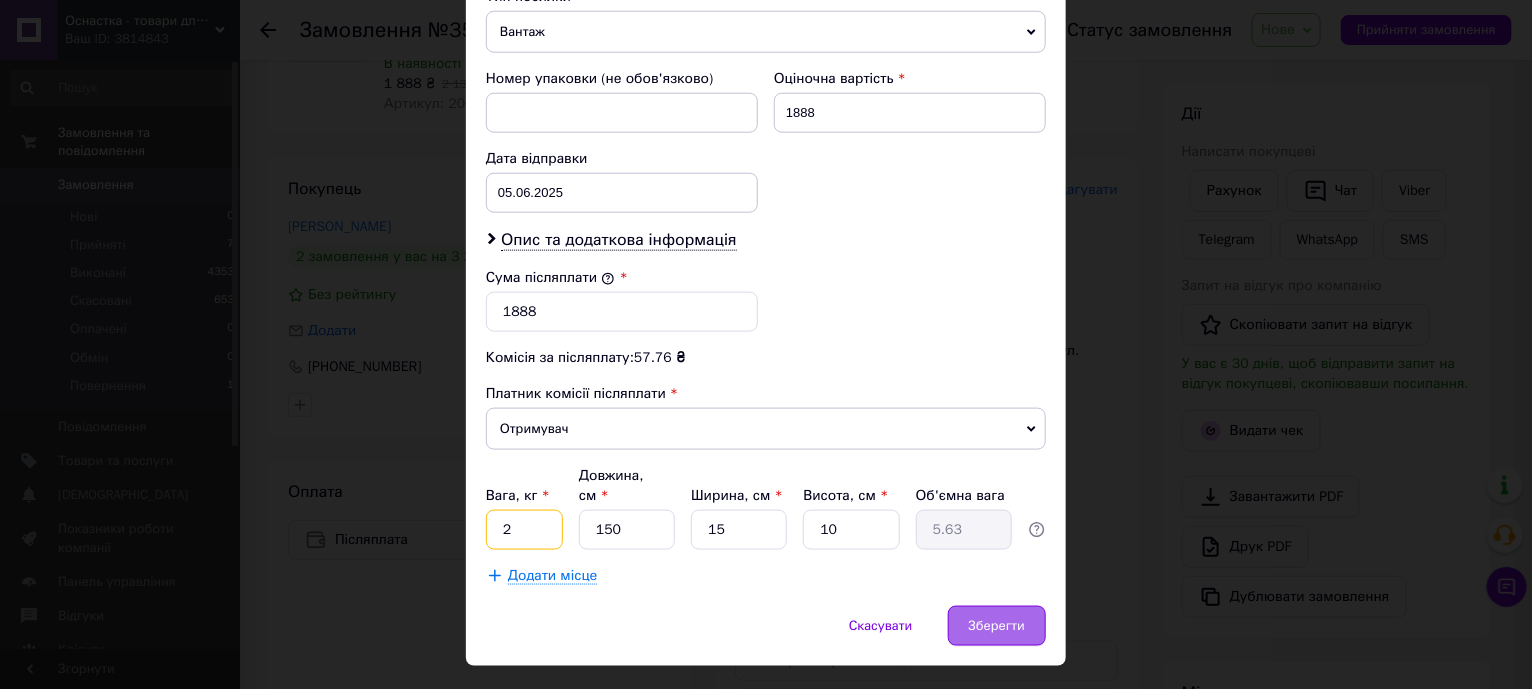 type on "2" 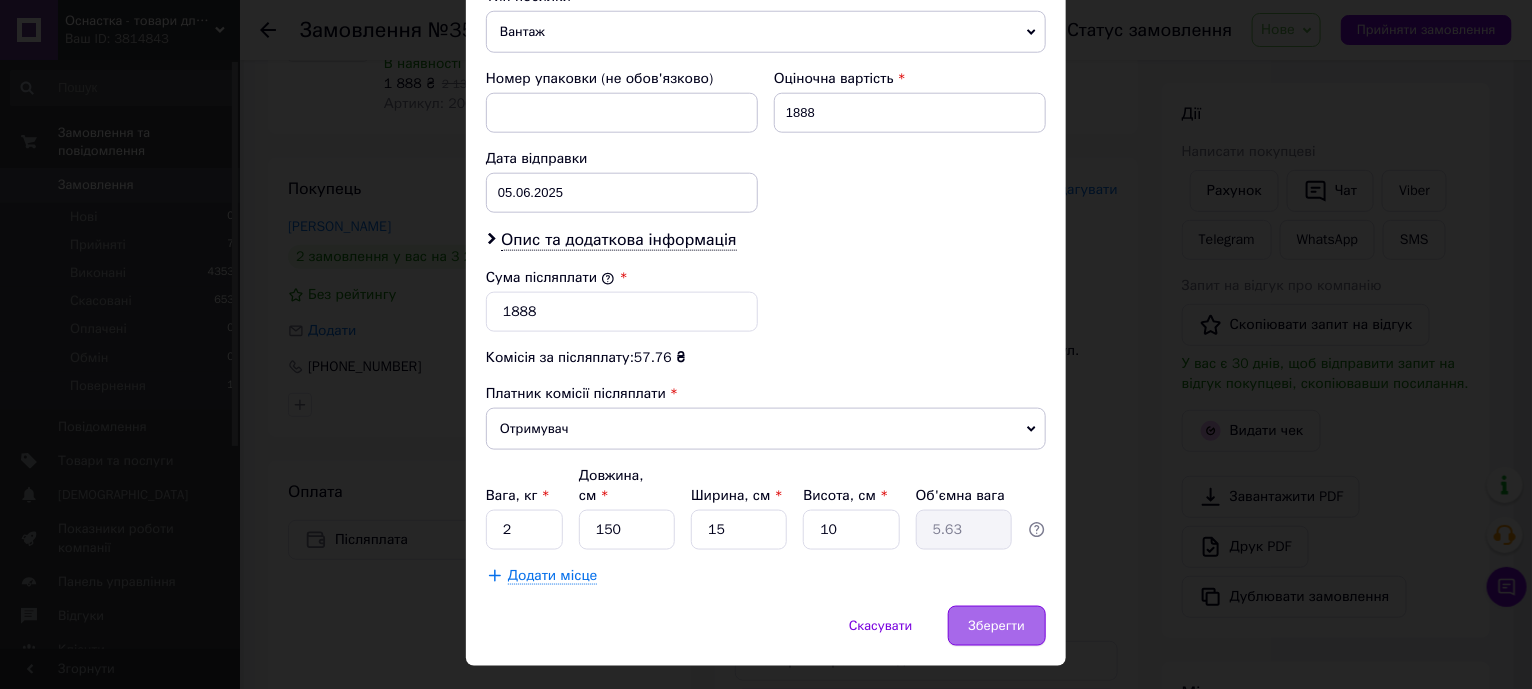 click on "Зберегти" at bounding box center (997, 626) 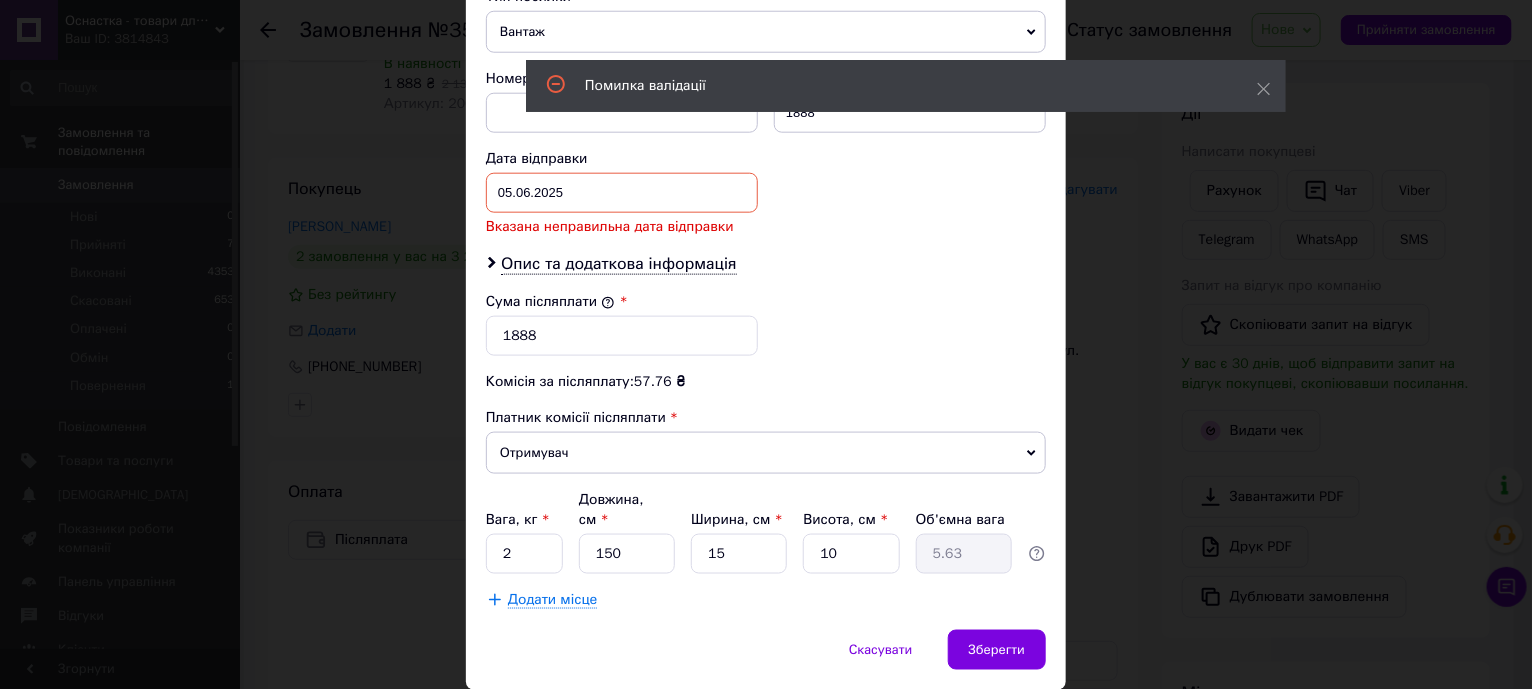 click on "[DATE] < 2025 > < Июнь > Пн Вт Ср Чт Пт Сб Вс 26 27 28 29 30 31 1 2 3 4 5 6 7 8 9 10 11 12 13 14 15 16 17 18 19 20 21 22 23 24 25 26 27 28 29 30 1 2 3 4 5 6" at bounding box center (622, 193) 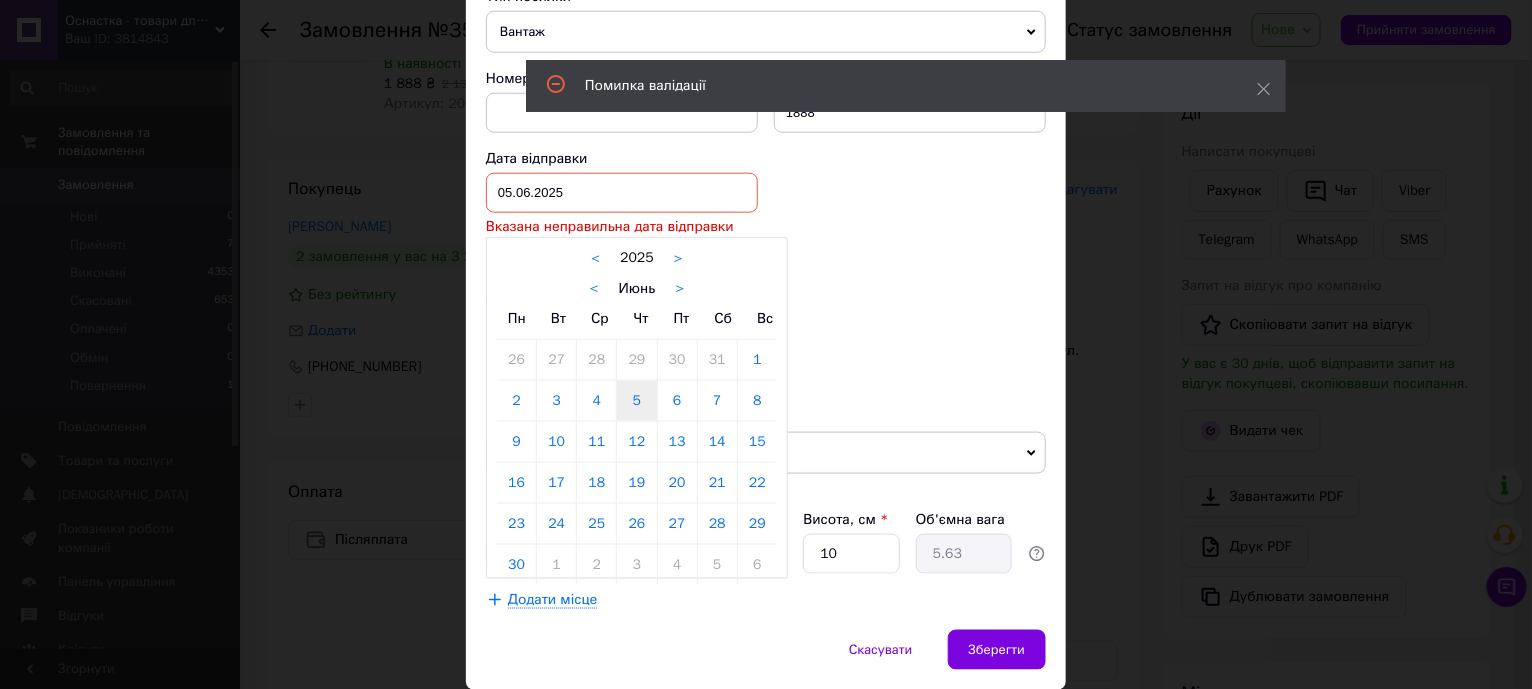 click on ">" at bounding box center [679, 289] 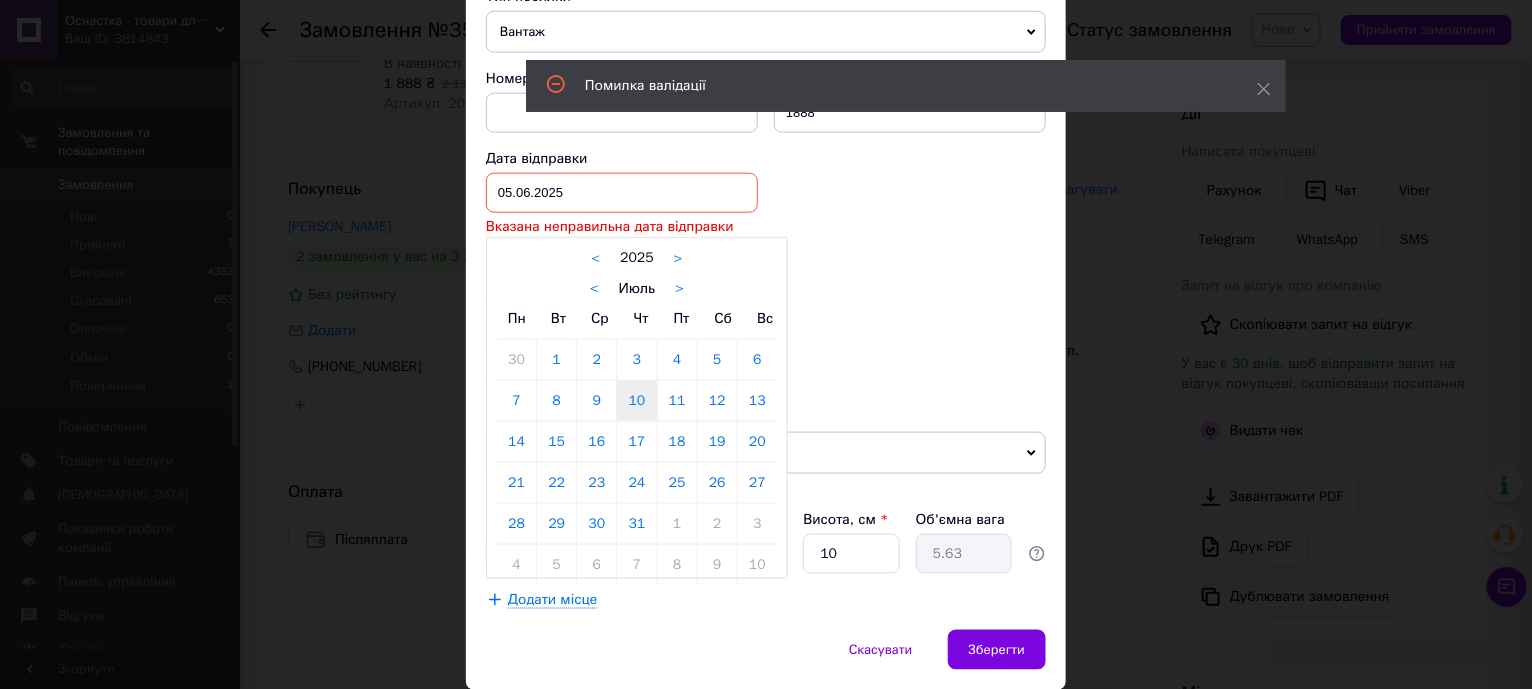click on "10" at bounding box center (636, 401) 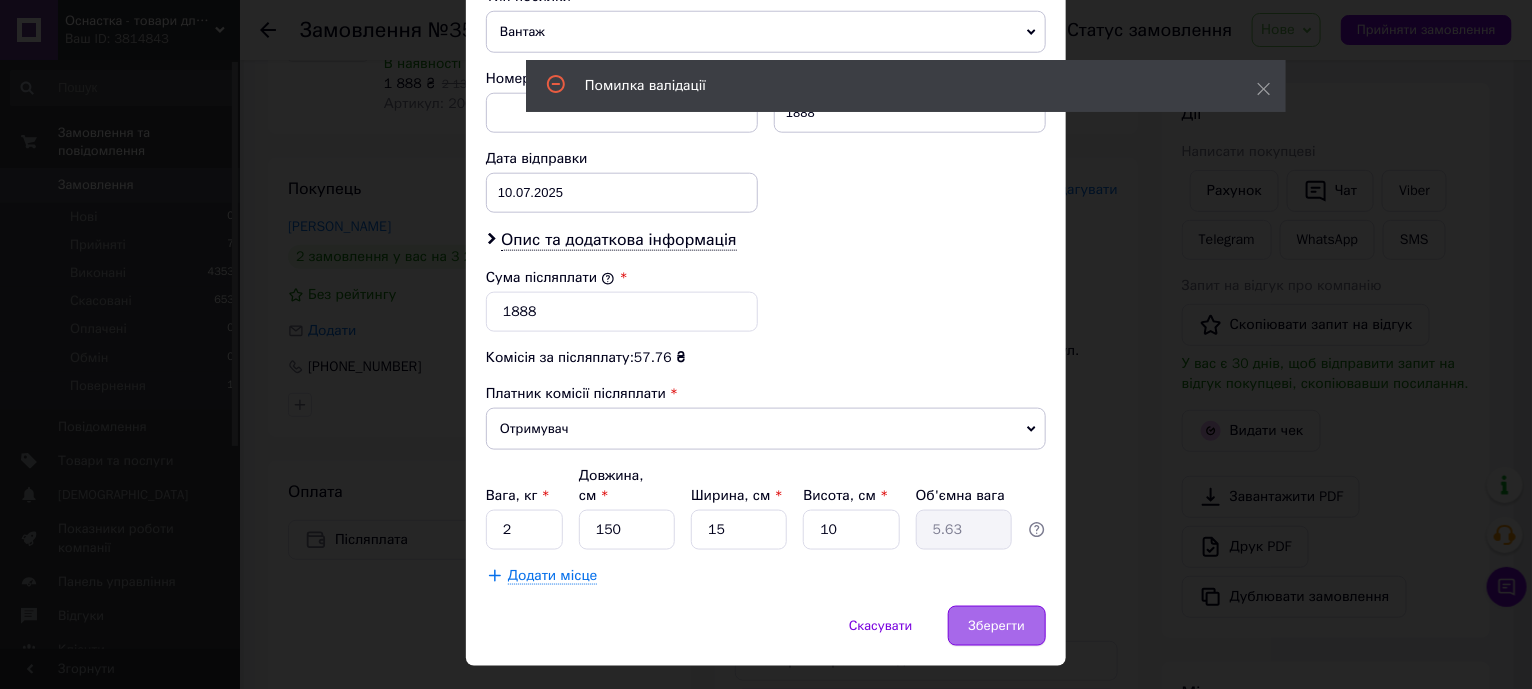 click on "Зберегти" at bounding box center [997, 626] 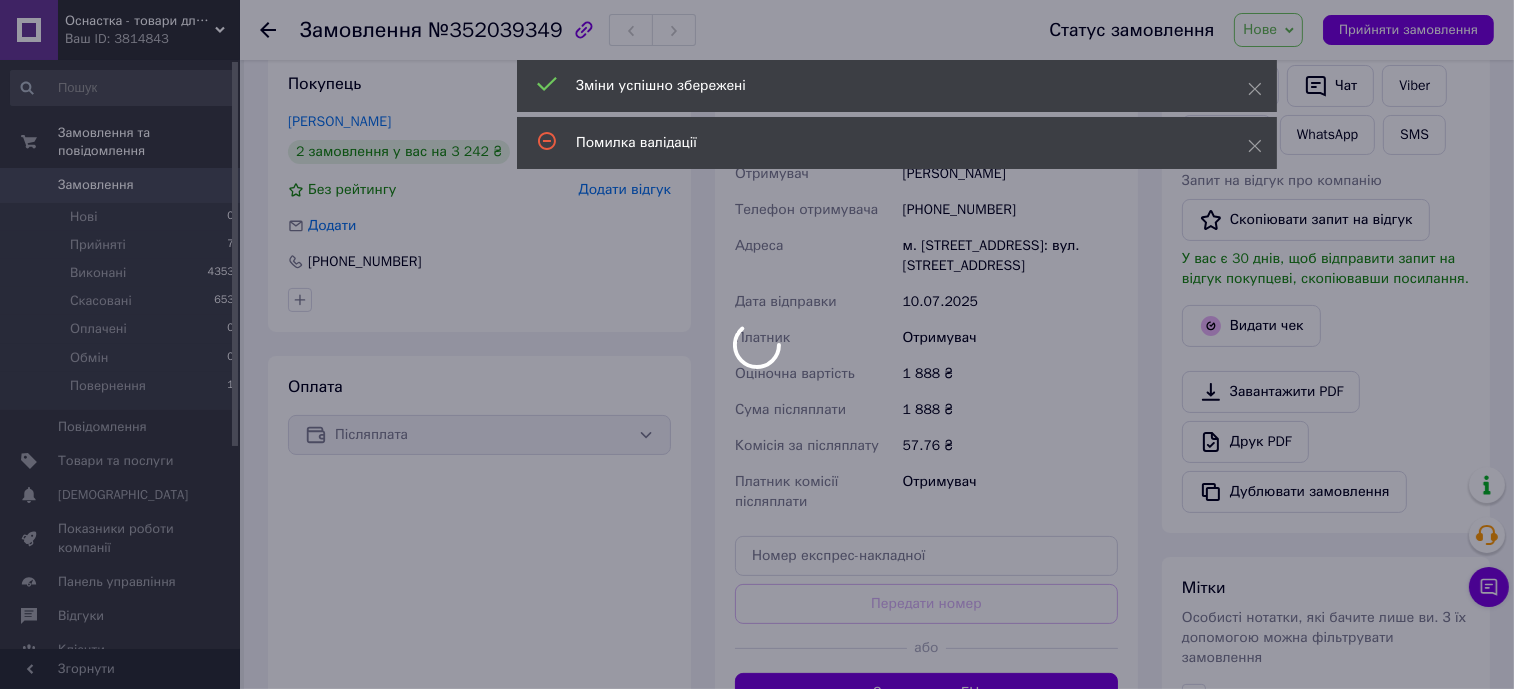 scroll, scrollTop: 499, scrollLeft: 0, axis: vertical 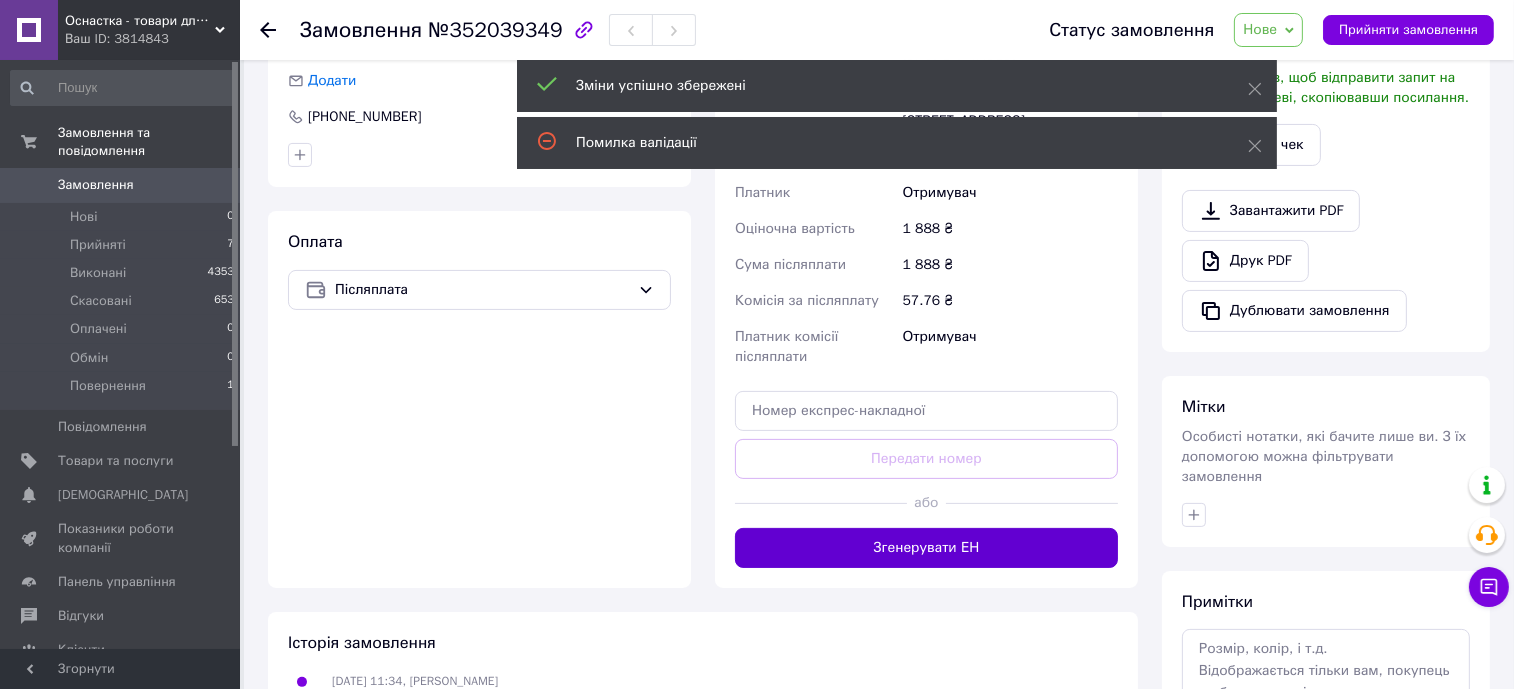 click on "Згенерувати ЕН" at bounding box center (926, 548) 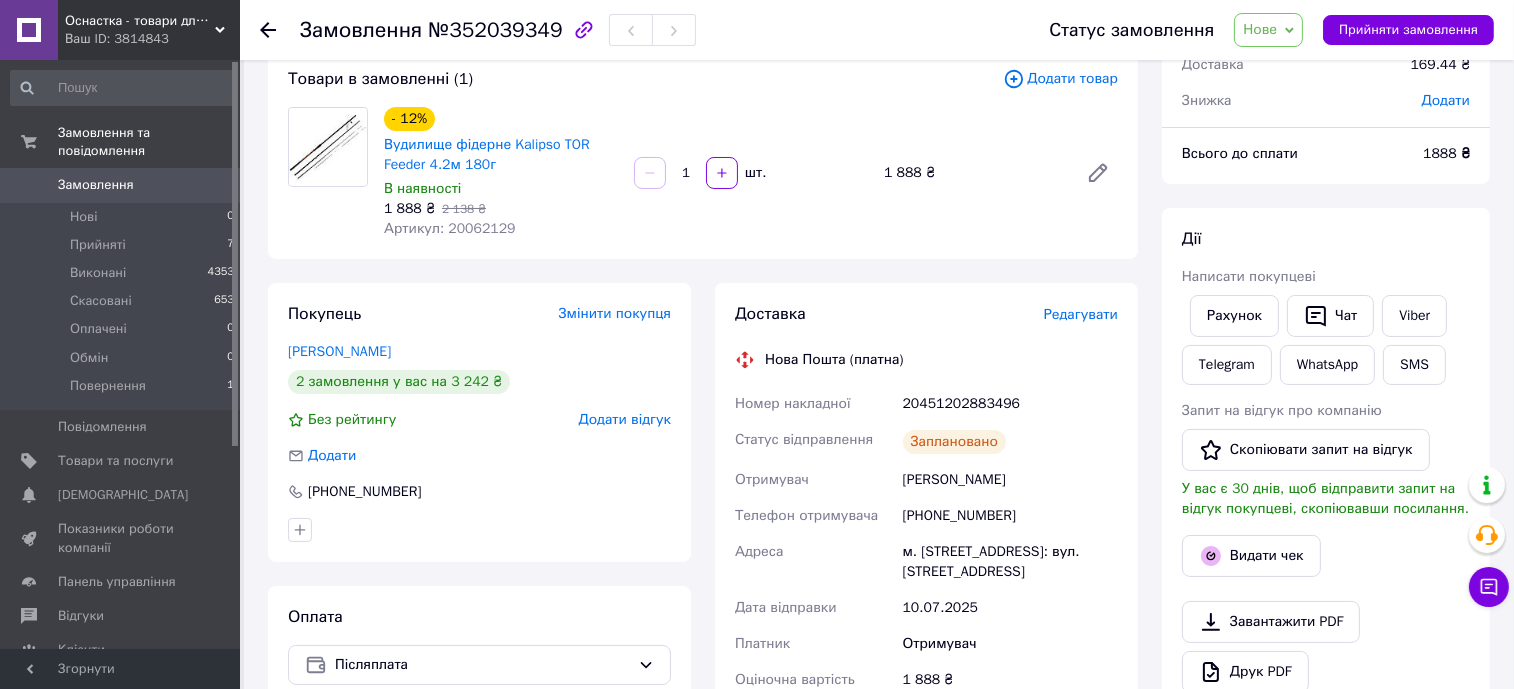 scroll, scrollTop: 0, scrollLeft: 0, axis: both 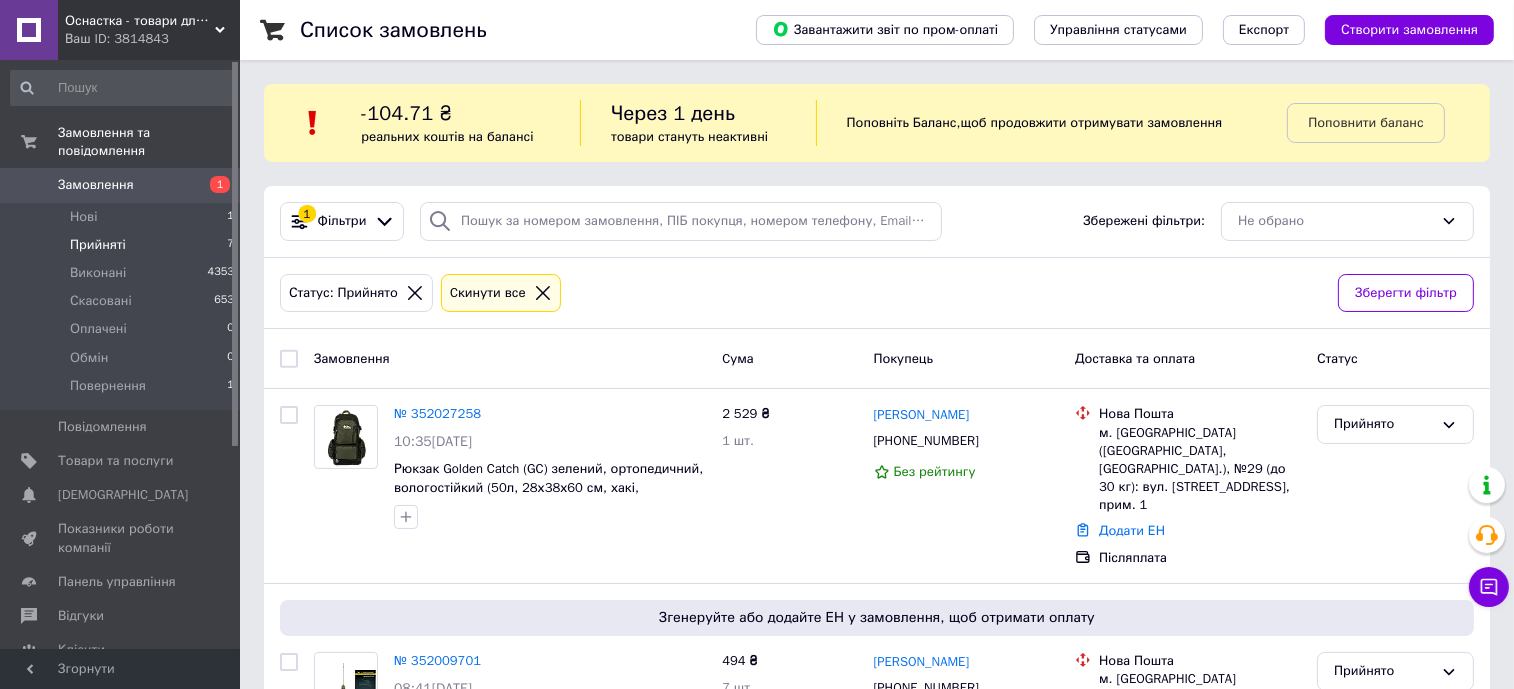 click on "Замовлення 1" at bounding box center [123, 185] 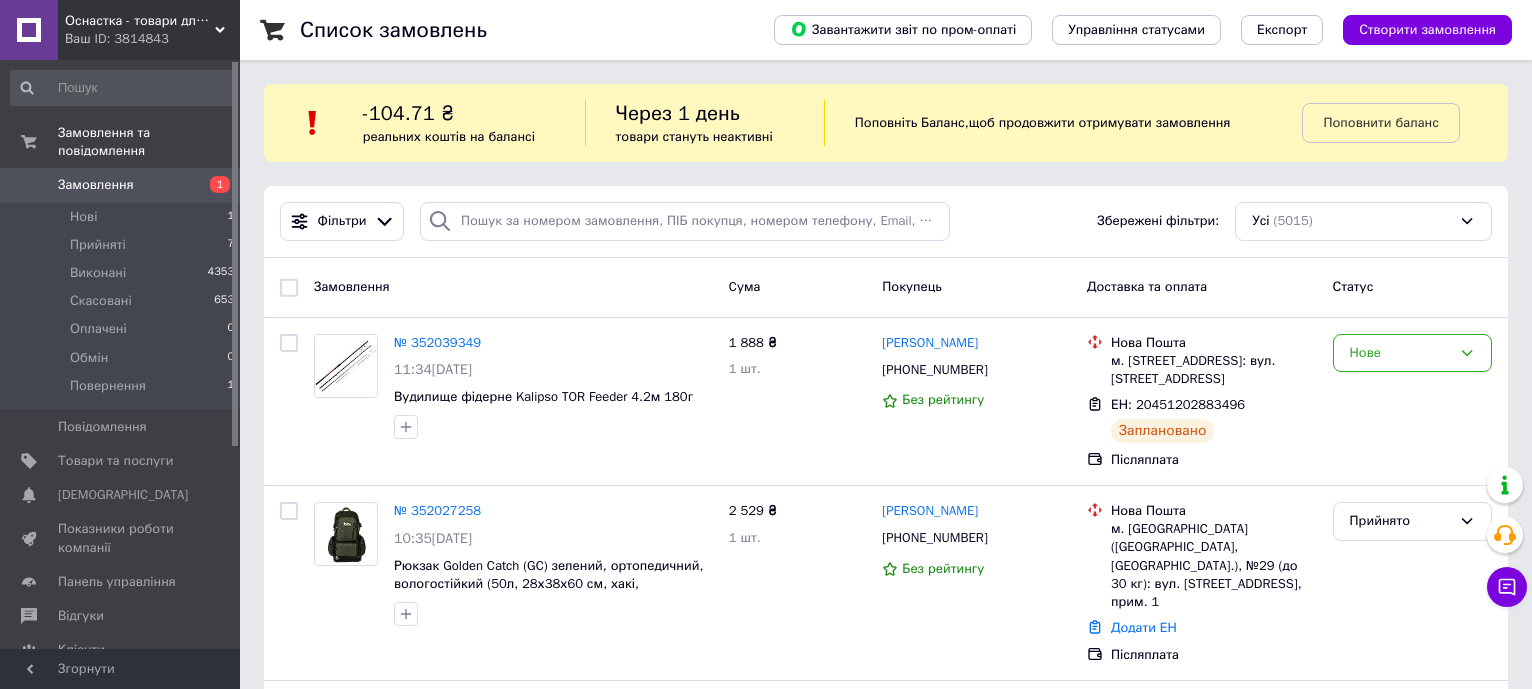 scroll, scrollTop: 0, scrollLeft: 0, axis: both 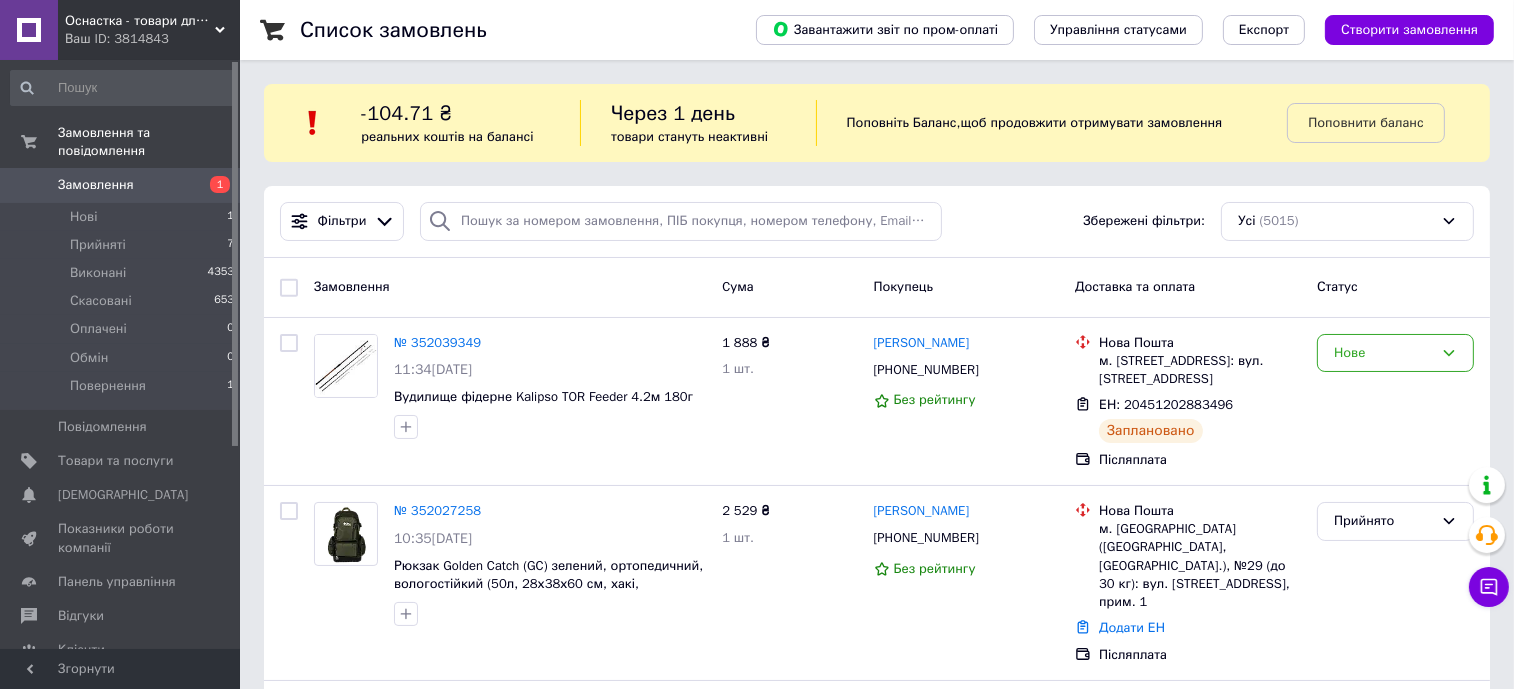 click on "Фільтри Збережені фільтри: Усі (5015)" at bounding box center (877, 221) 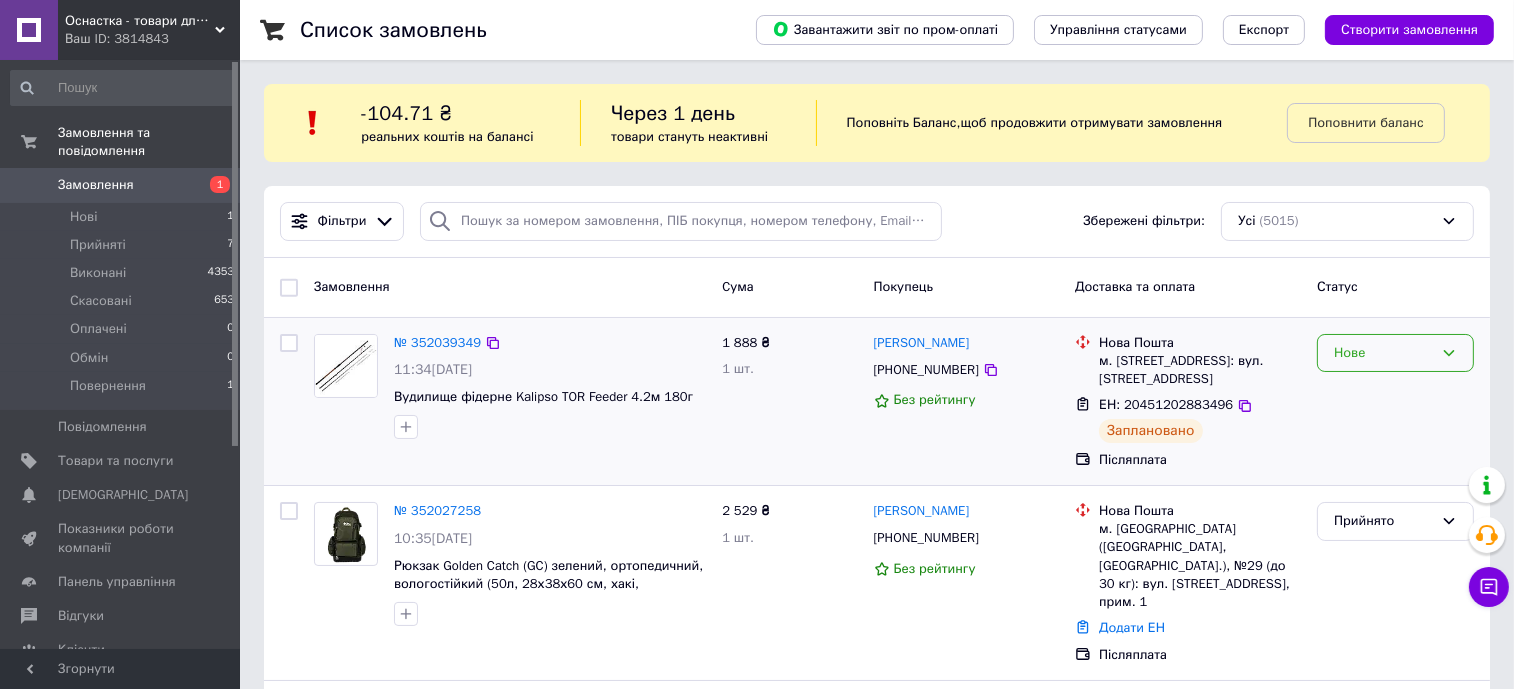 click on "Нове" at bounding box center [1383, 353] 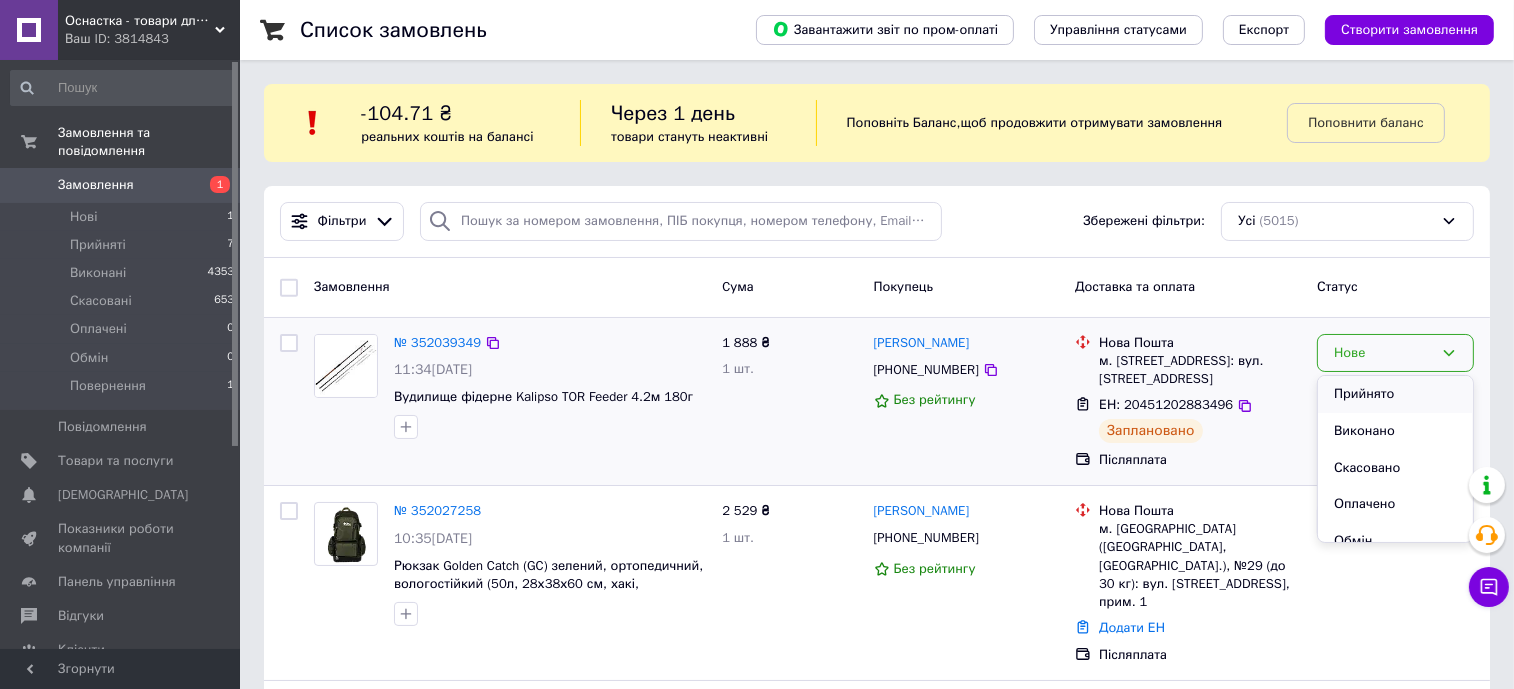 click on "Прийнято" at bounding box center [1395, 394] 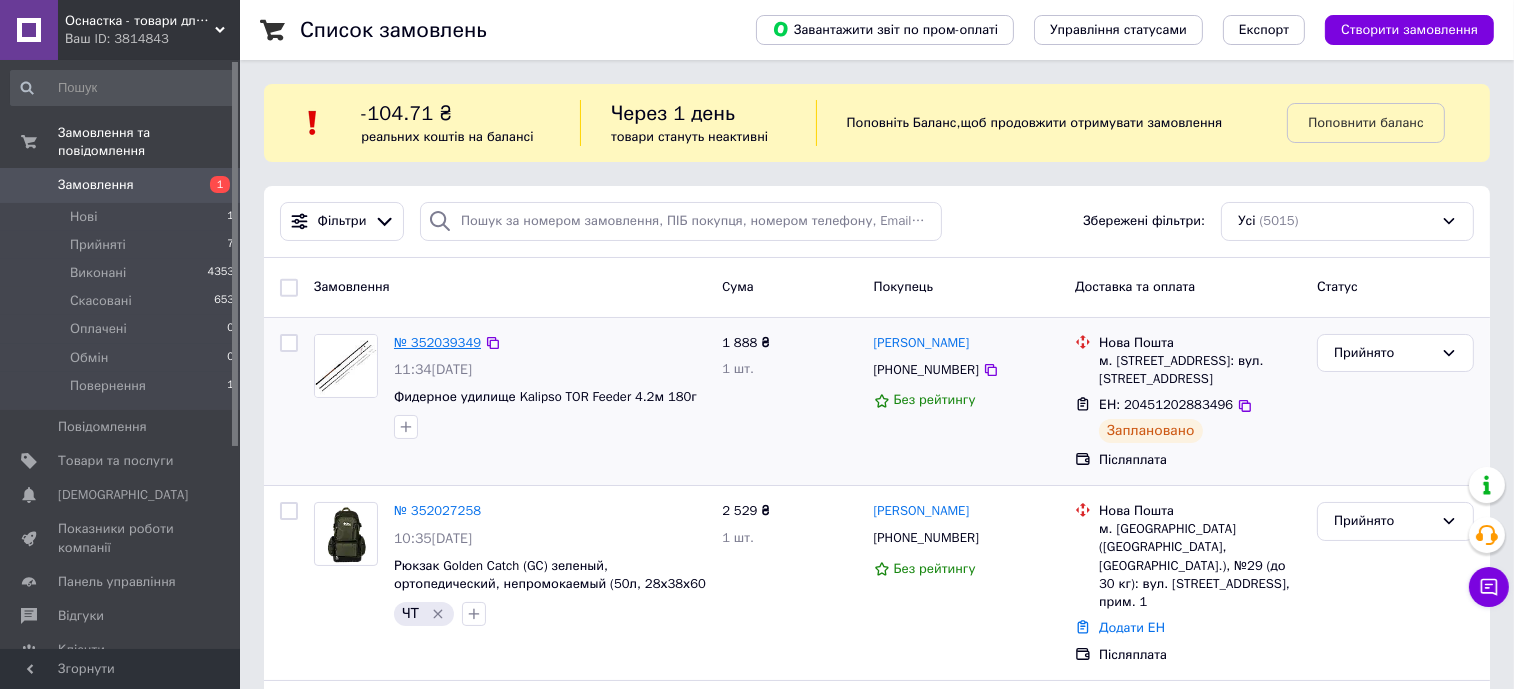click on "№ 352039349" at bounding box center (437, 342) 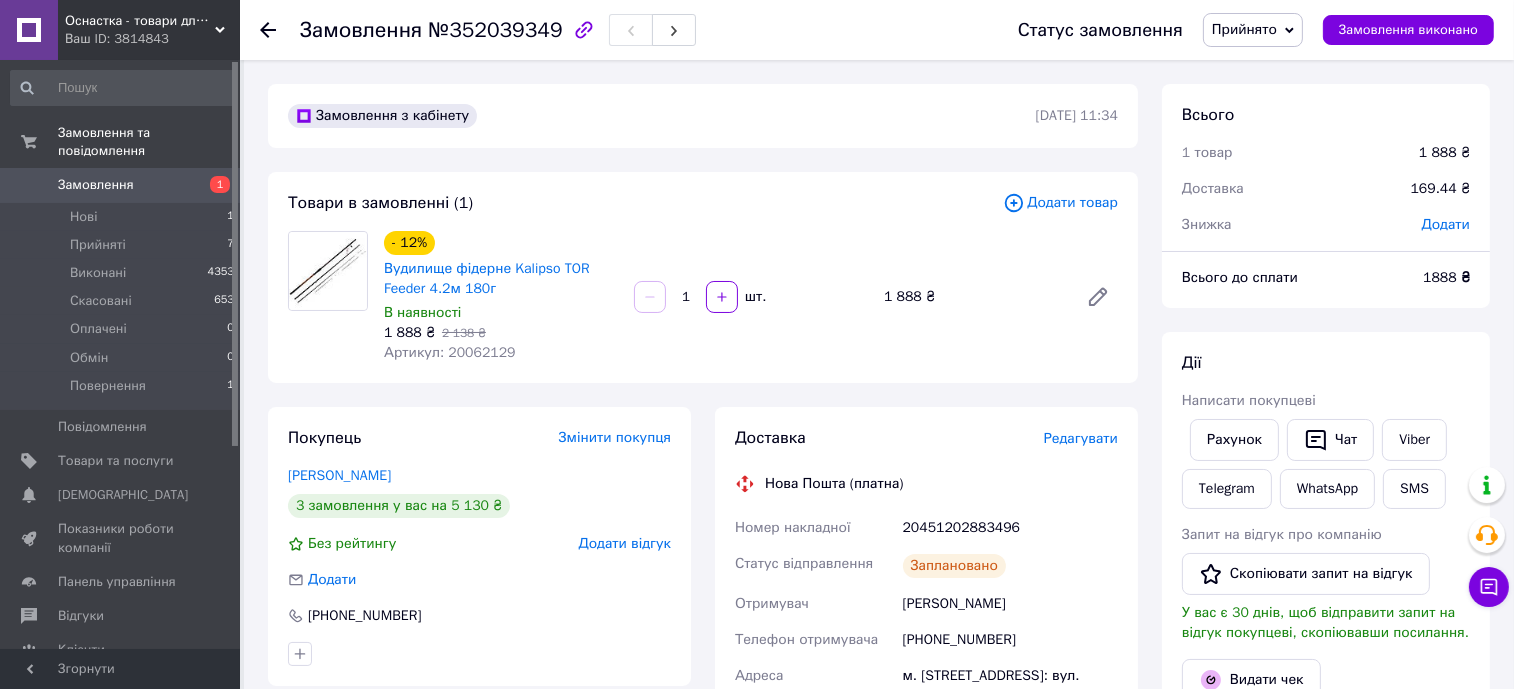 click on "Редагувати" at bounding box center [1081, 438] 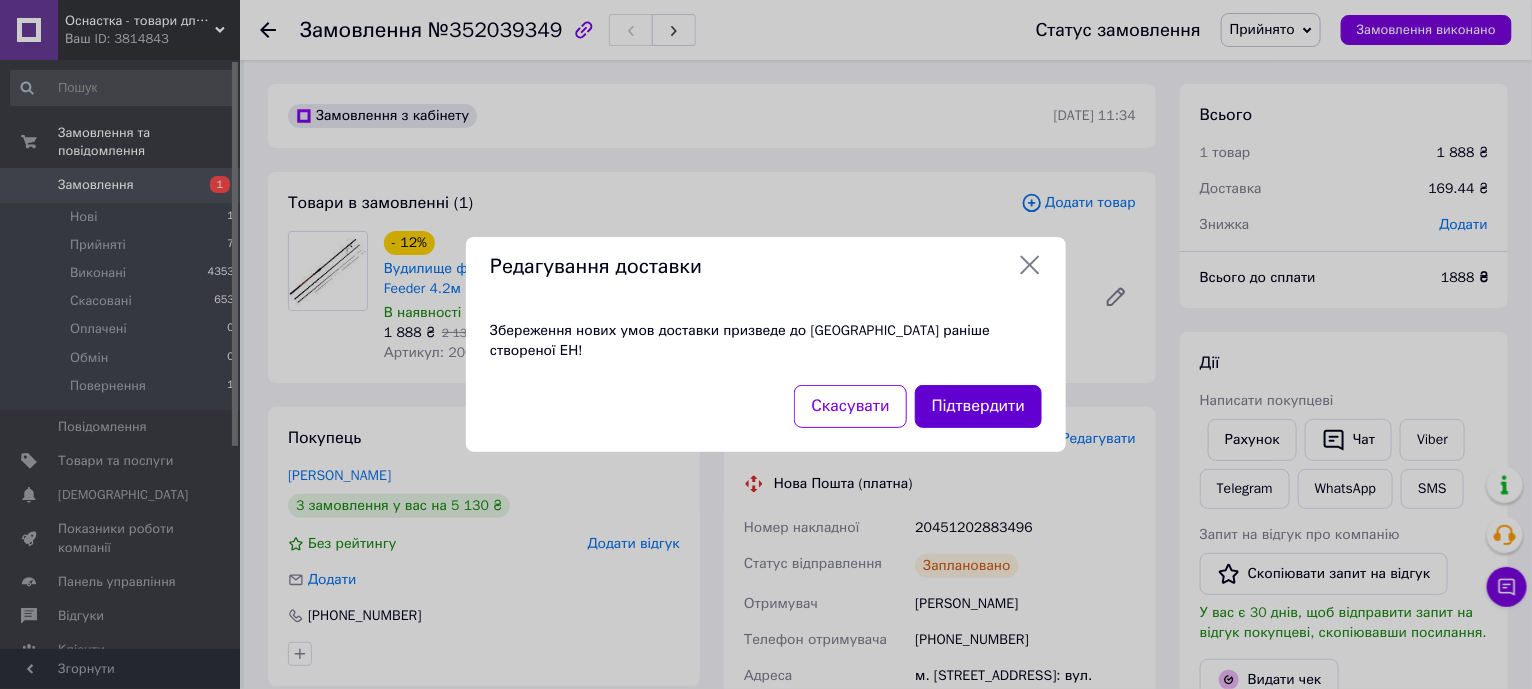 click on "Підтвердити" at bounding box center (978, 406) 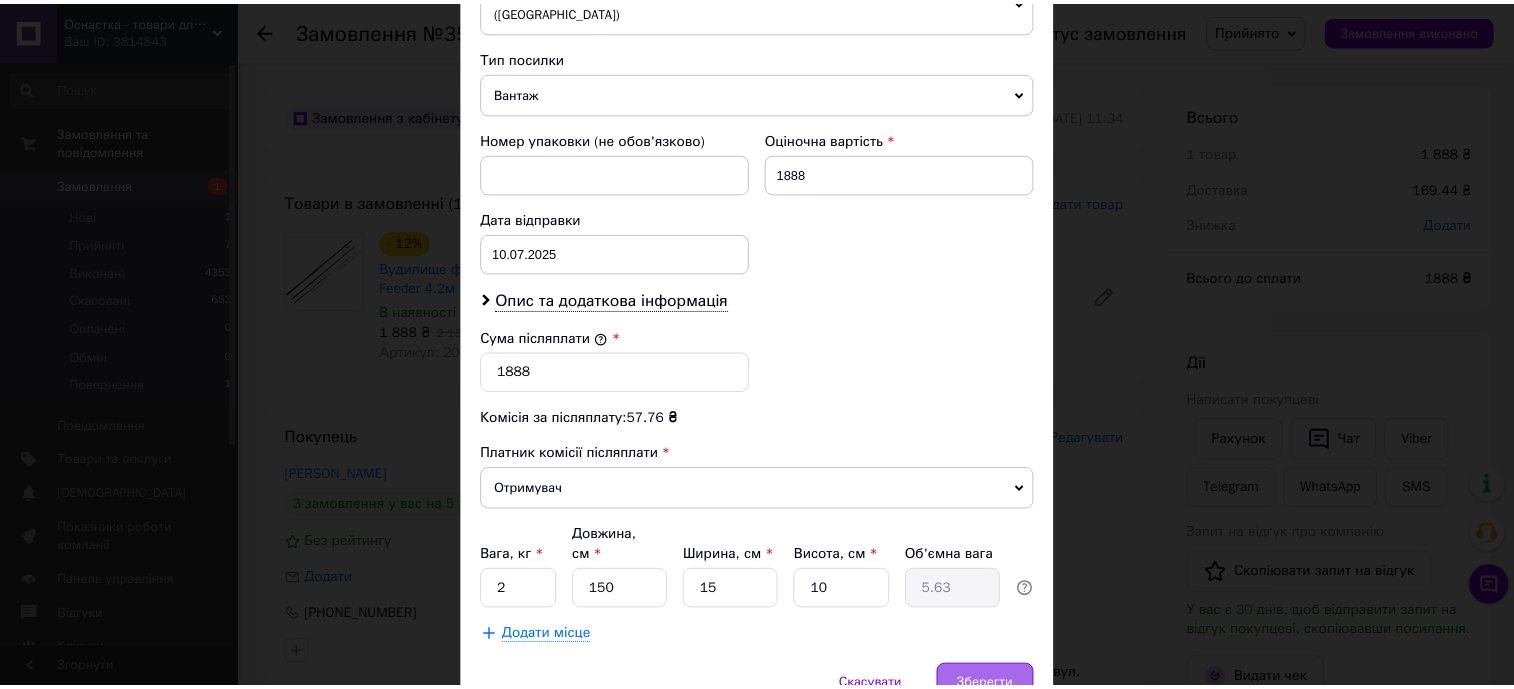 scroll, scrollTop: 830, scrollLeft: 0, axis: vertical 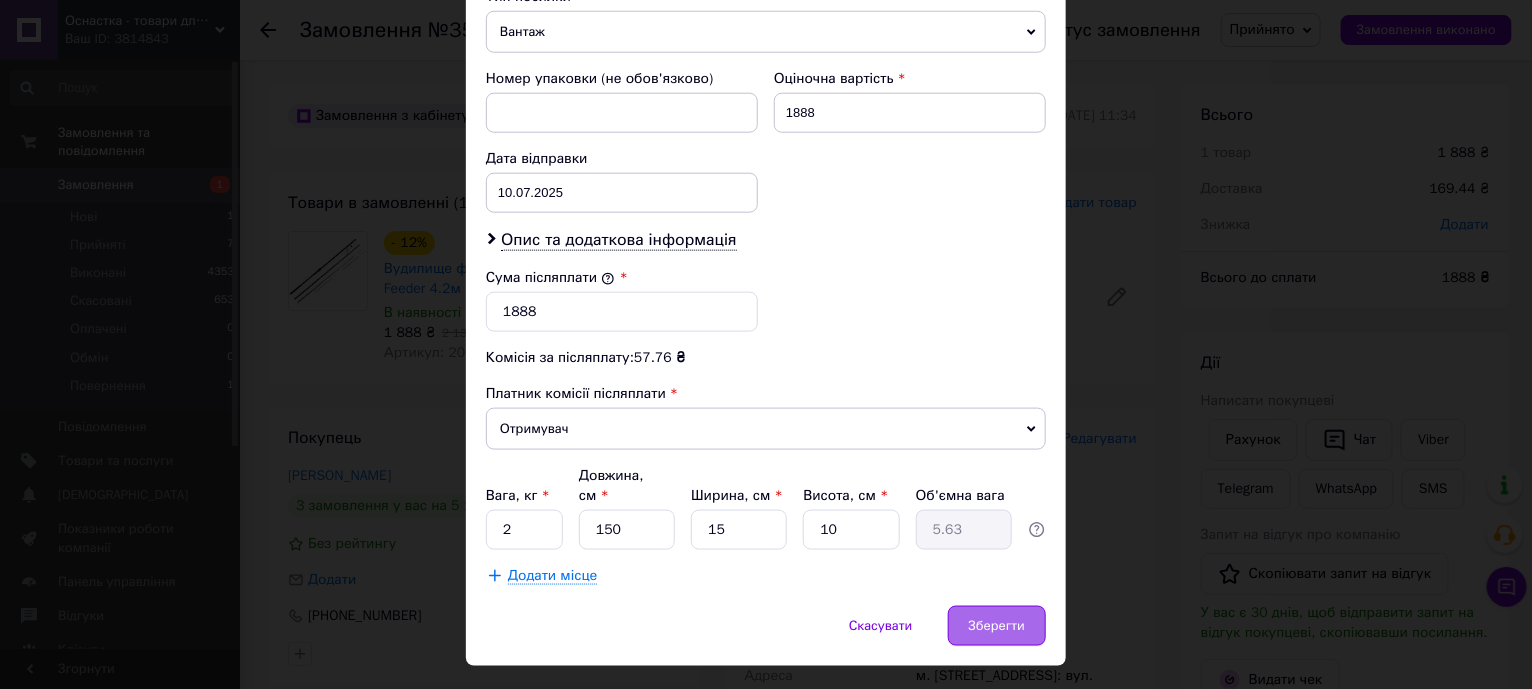click on "Зберегти" at bounding box center (997, 626) 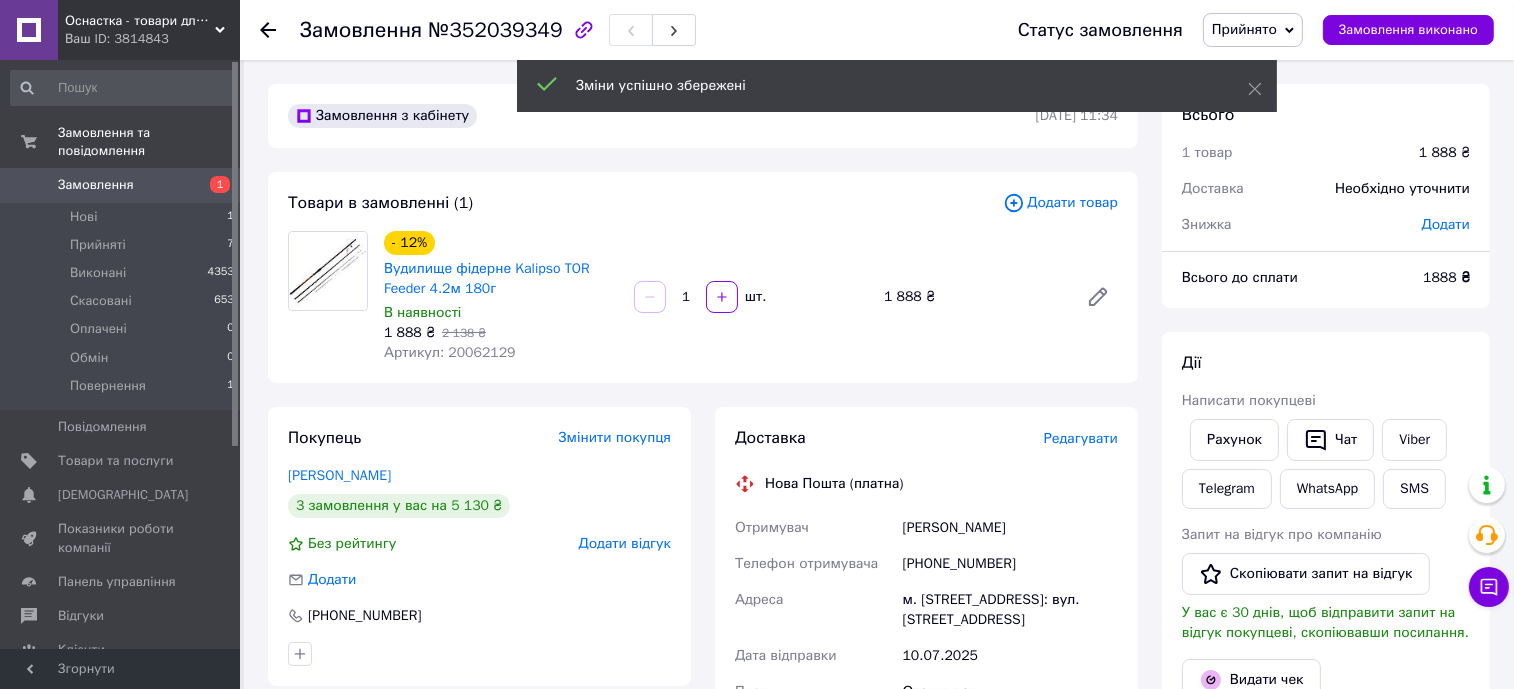 click on "Замовлення" at bounding box center (96, 185) 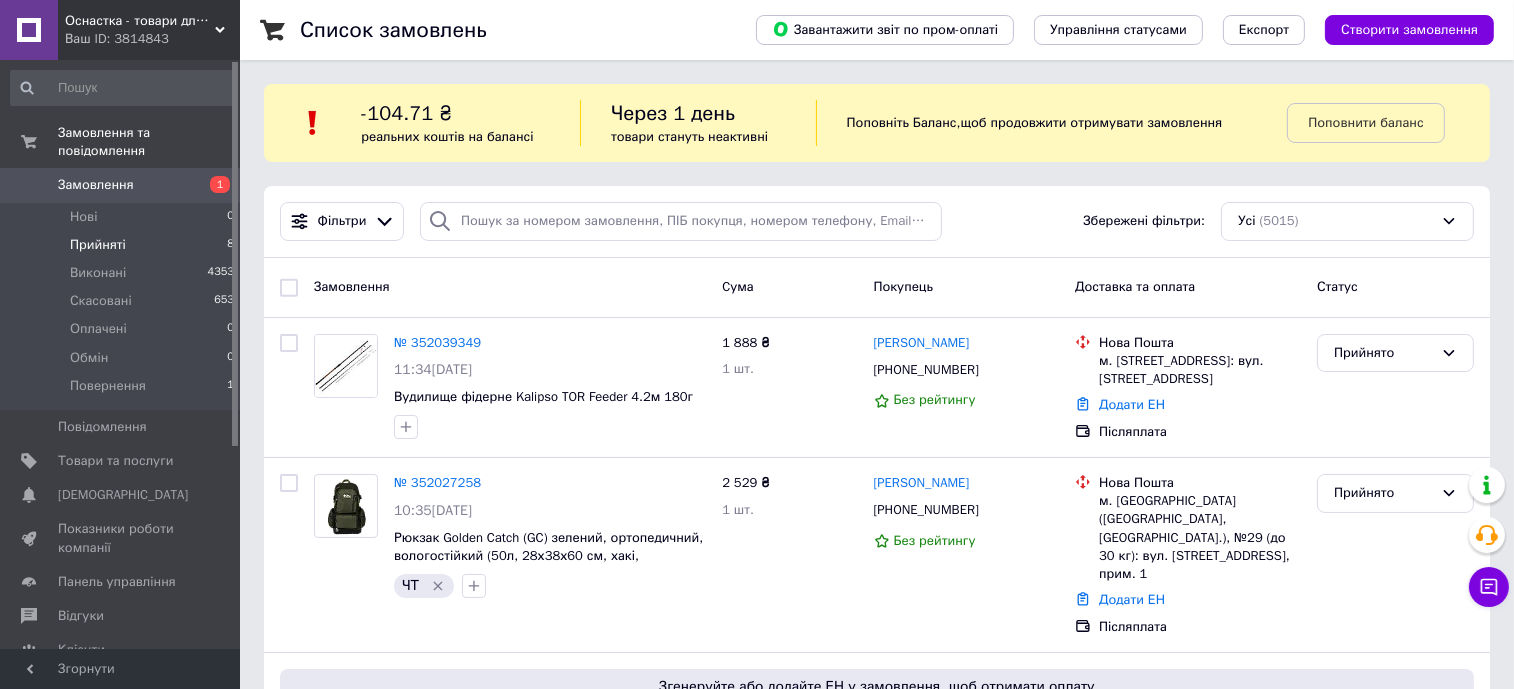 click on "Прийняті" at bounding box center (98, 245) 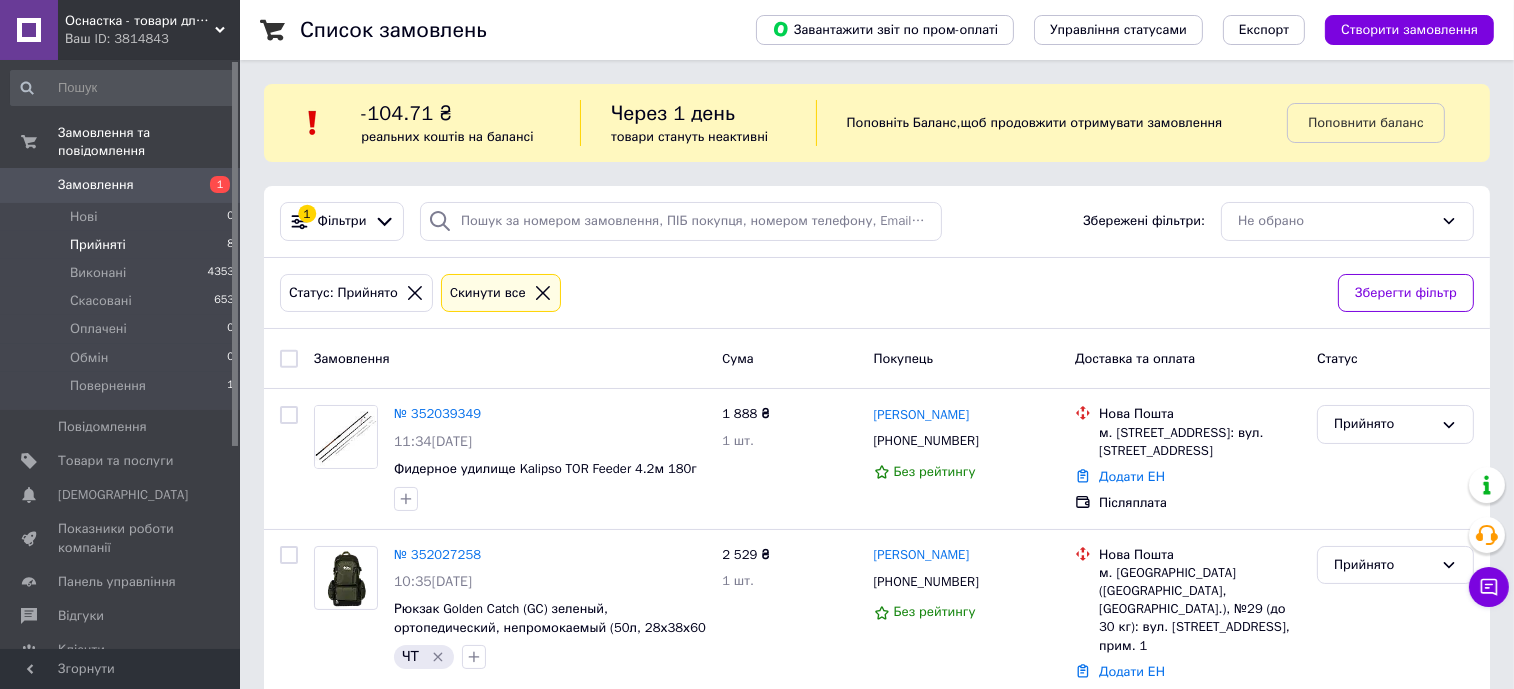 click on "Замовлення" at bounding box center (96, 185) 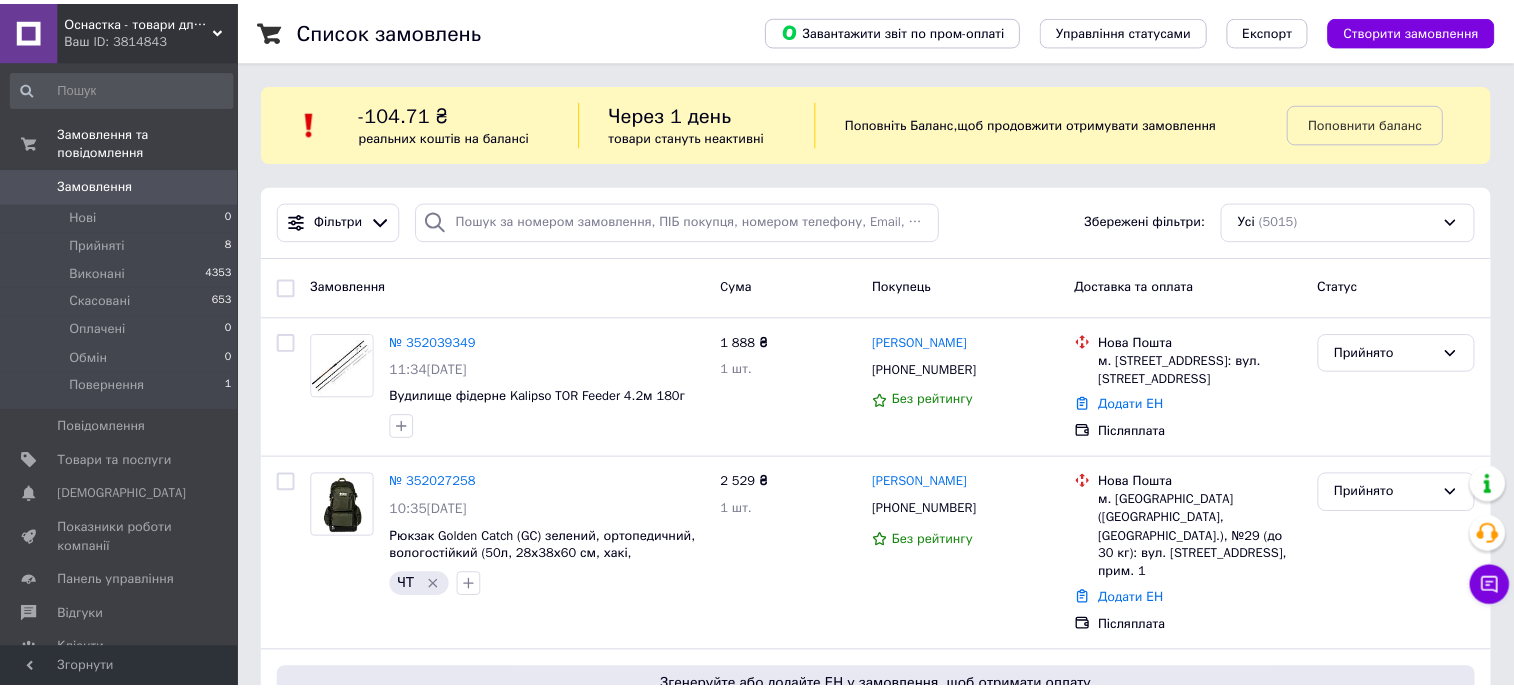 scroll, scrollTop: 0, scrollLeft: 0, axis: both 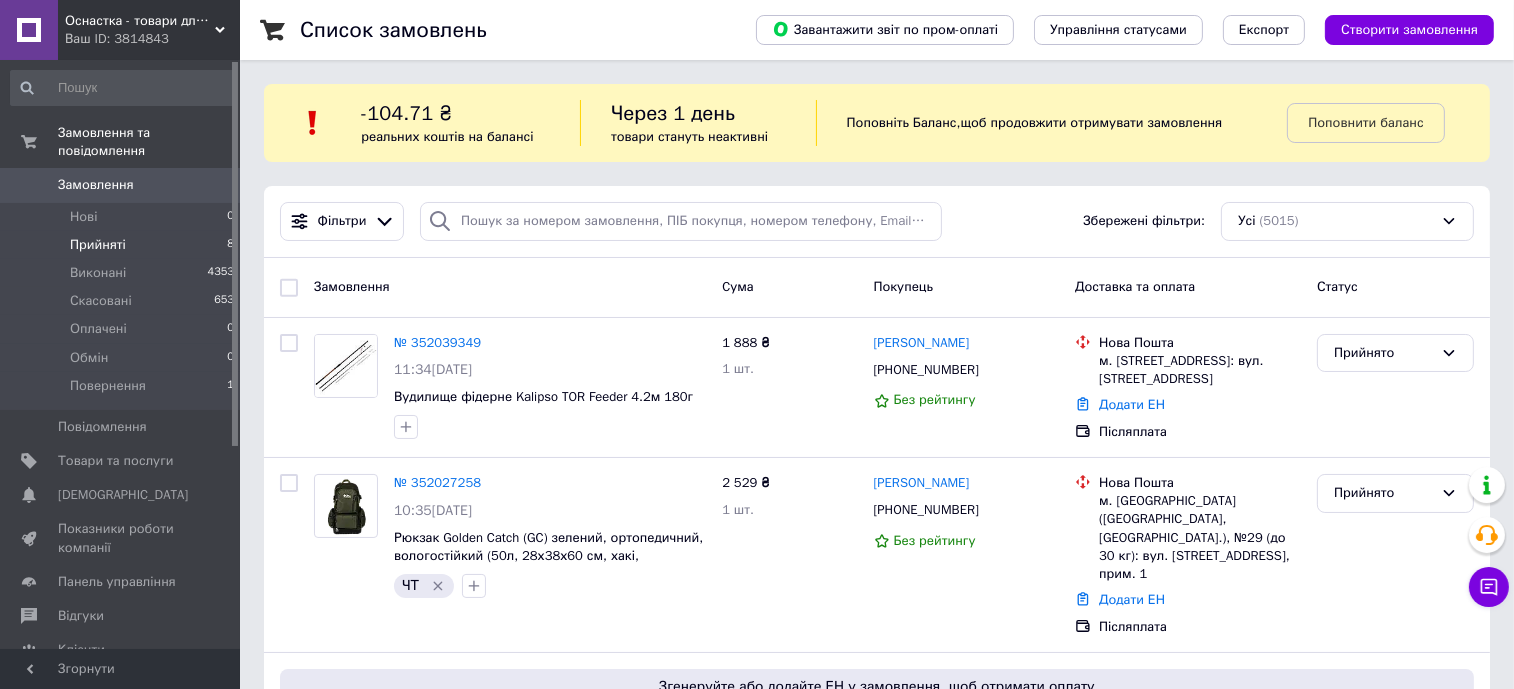 click on "Прийняті 8" at bounding box center [123, 245] 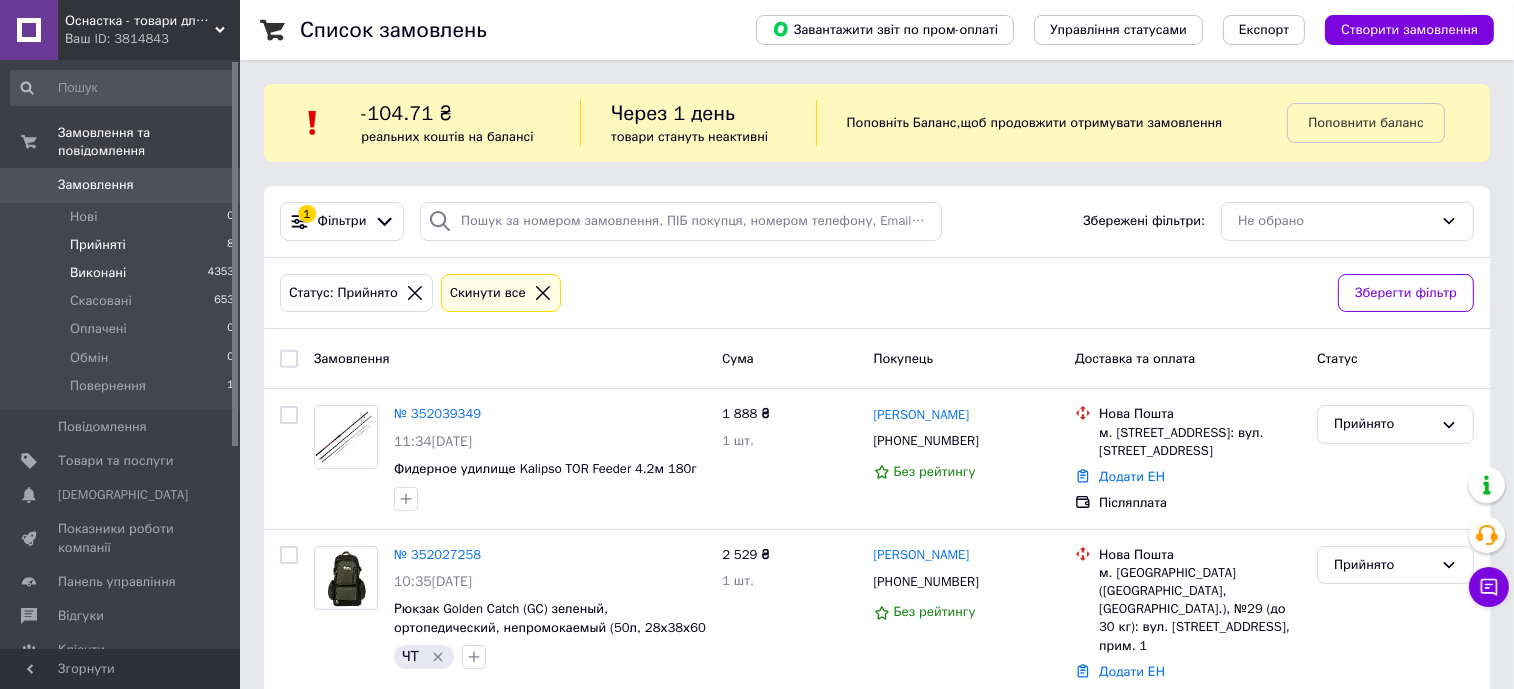 click on "Виконані" at bounding box center [98, 273] 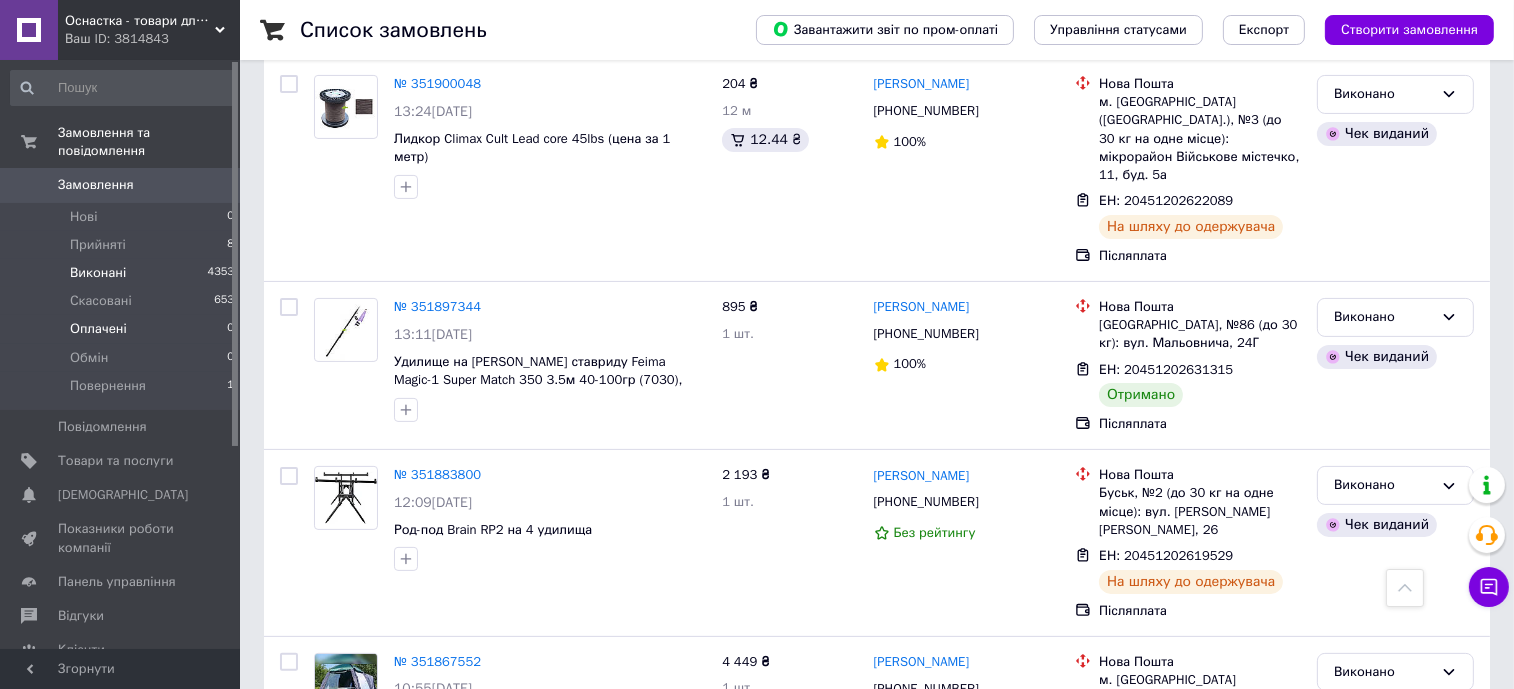 scroll, scrollTop: 499, scrollLeft: 0, axis: vertical 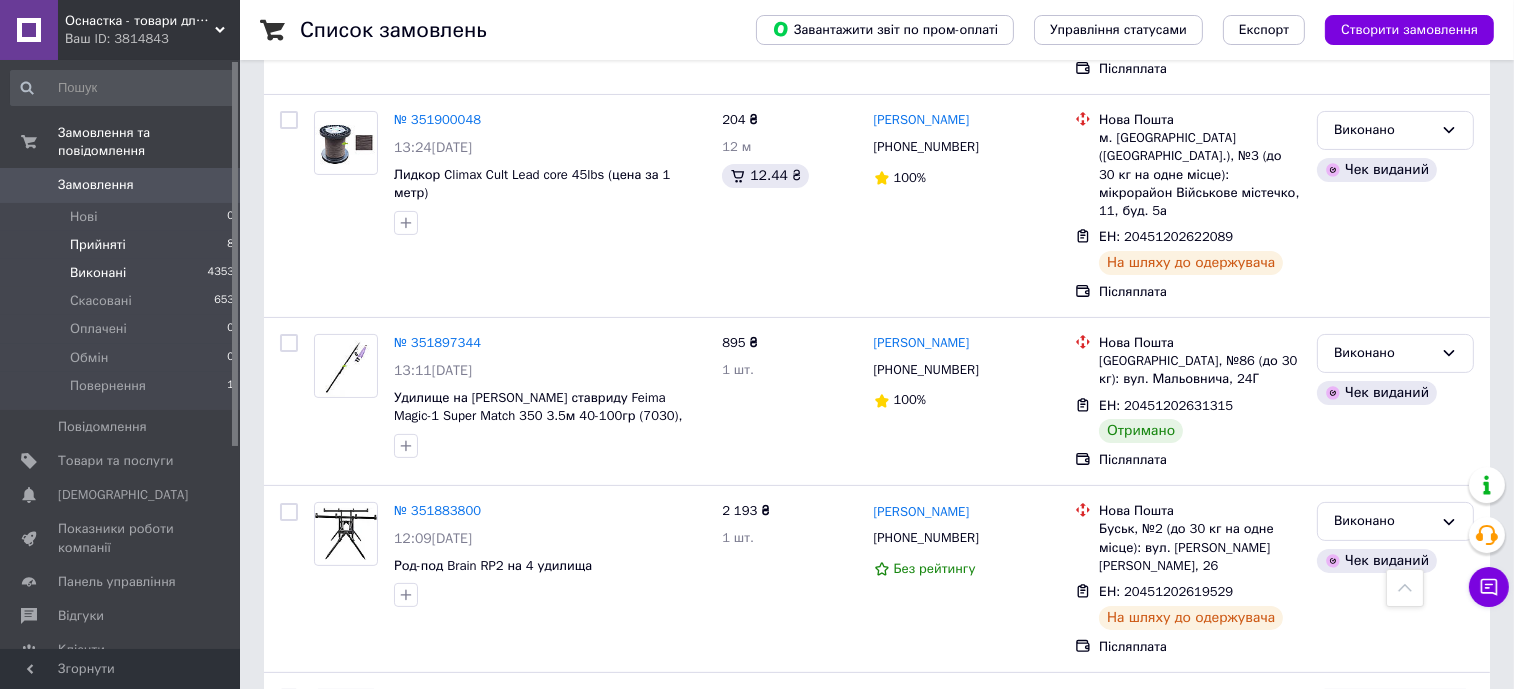 click on "Прийняті 8" at bounding box center (123, 245) 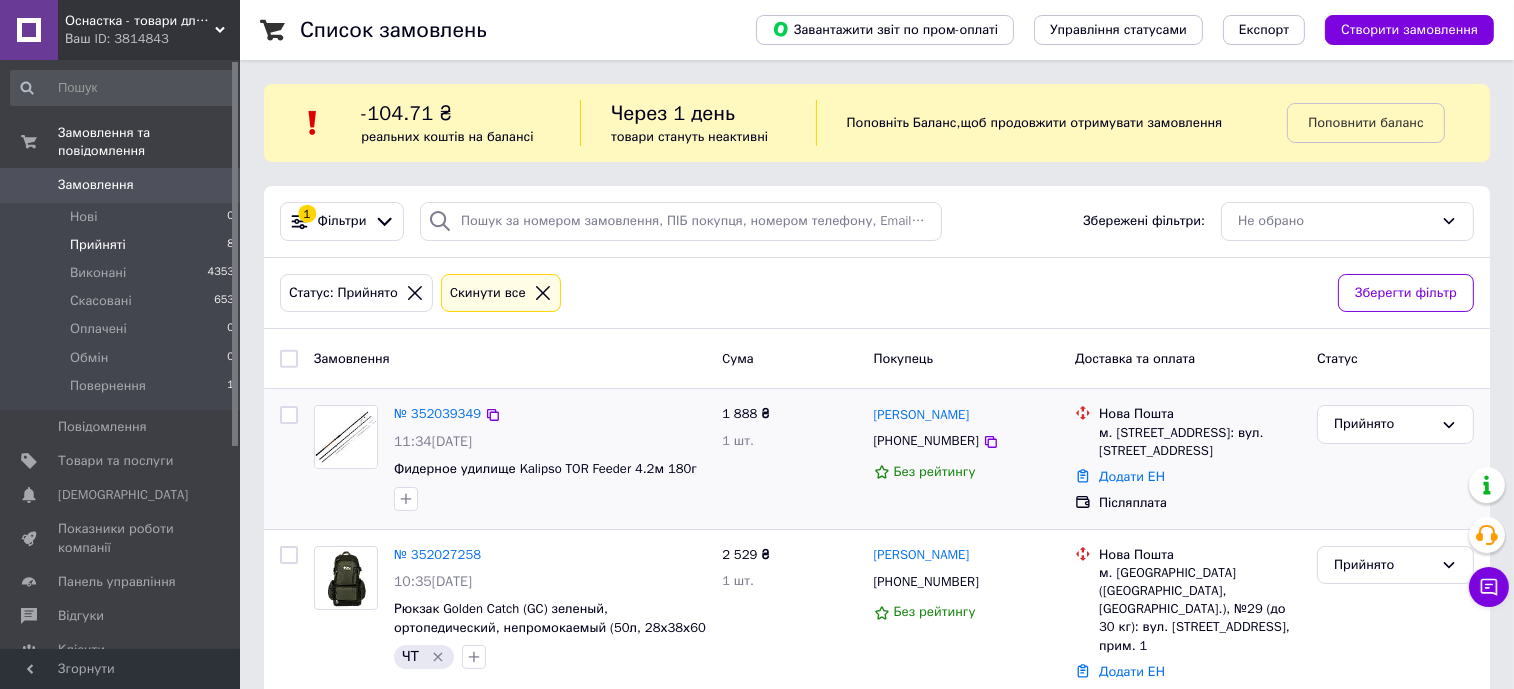 scroll, scrollTop: 124, scrollLeft: 0, axis: vertical 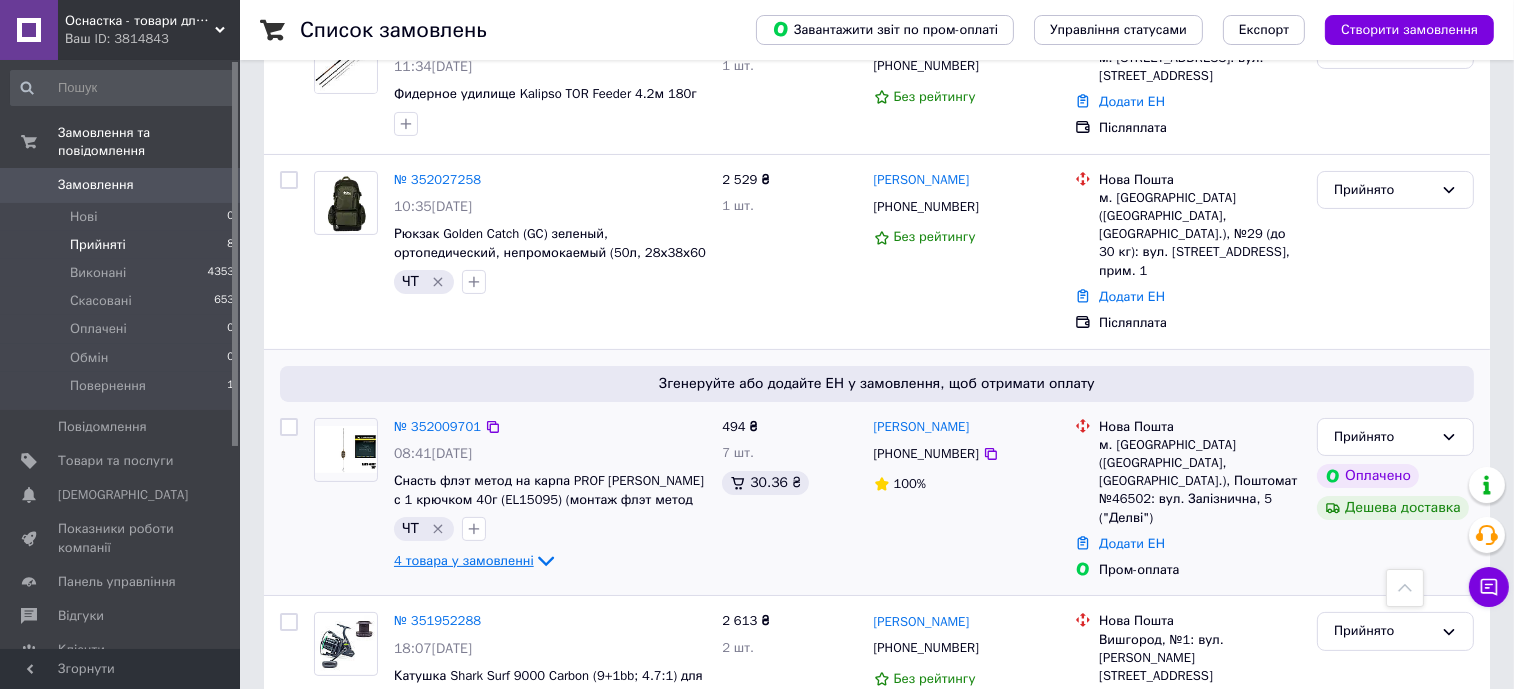 click on "4 товара у замовленні" at bounding box center [464, 560] 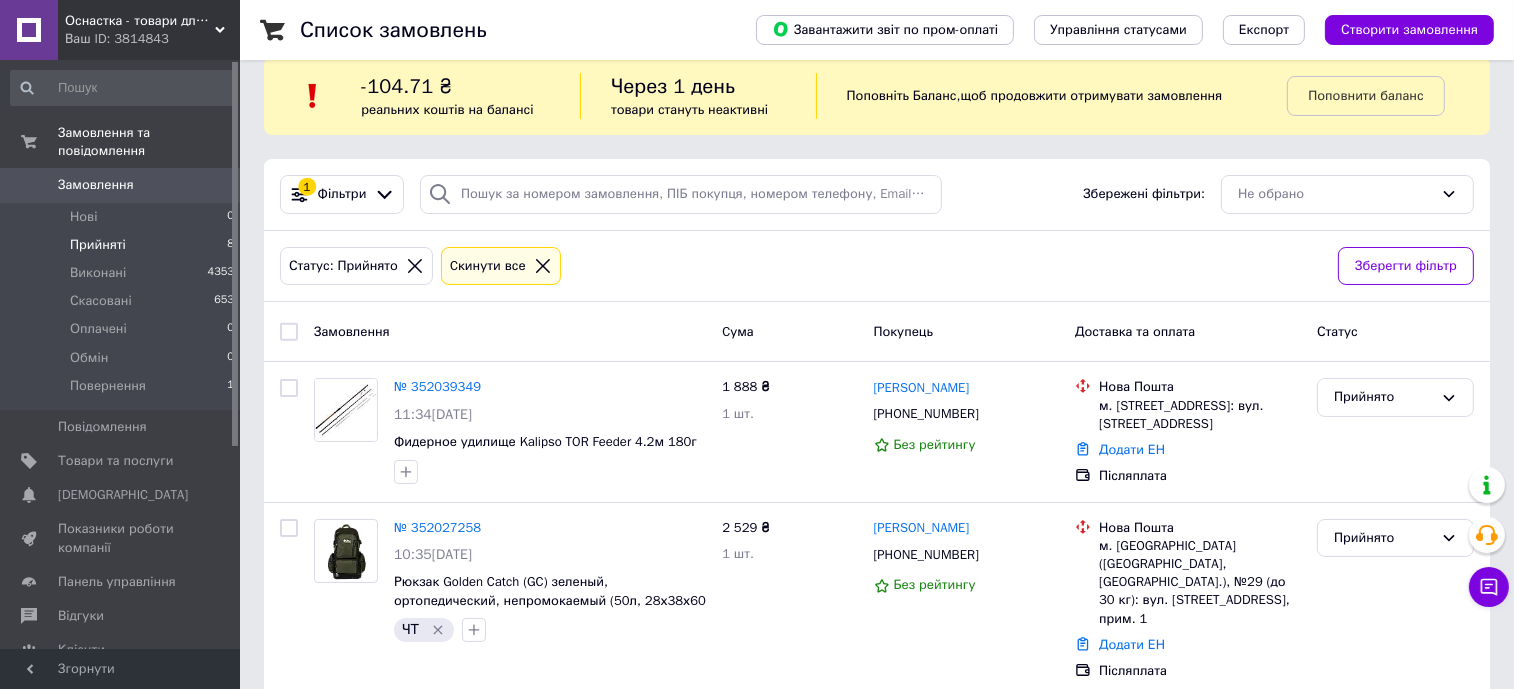 scroll, scrollTop: 0, scrollLeft: 0, axis: both 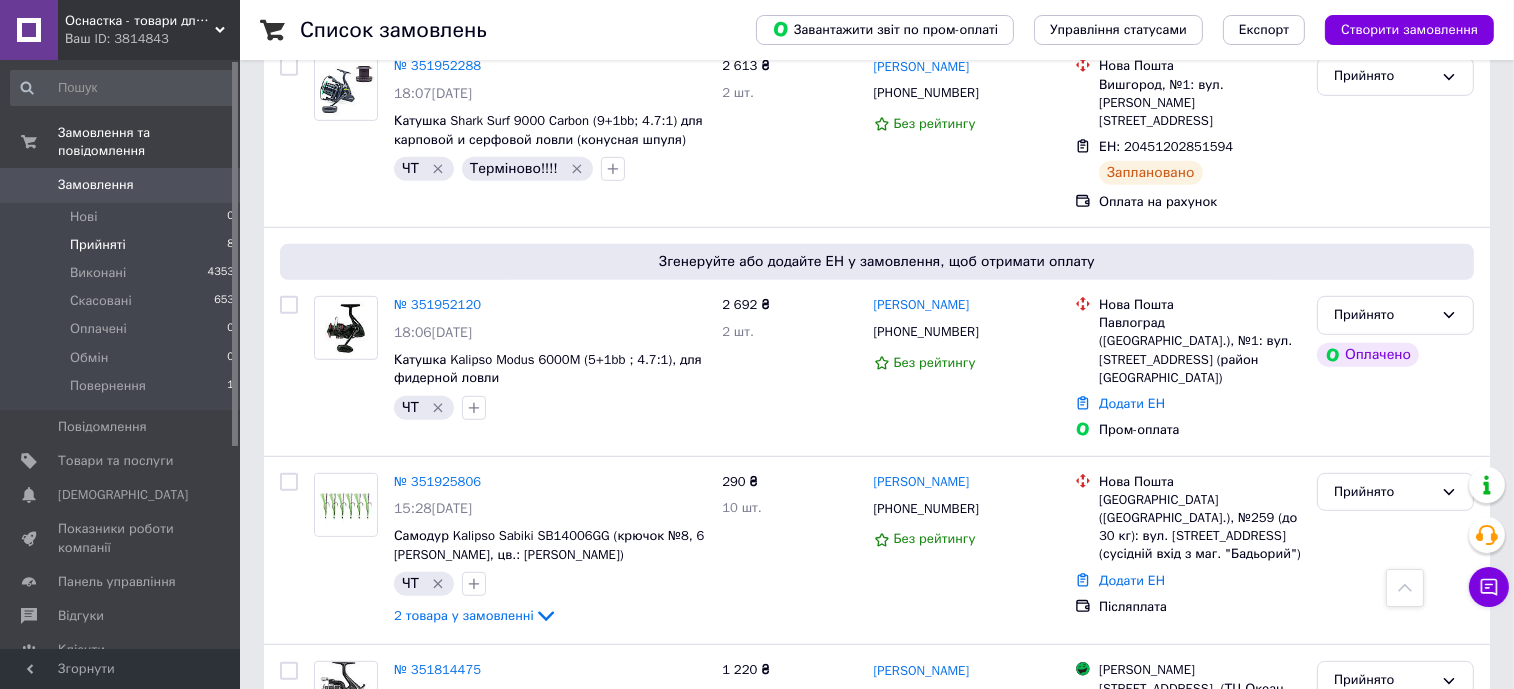 click on "Прийняті 8" at bounding box center [123, 245] 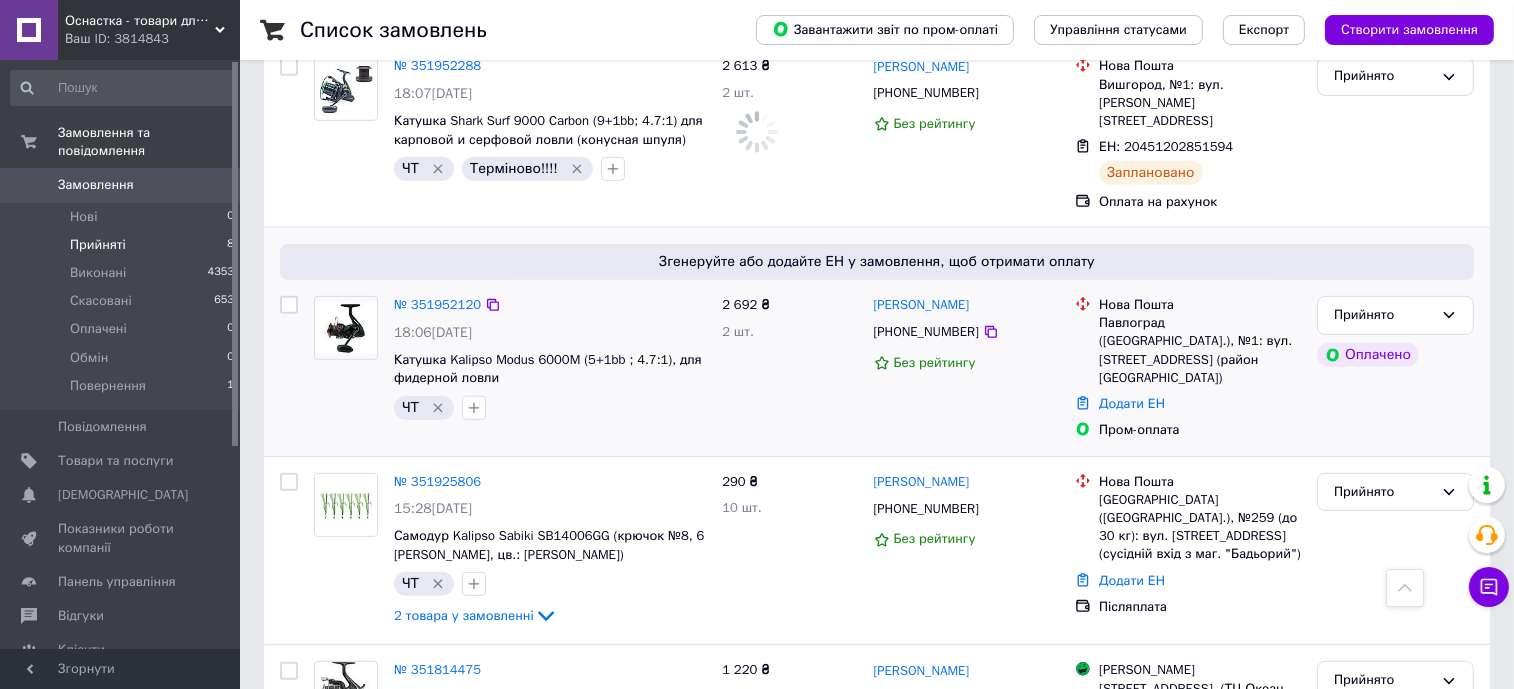 scroll, scrollTop: 0, scrollLeft: 0, axis: both 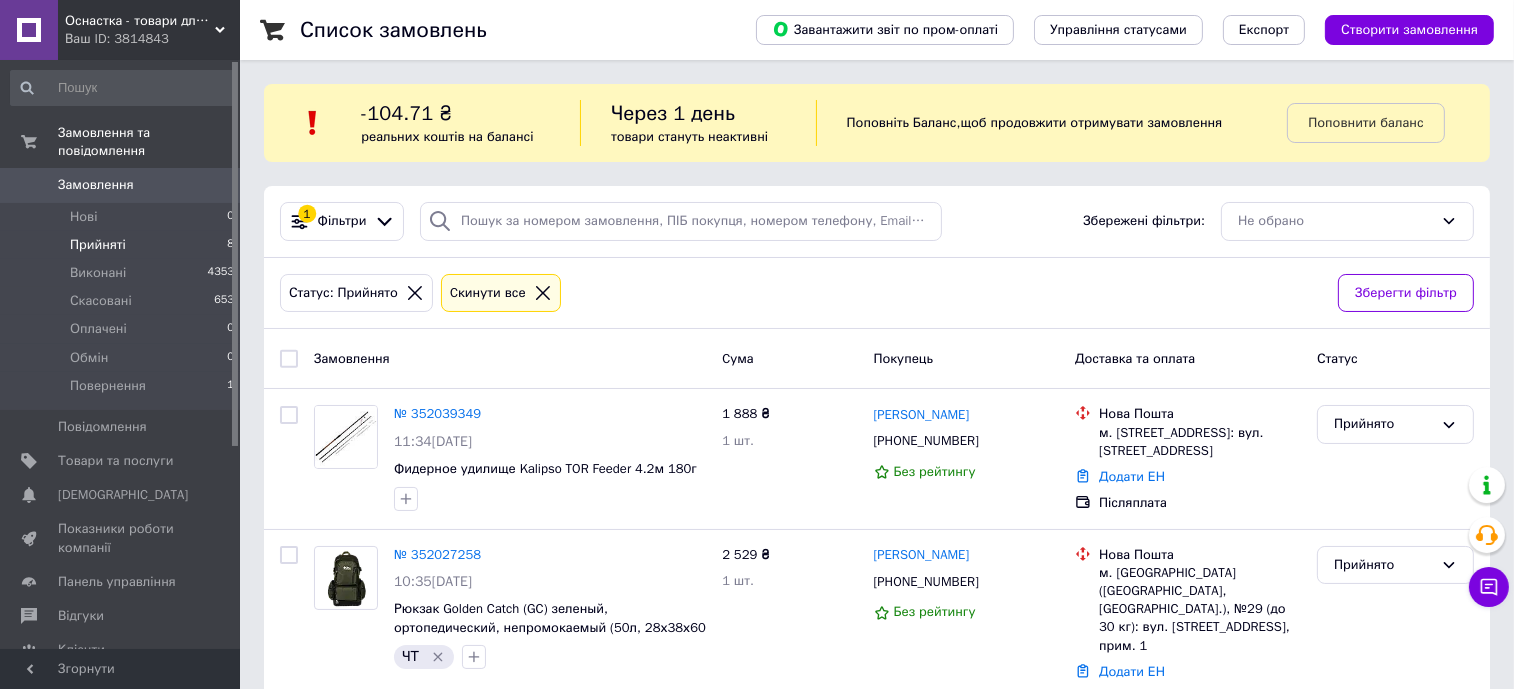 click on "Статус: Прийнято Cкинути все Зберегти фільтр" at bounding box center [877, 294] 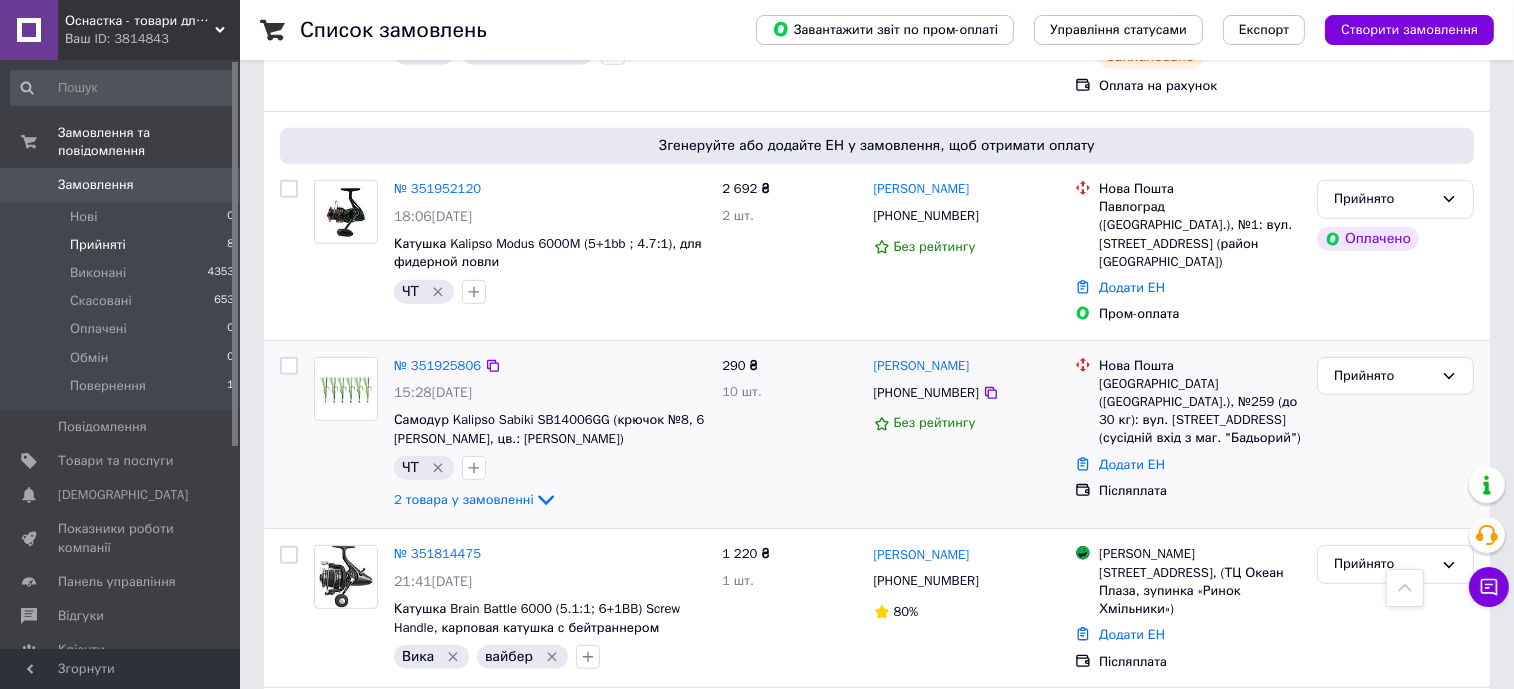 scroll, scrollTop: 1328, scrollLeft: 0, axis: vertical 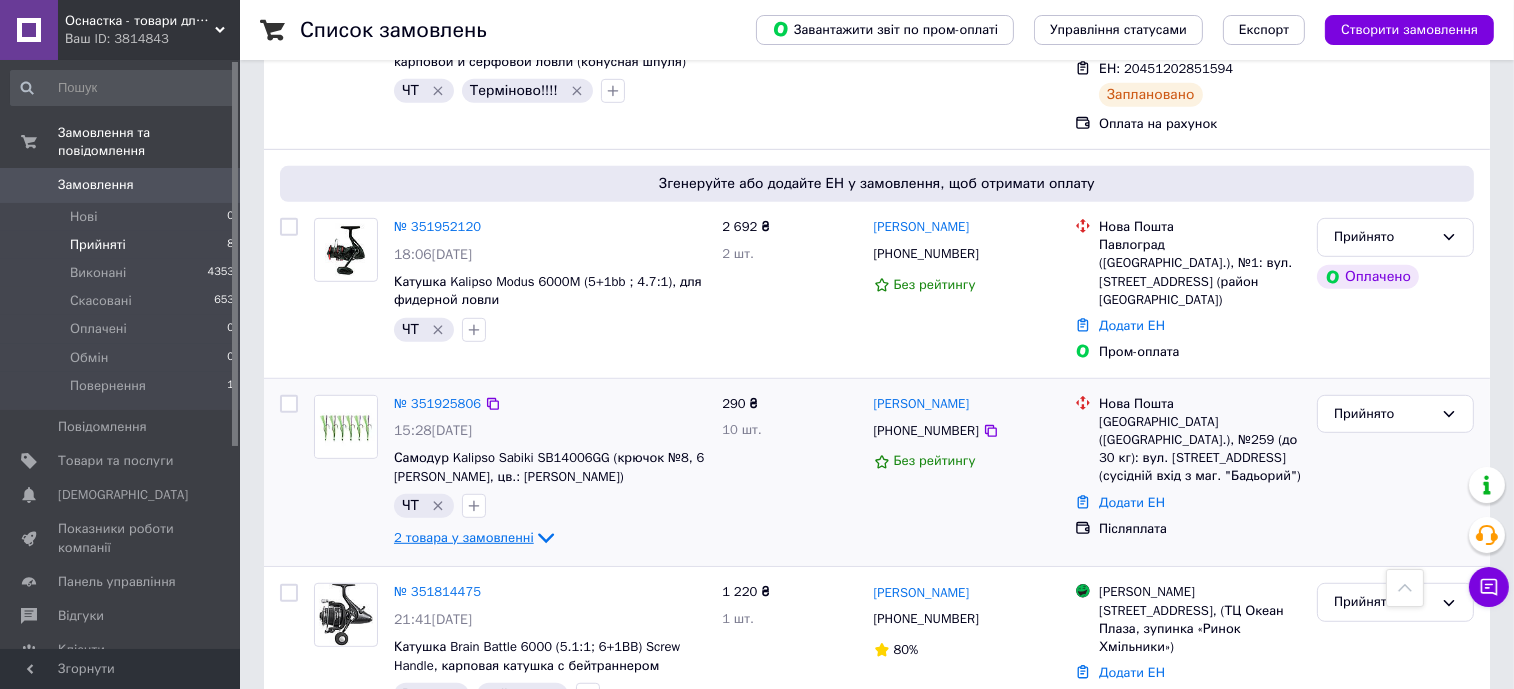 click on "2 товара у замовленні" at bounding box center [464, 537] 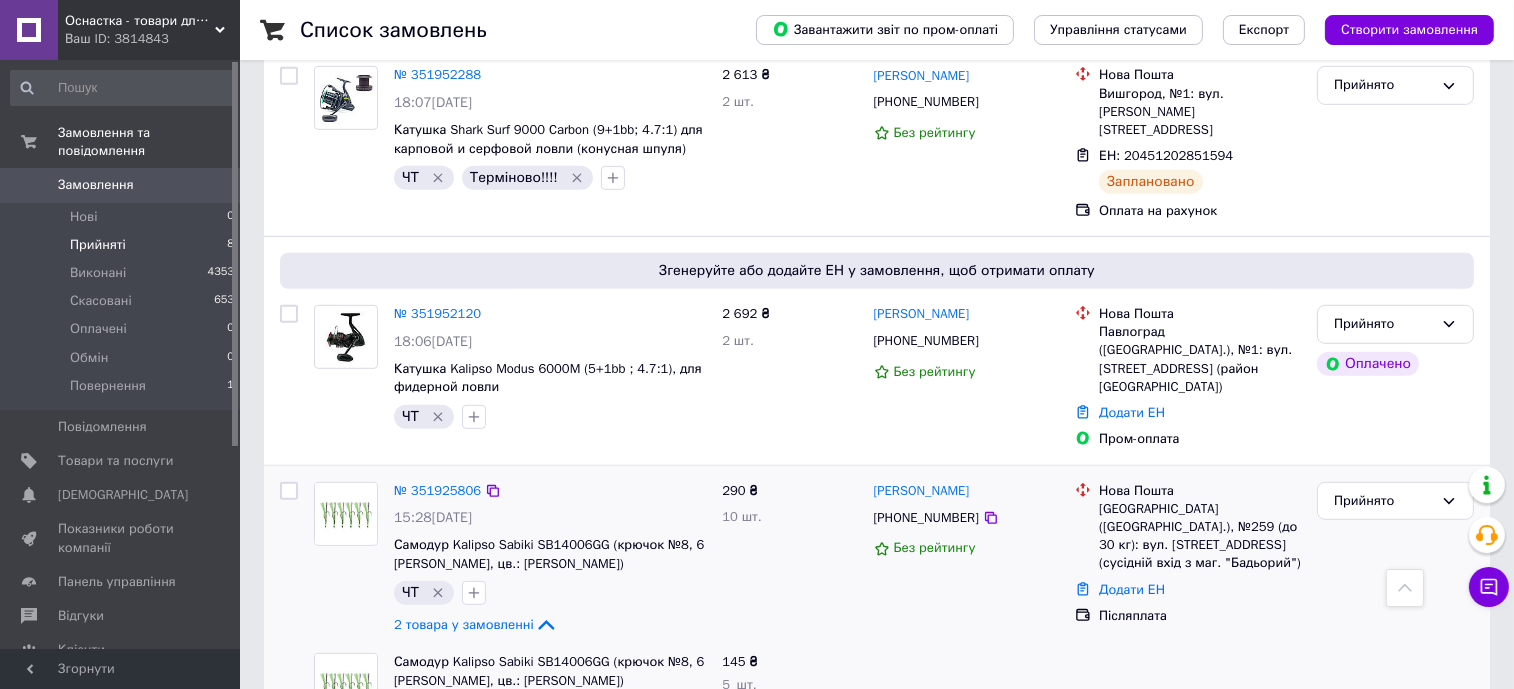 scroll, scrollTop: 1203, scrollLeft: 0, axis: vertical 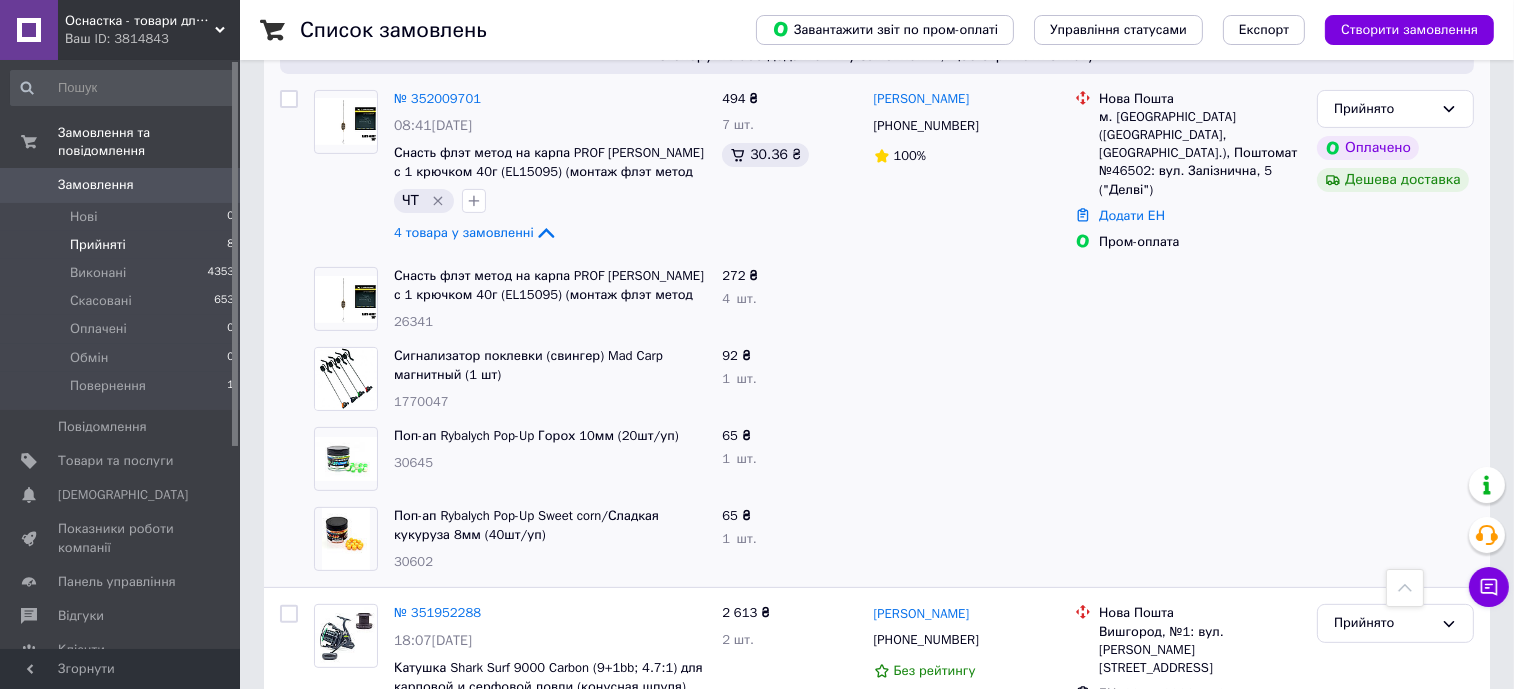 click on "92 ₴ 1   шт." at bounding box center (789, 379) 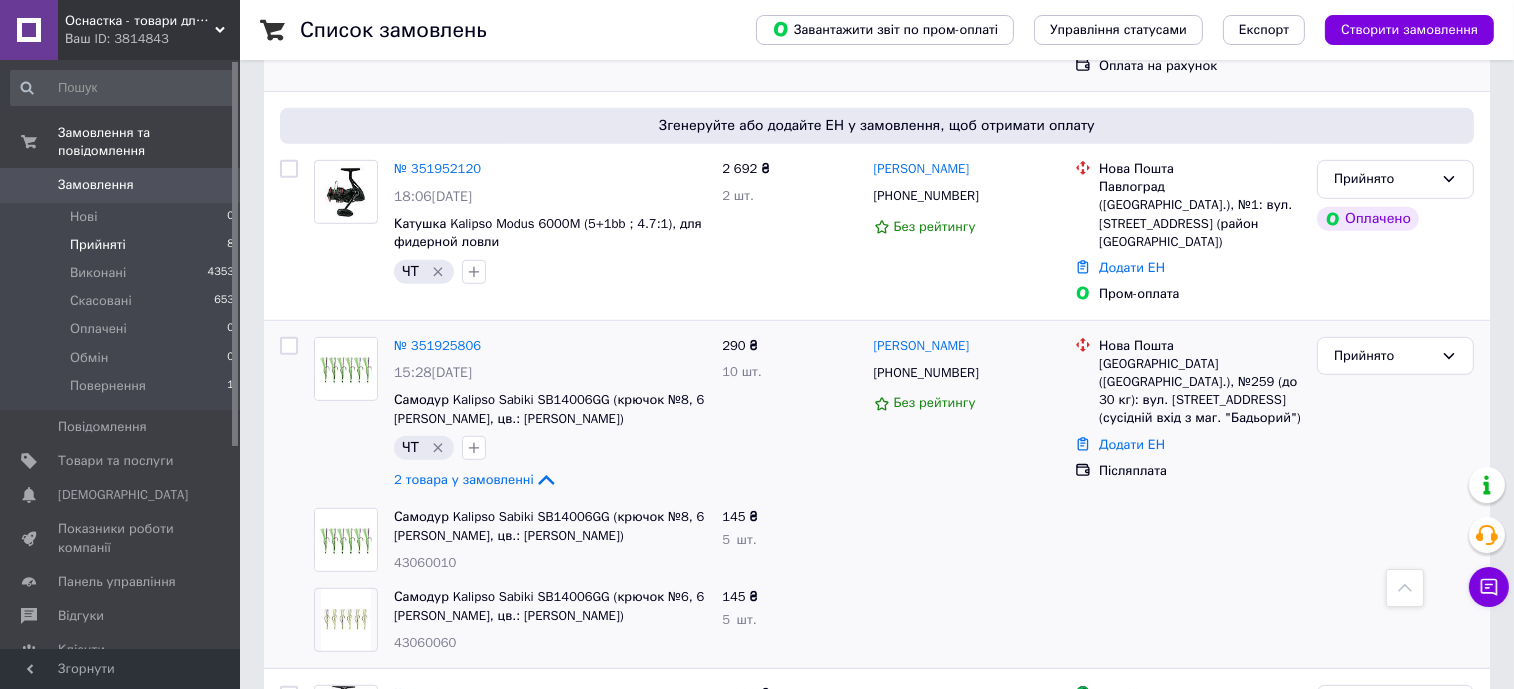 scroll, scrollTop: 1363, scrollLeft: 0, axis: vertical 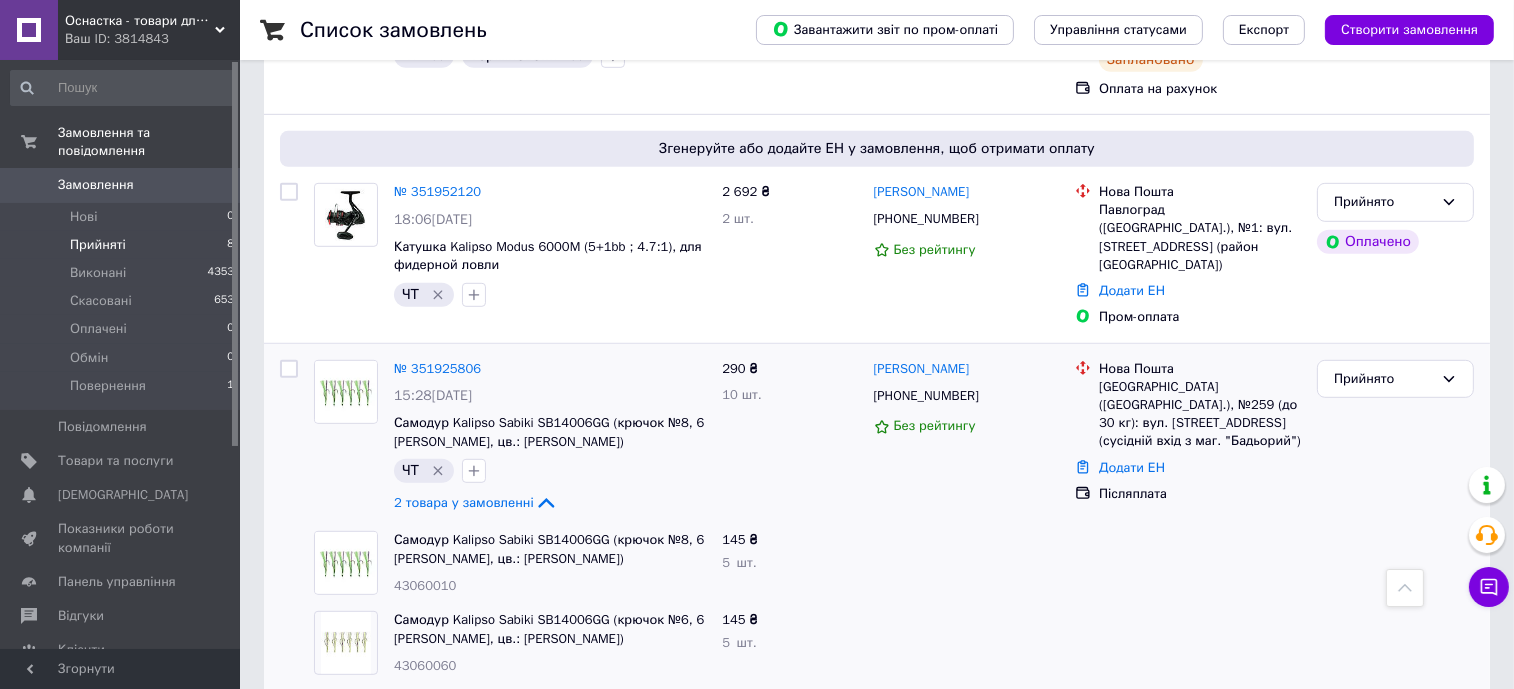 click on "43060010" at bounding box center [425, 585] 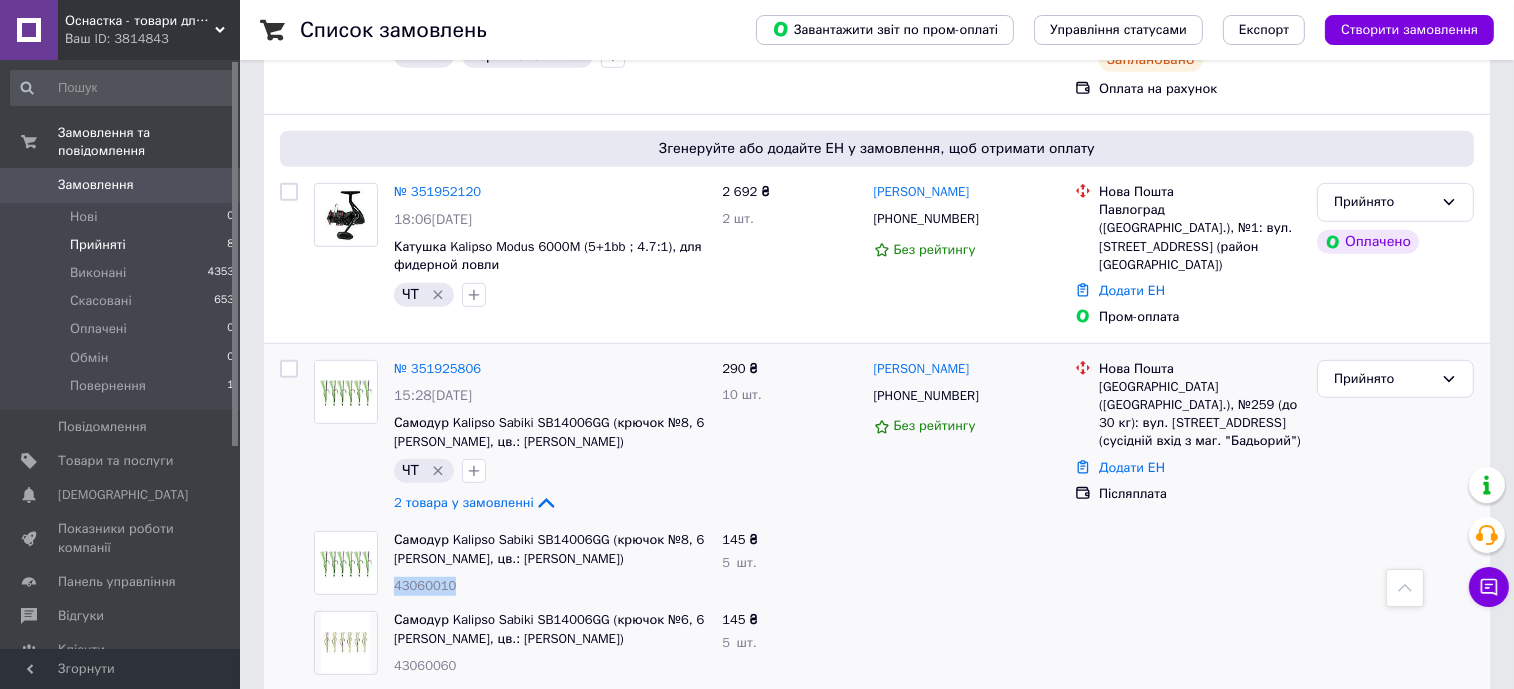 click on "43060010" at bounding box center [425, 585] 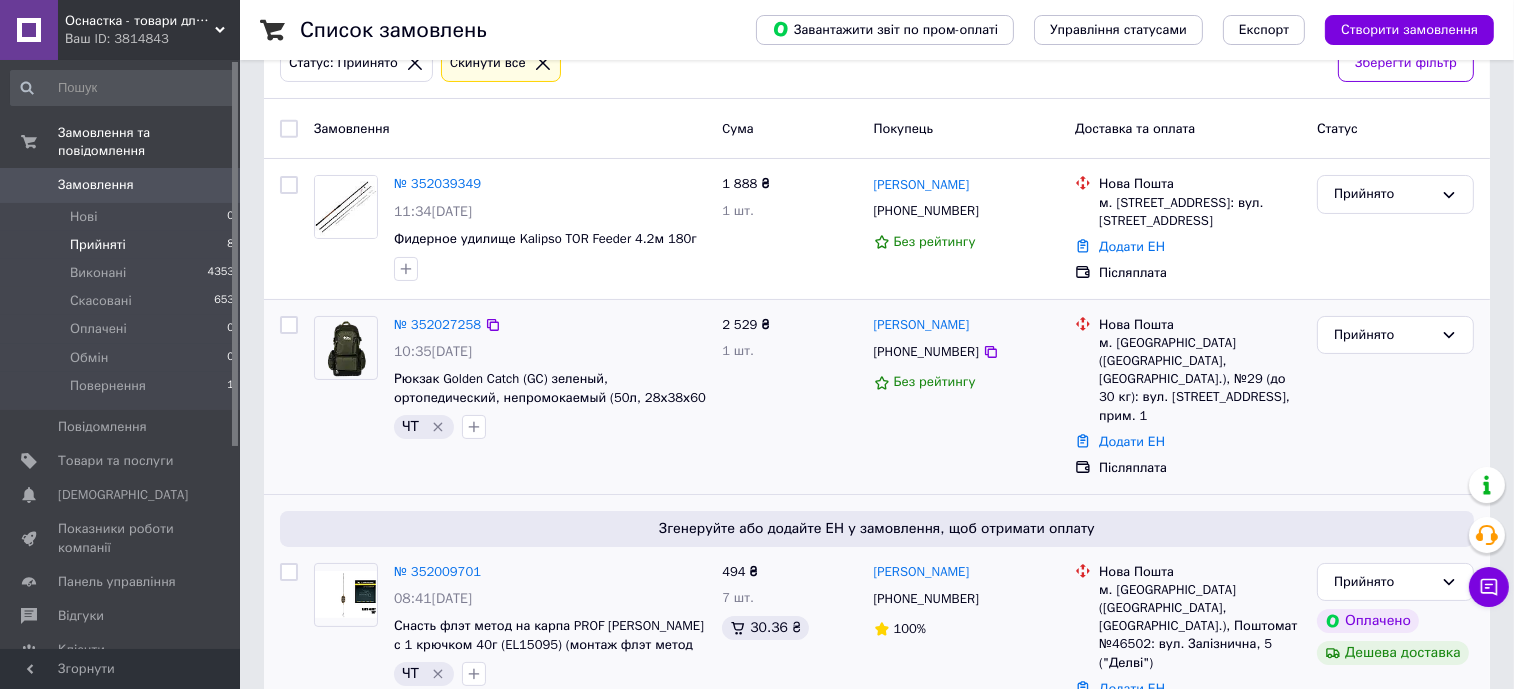 scroll, scrollTop: 0, scrollLeft: 0, axis: both 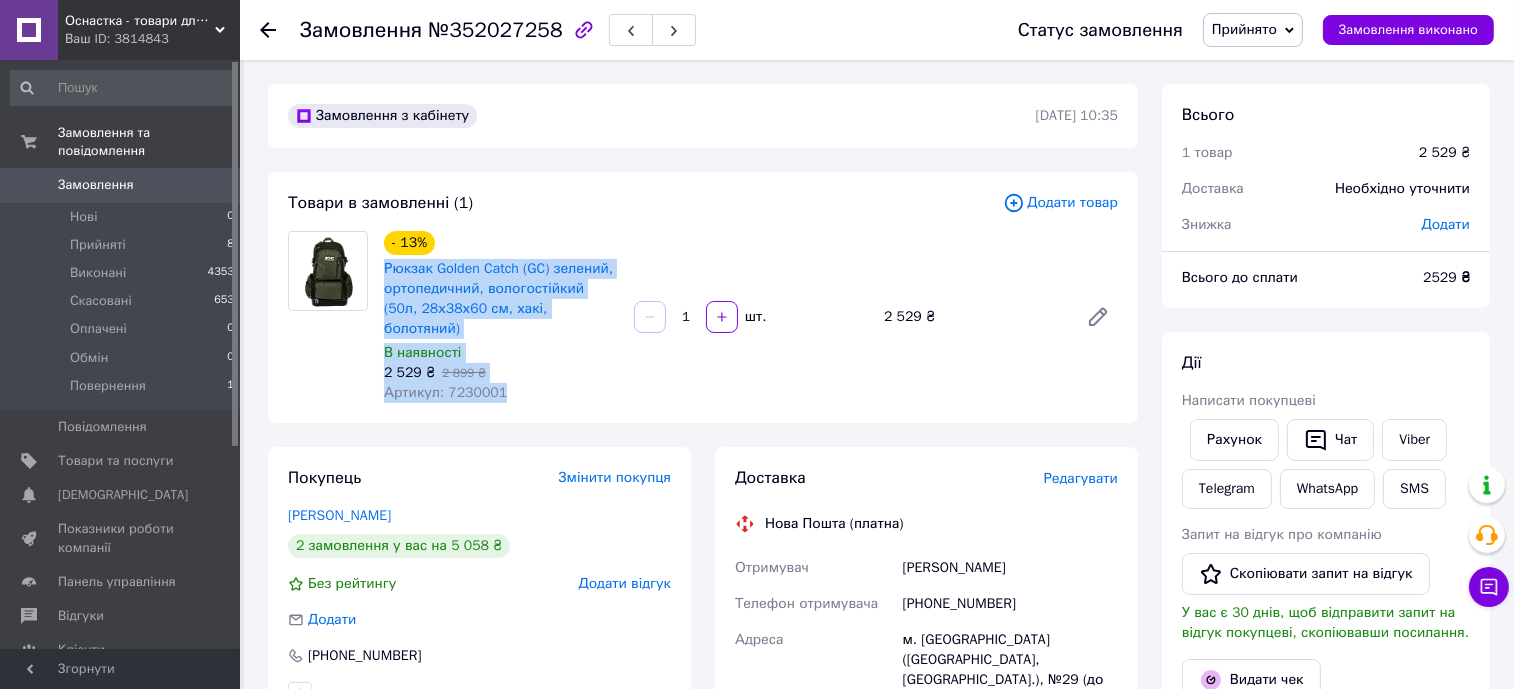 drag, startPoint x: 506, startPoint y: 369, endPoint x: 382, endPoint y: 265, distance: 161.83943 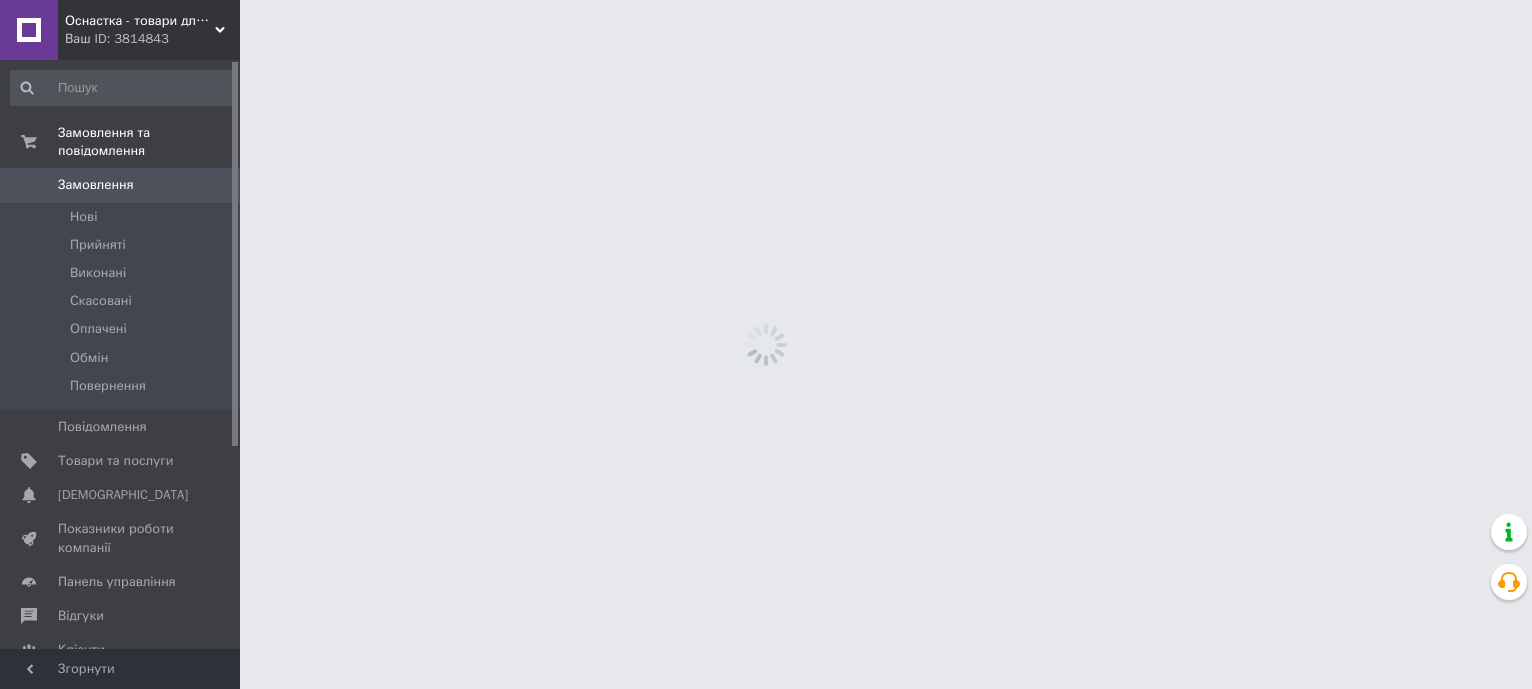 scroll, scrollTop: 0, scrollLeft: 0, axis: both 